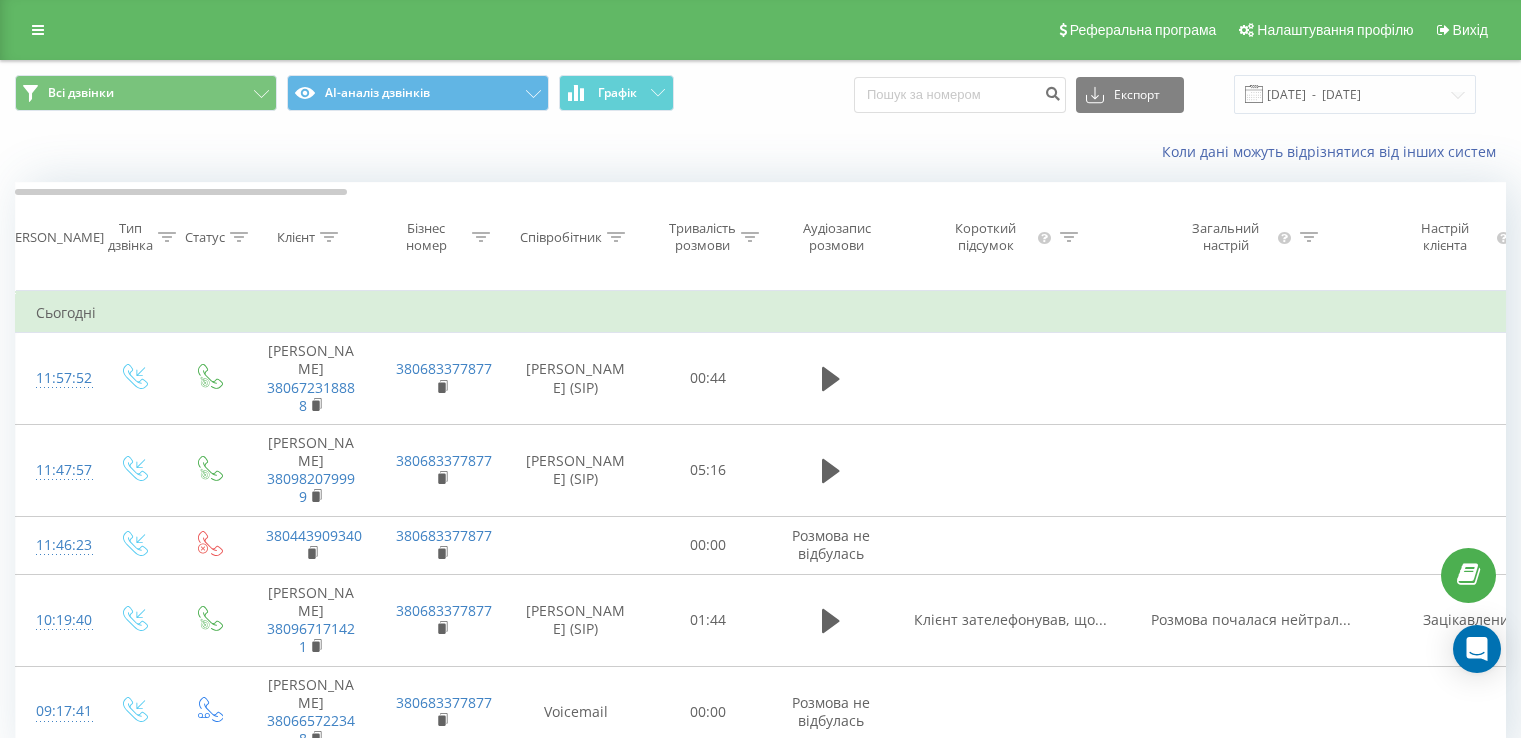 scroll, scrollTop: 94, scrollLeft: 0, axis: vertical 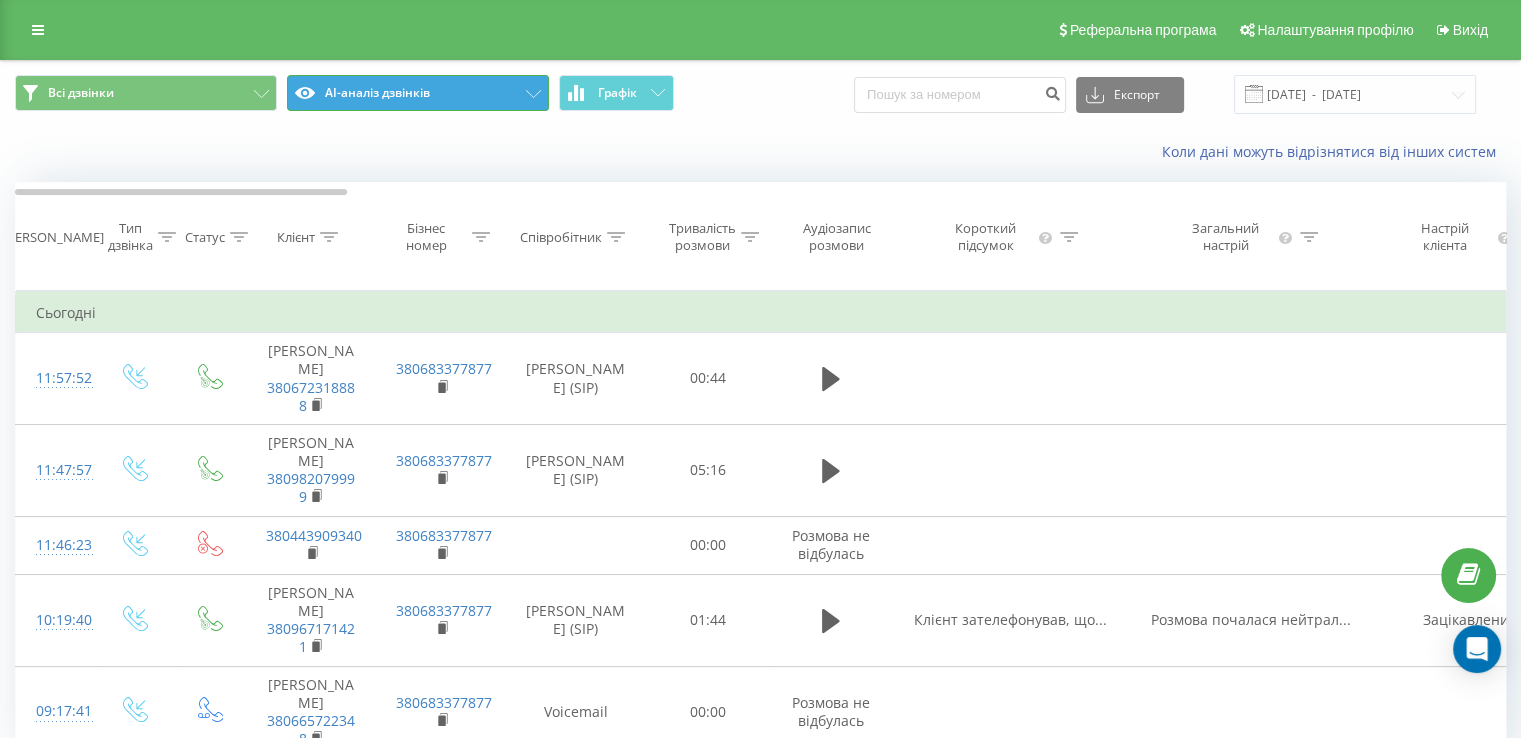 click on "AI-аналіз дзвінків" at bounding box center (418, 93) 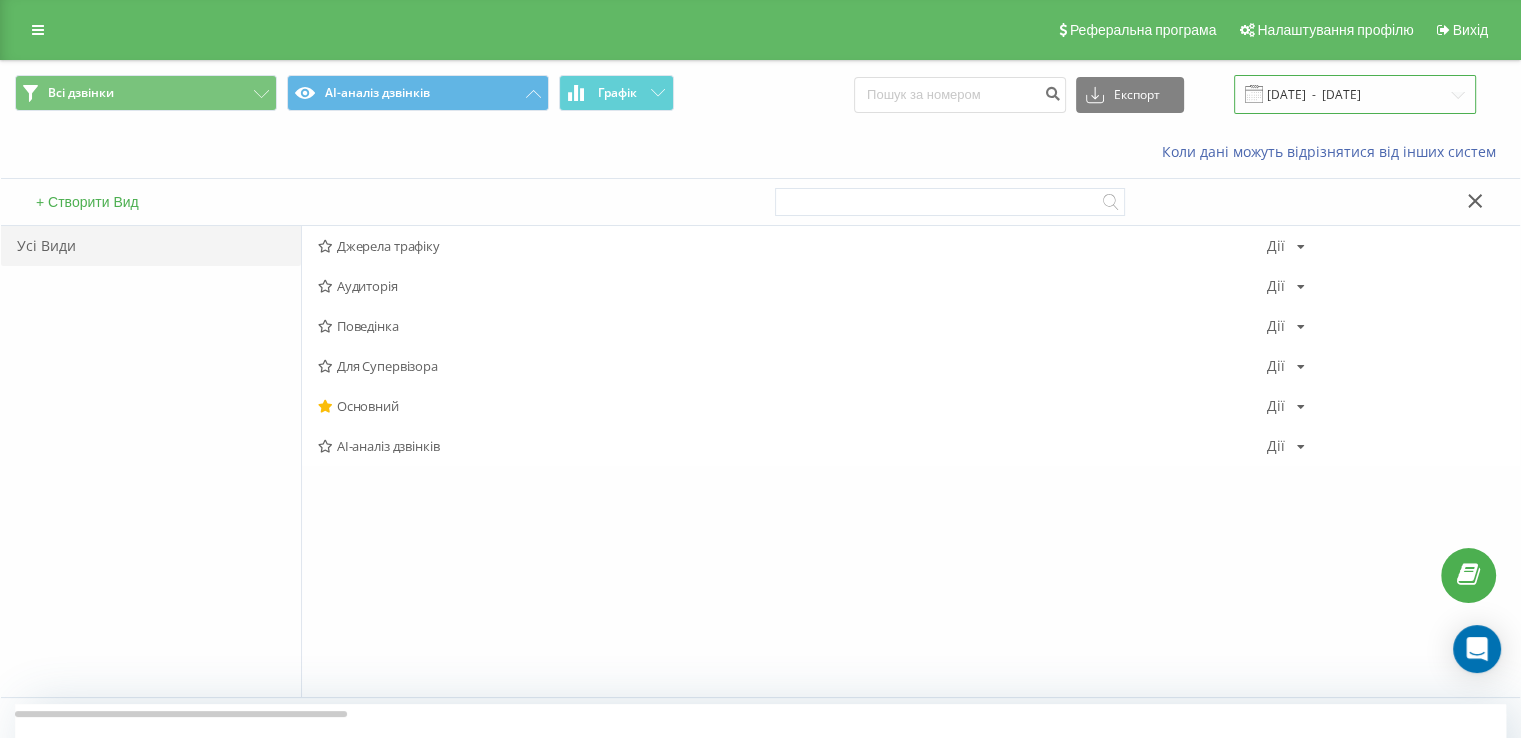 click on "[DATE]  -  [DATE]" at bounding box center [1355, 94] 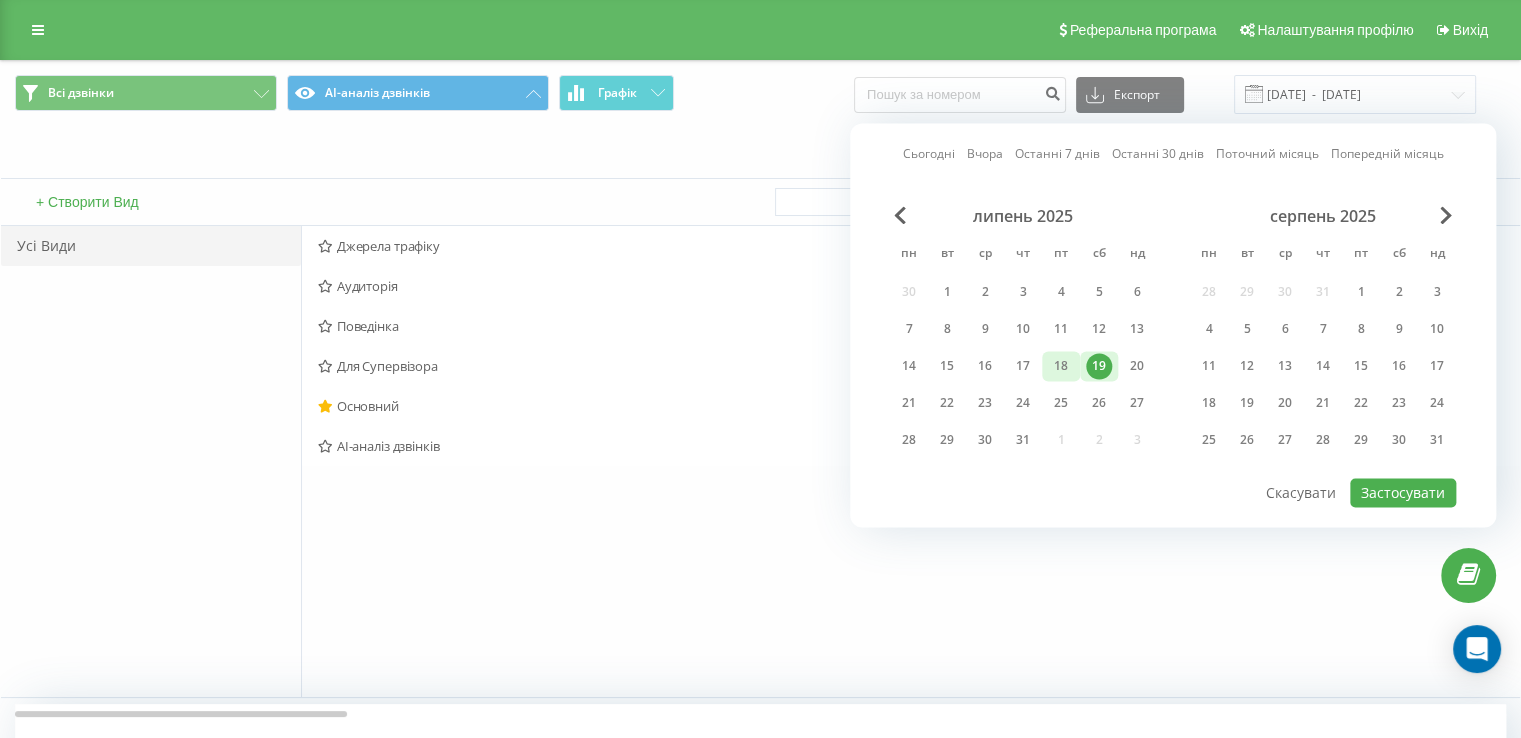 click on "18" at bounding box center (1061, 366) 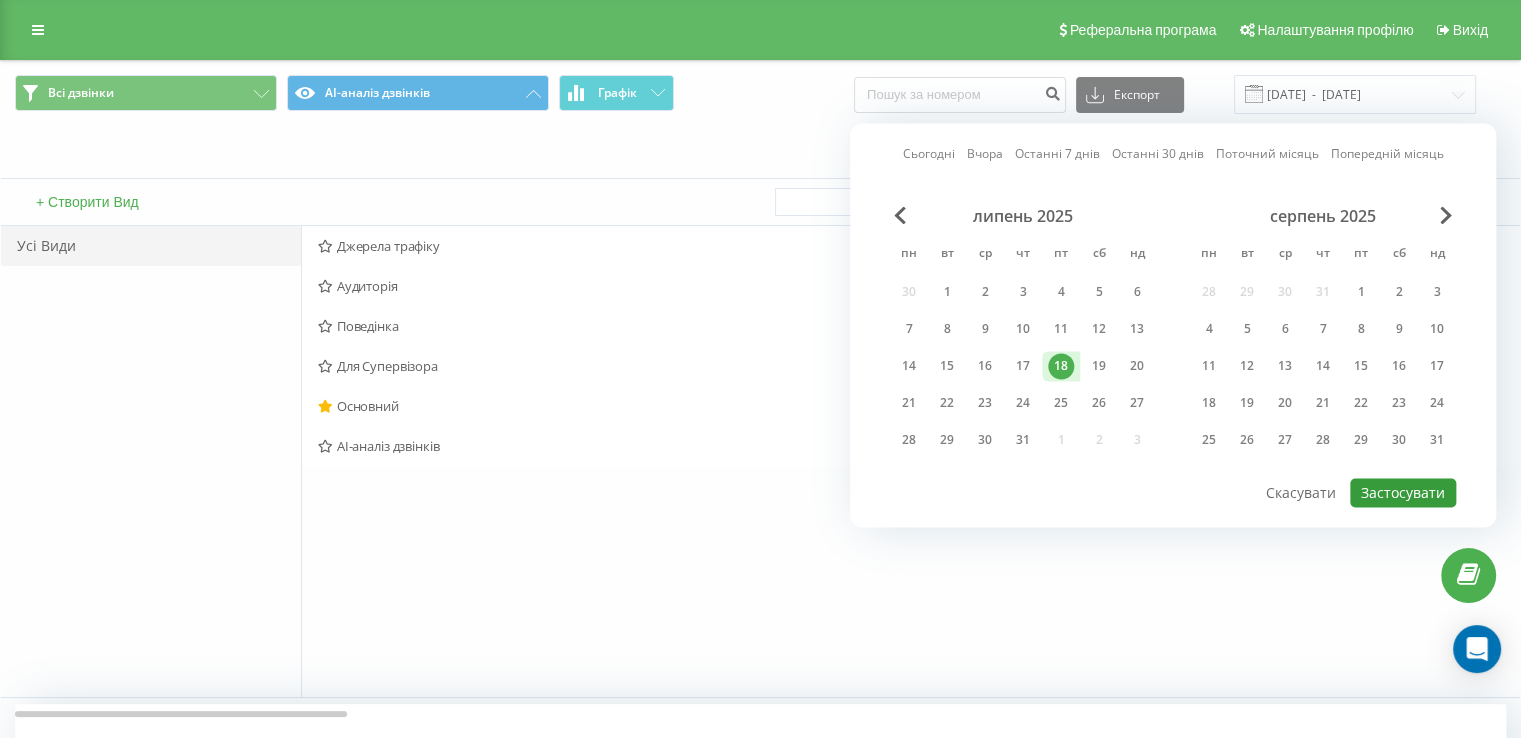 click on "Застосувати" at bounding box center (1403, 492) 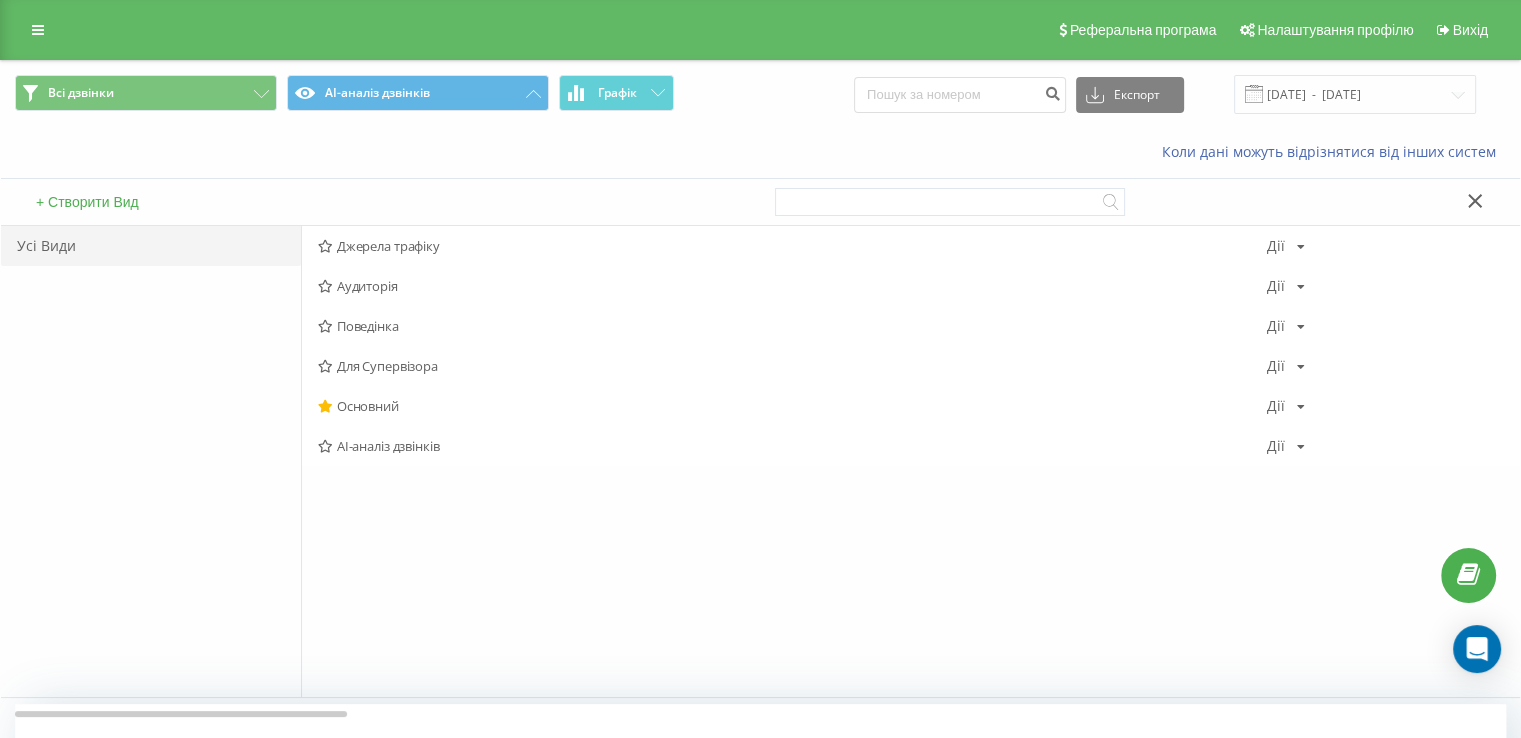 click on "AI-аналіз дзвінків" at bounding box center [792, 446] 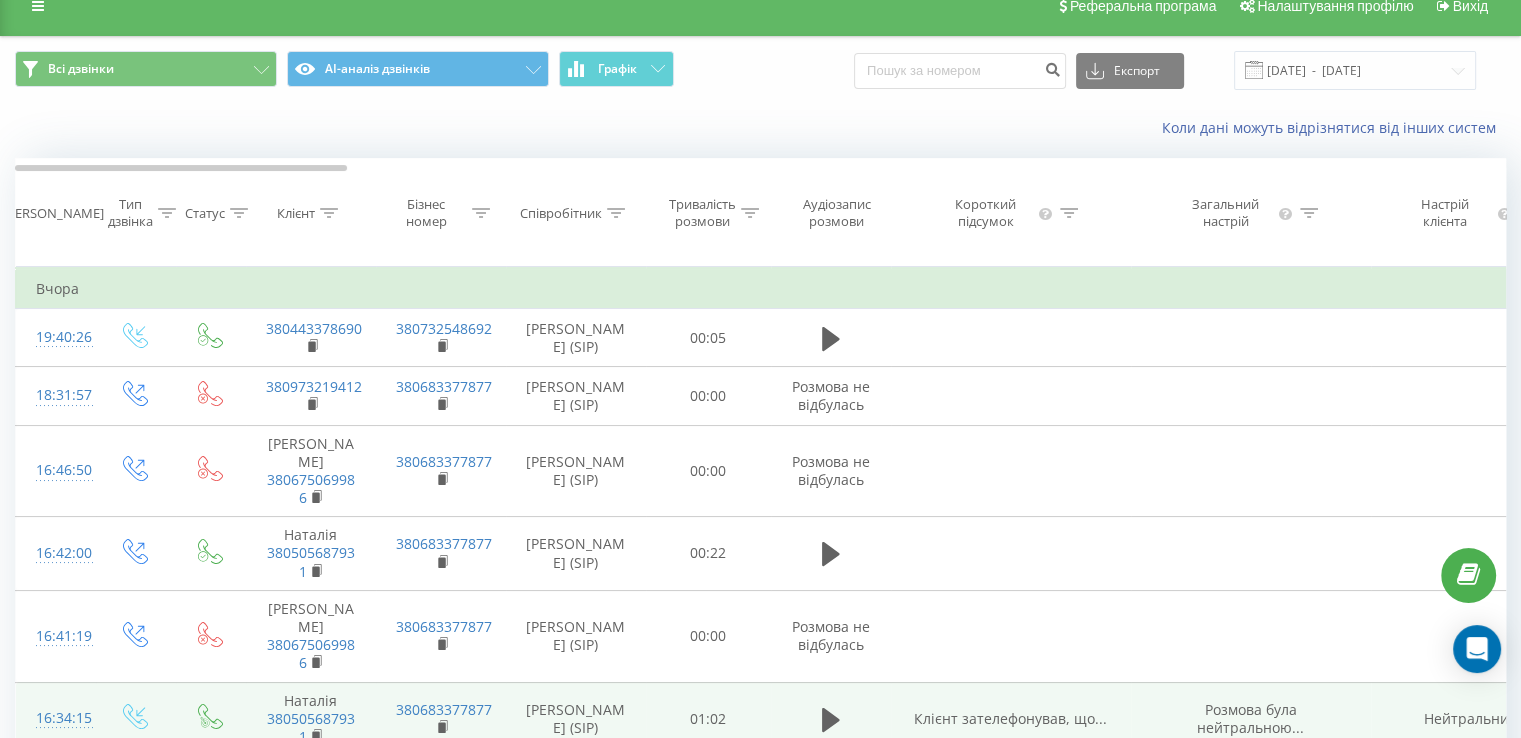 scroll, scrollTop: 0, scrollLeft: 0, axis: both 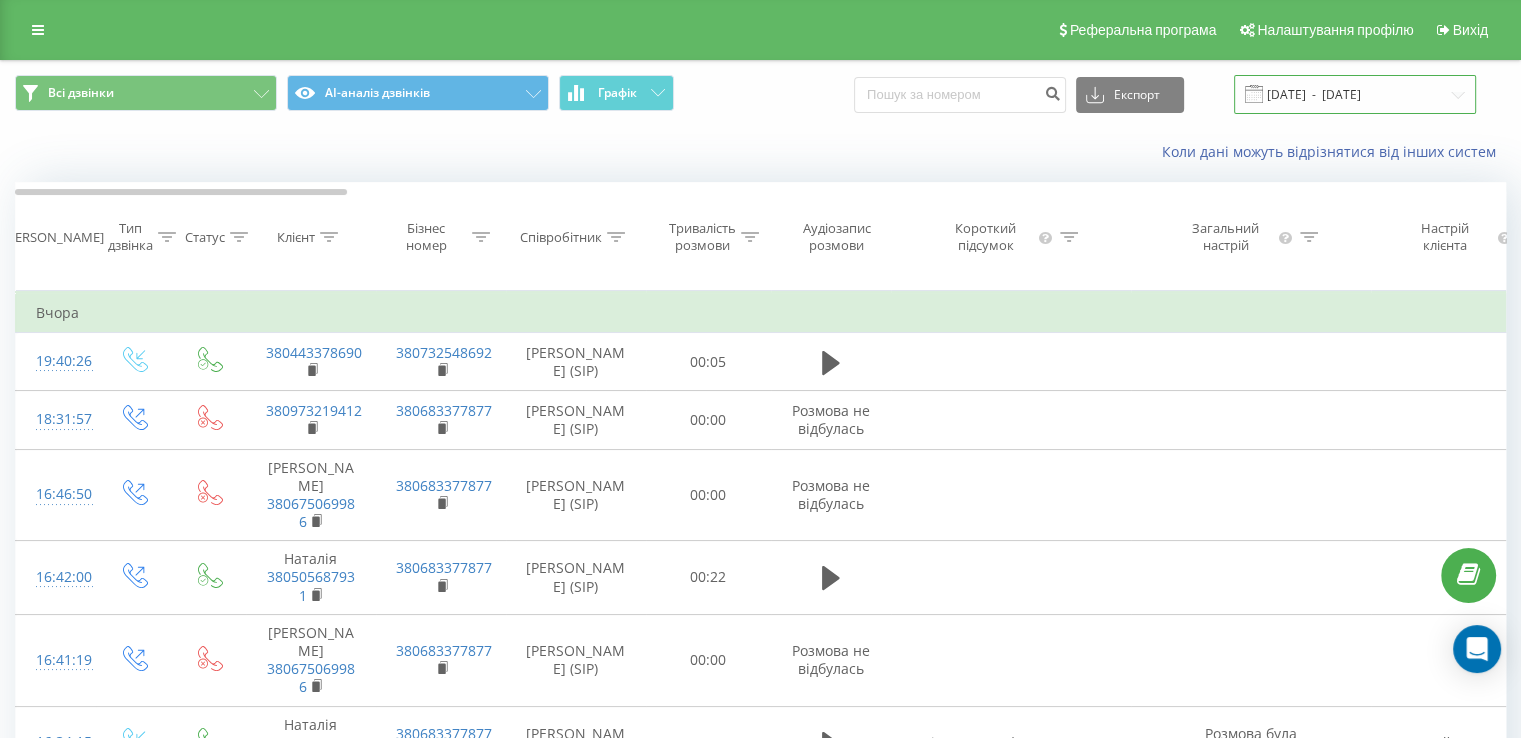 click on "18.07.2025  -  18.07.2025" at bounding box center [1355, 94] 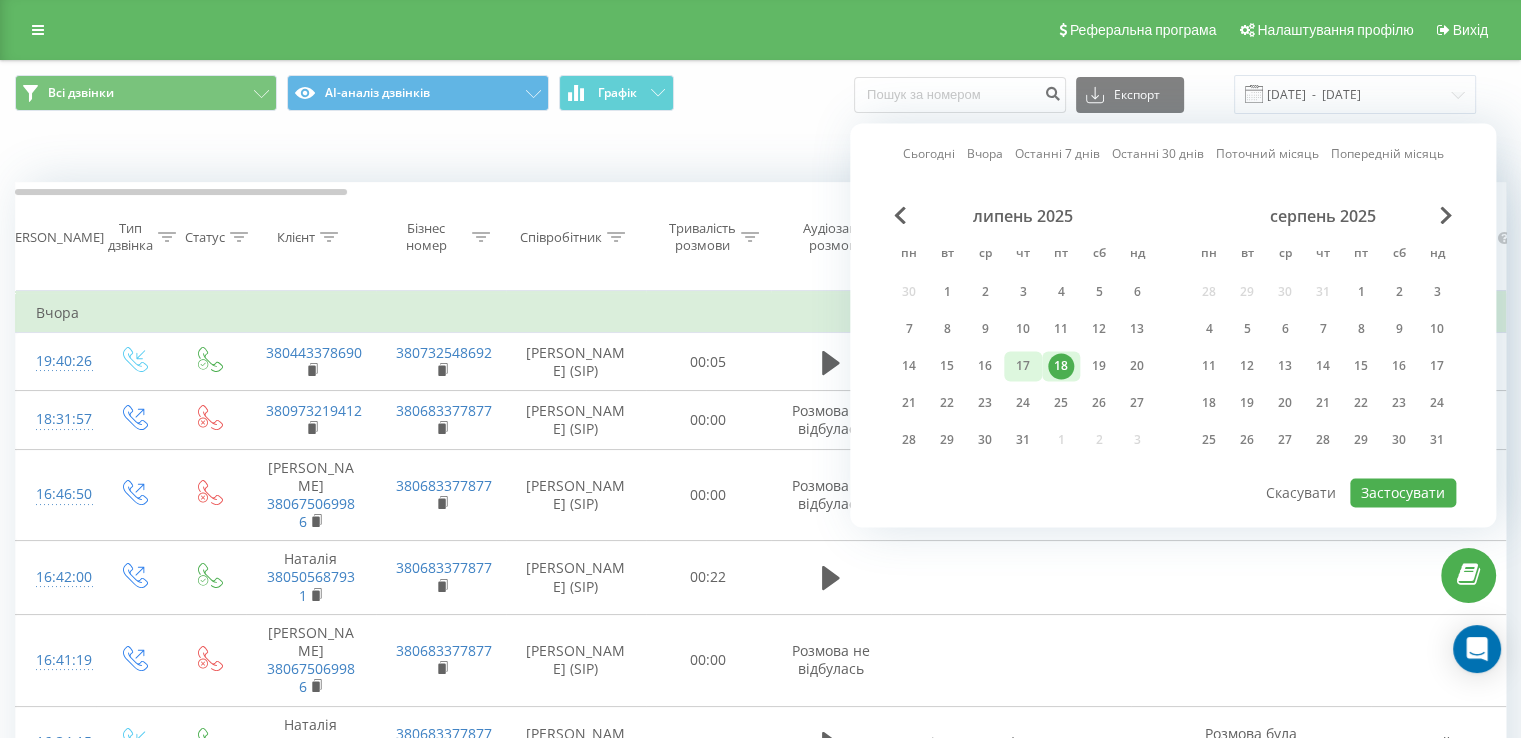 click on "17" at bounding box center (1023, 366) 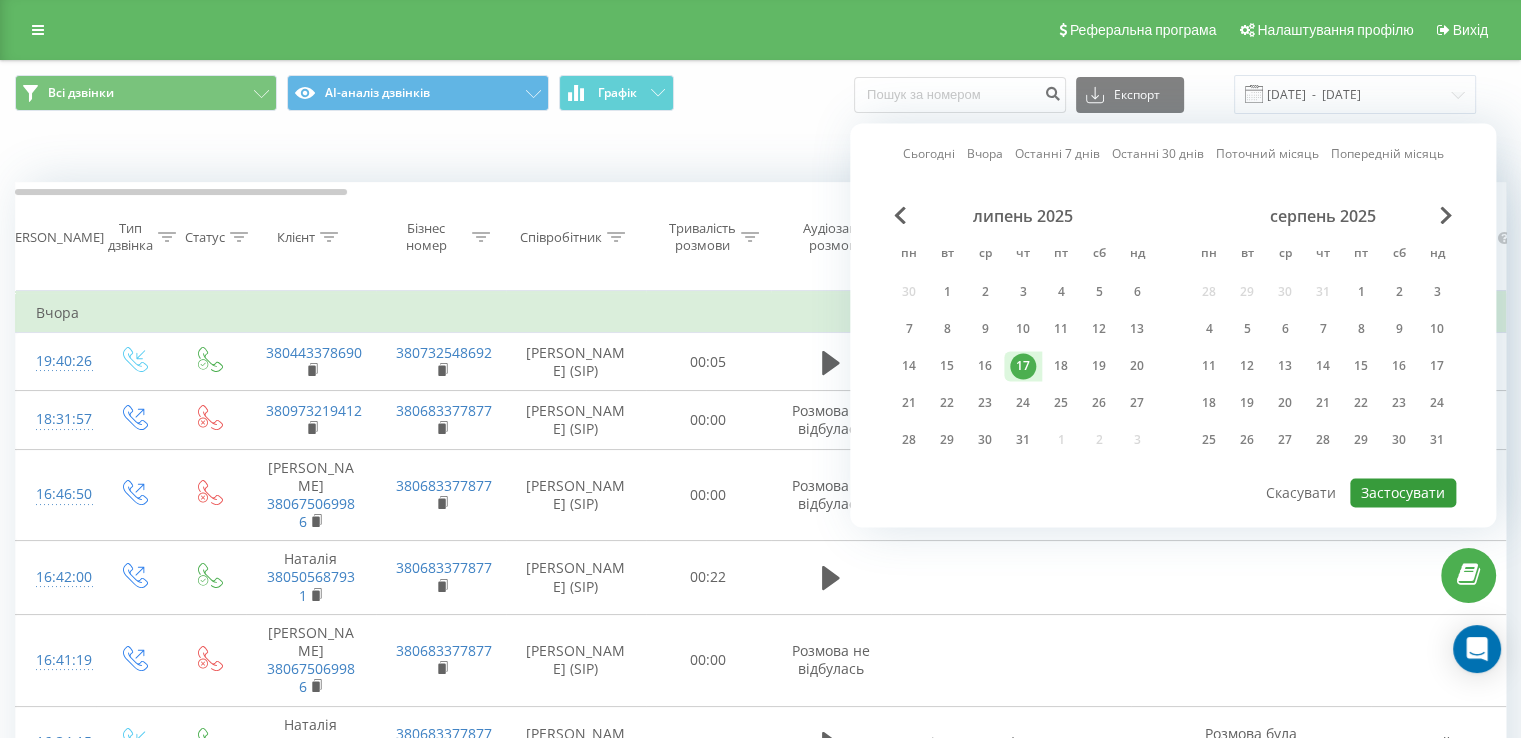 click on "Застосувати" at bounding box center (1403, 492) 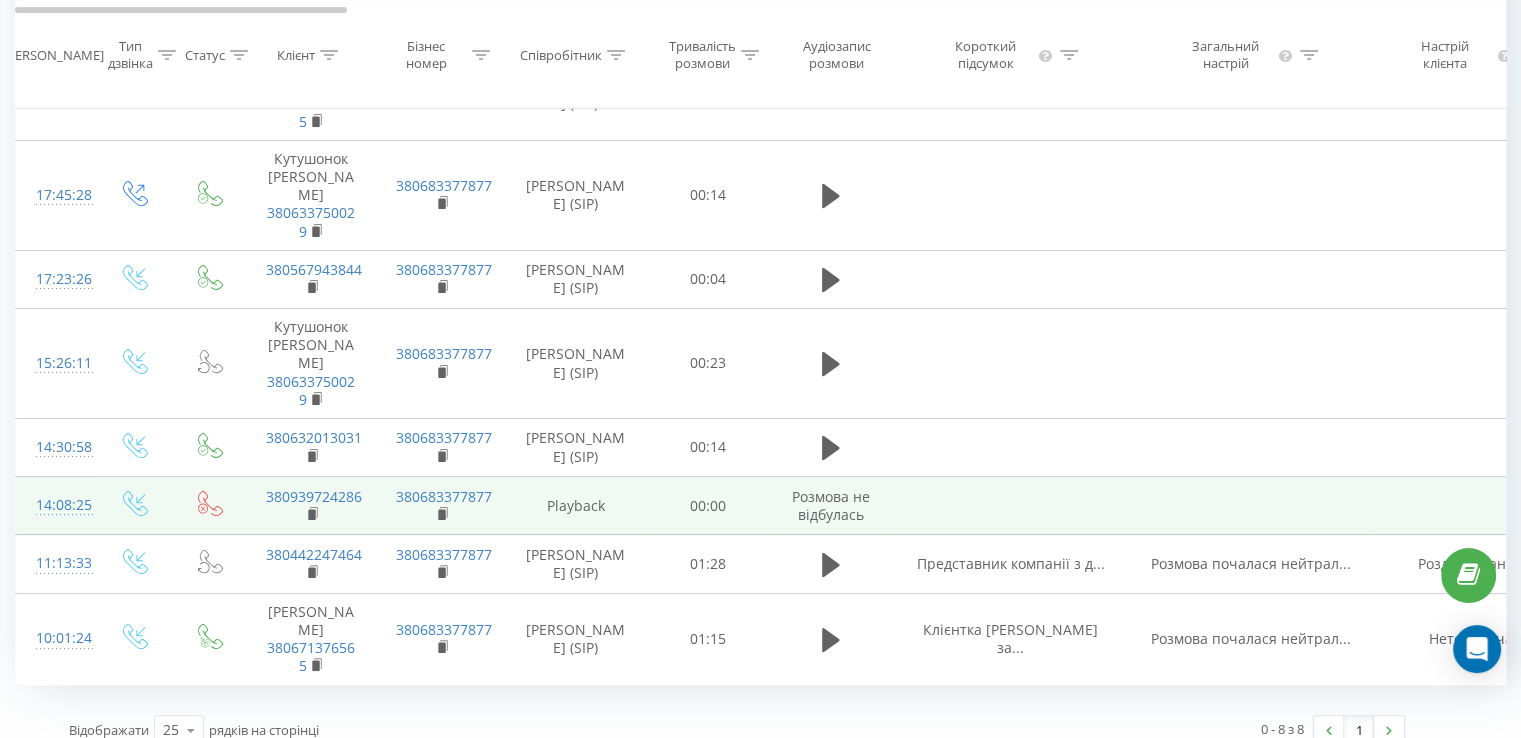 scroll, scrollTop: 0, scrollLeft: 0, axis: both 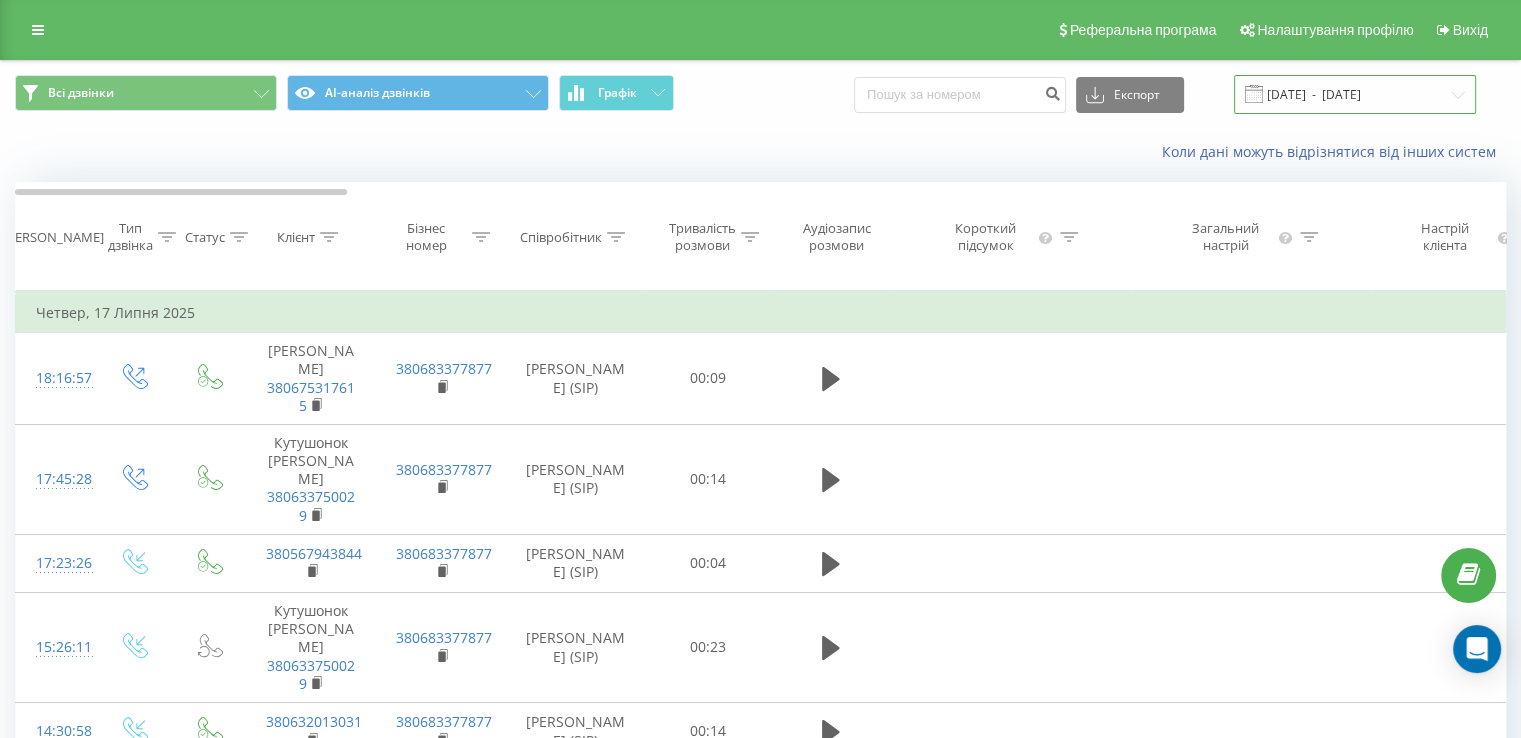 click on "17.07.2025  -  17.07.2025" at bounding box center (1355, 94) 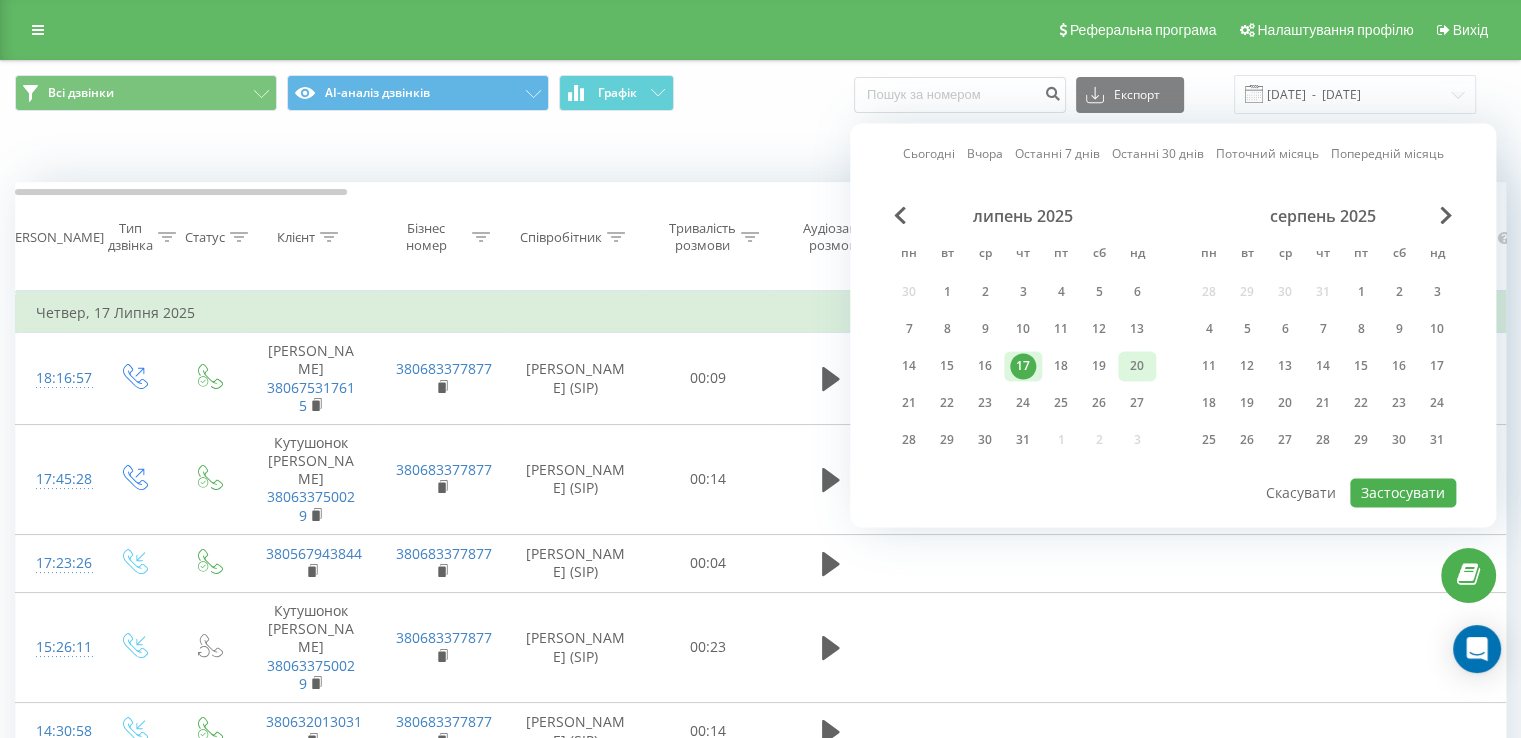 click on "20" at bounding box center [1137, 366] 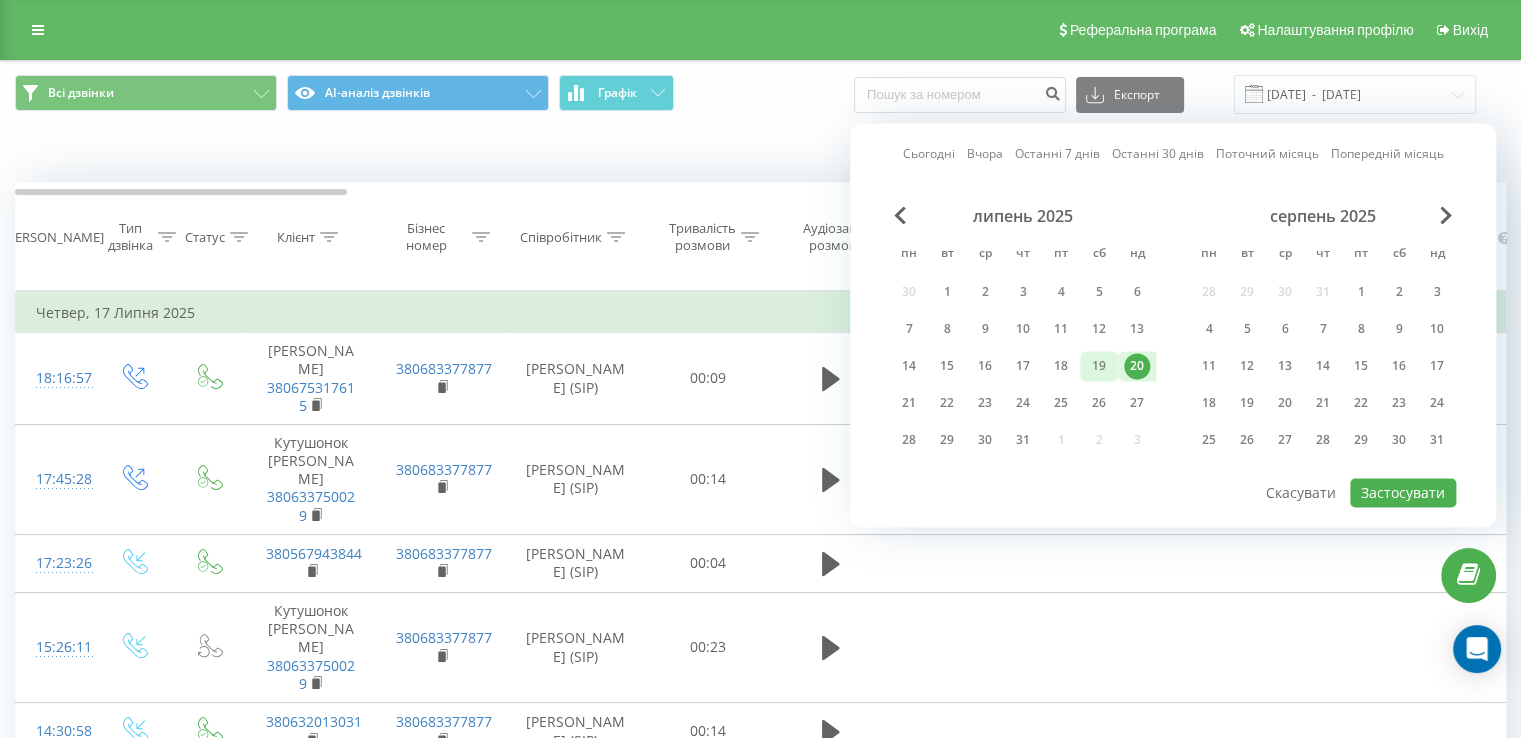 click on "19" at bounding box center [1099, 366] 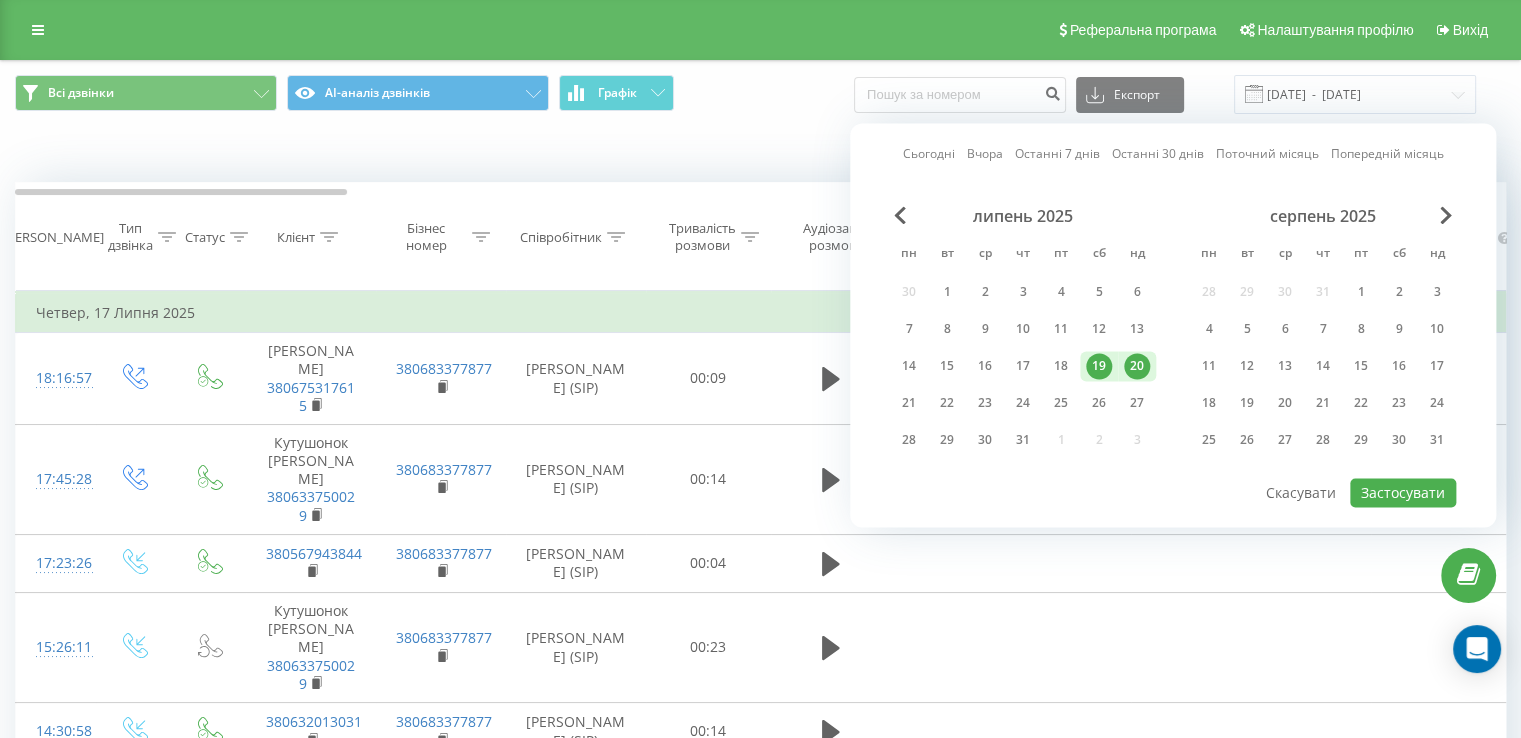 click on "20" at bounding box center [1137, 366] 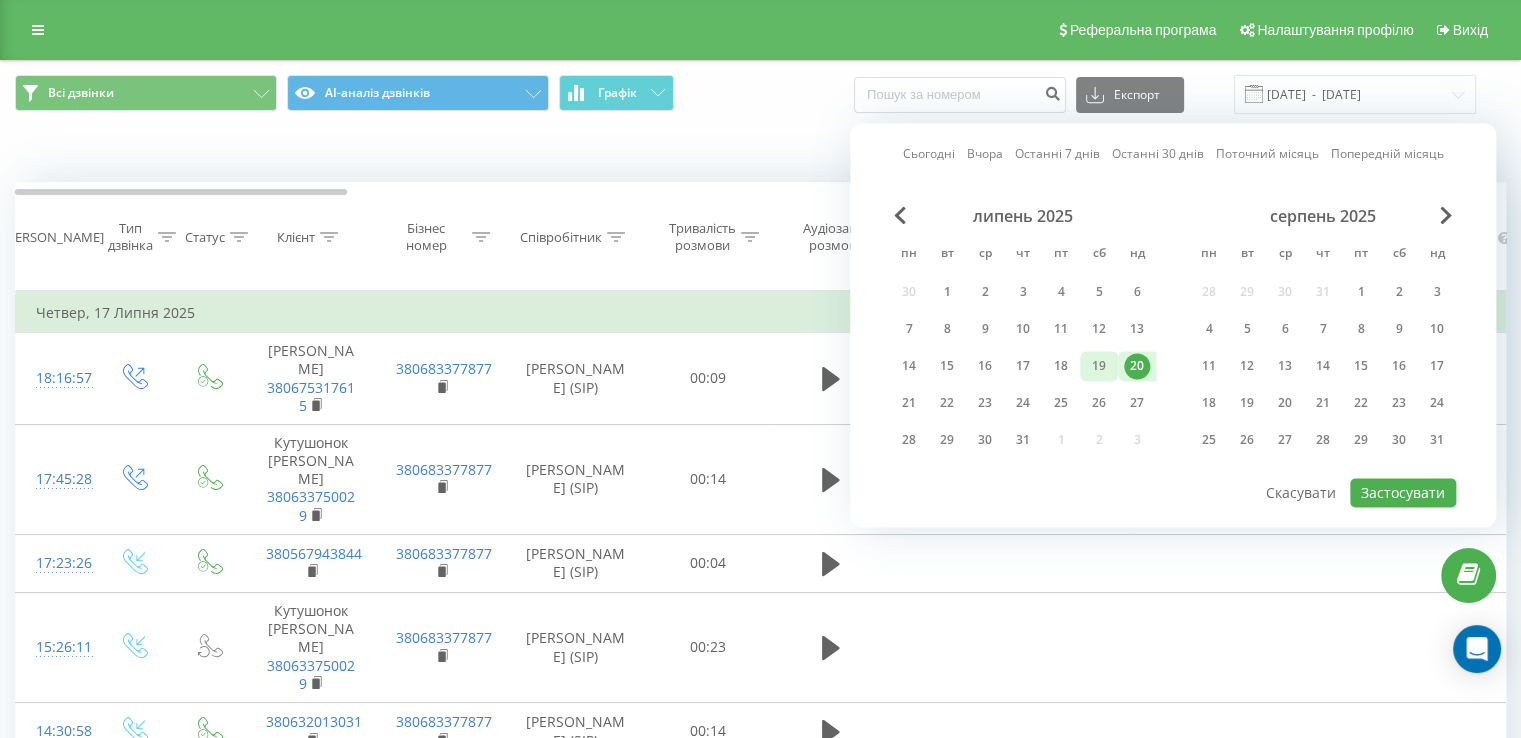 click on "19" at bounding box center [1099, 366] 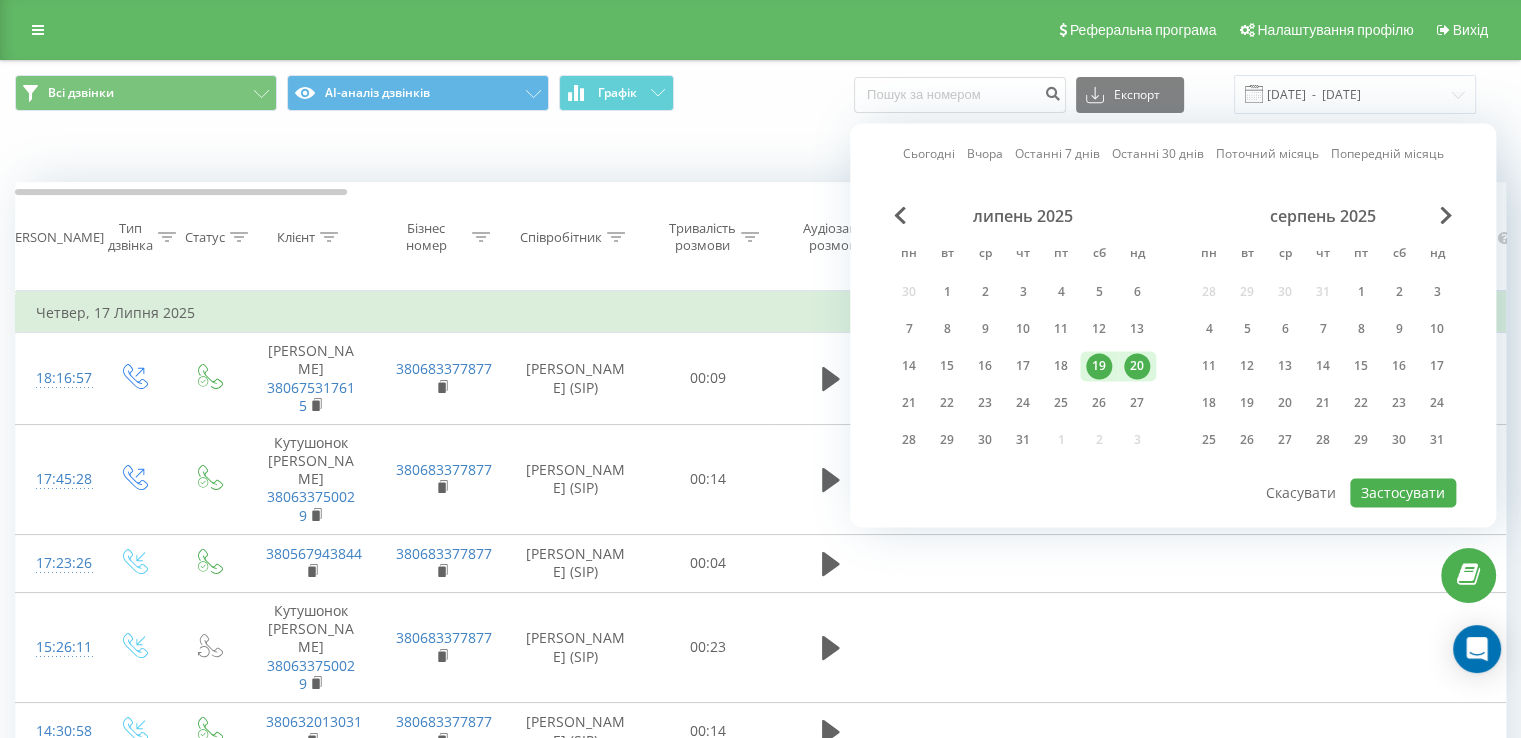 click on "19" at bounding box center [1099, 366] 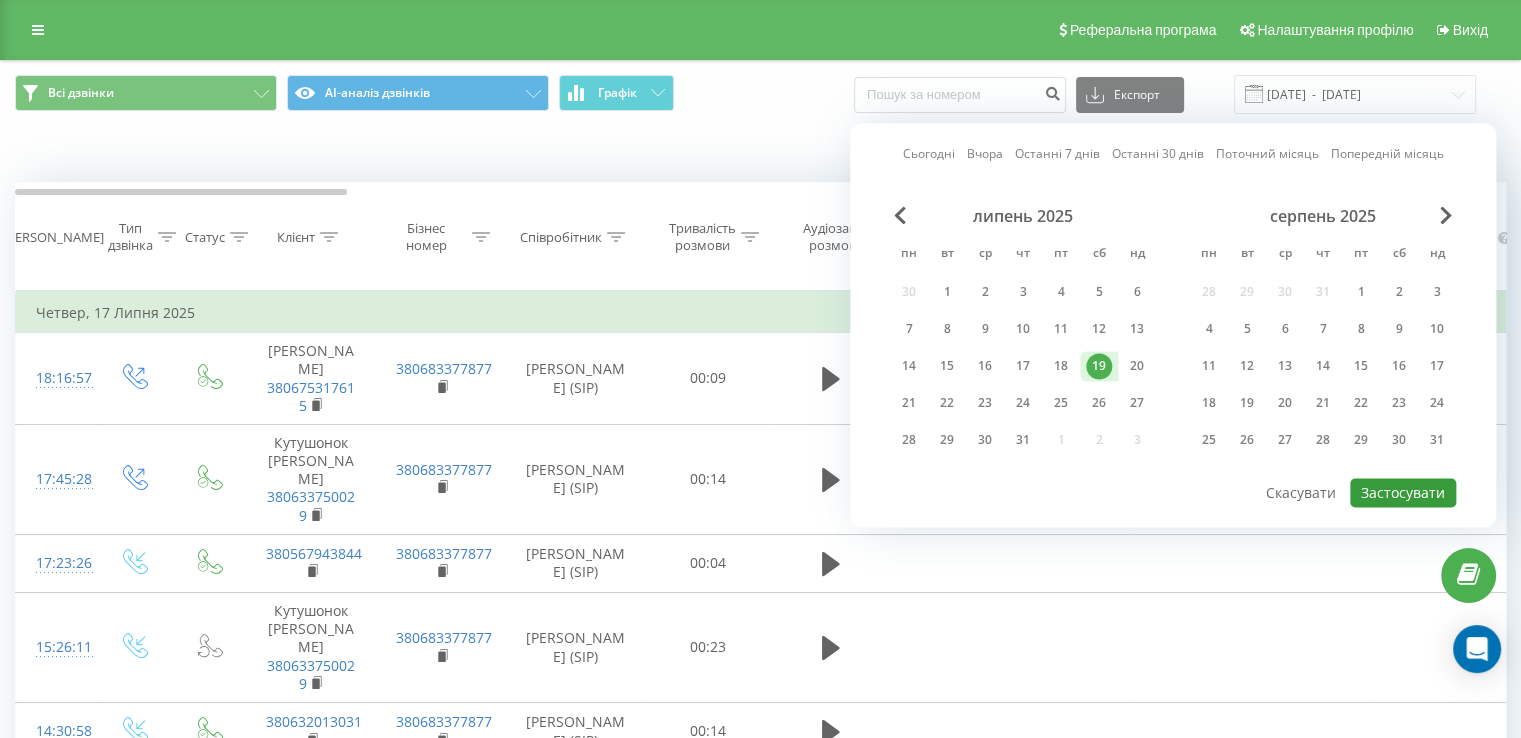 click on "Застосувати" at bounding box center [1403, 492] 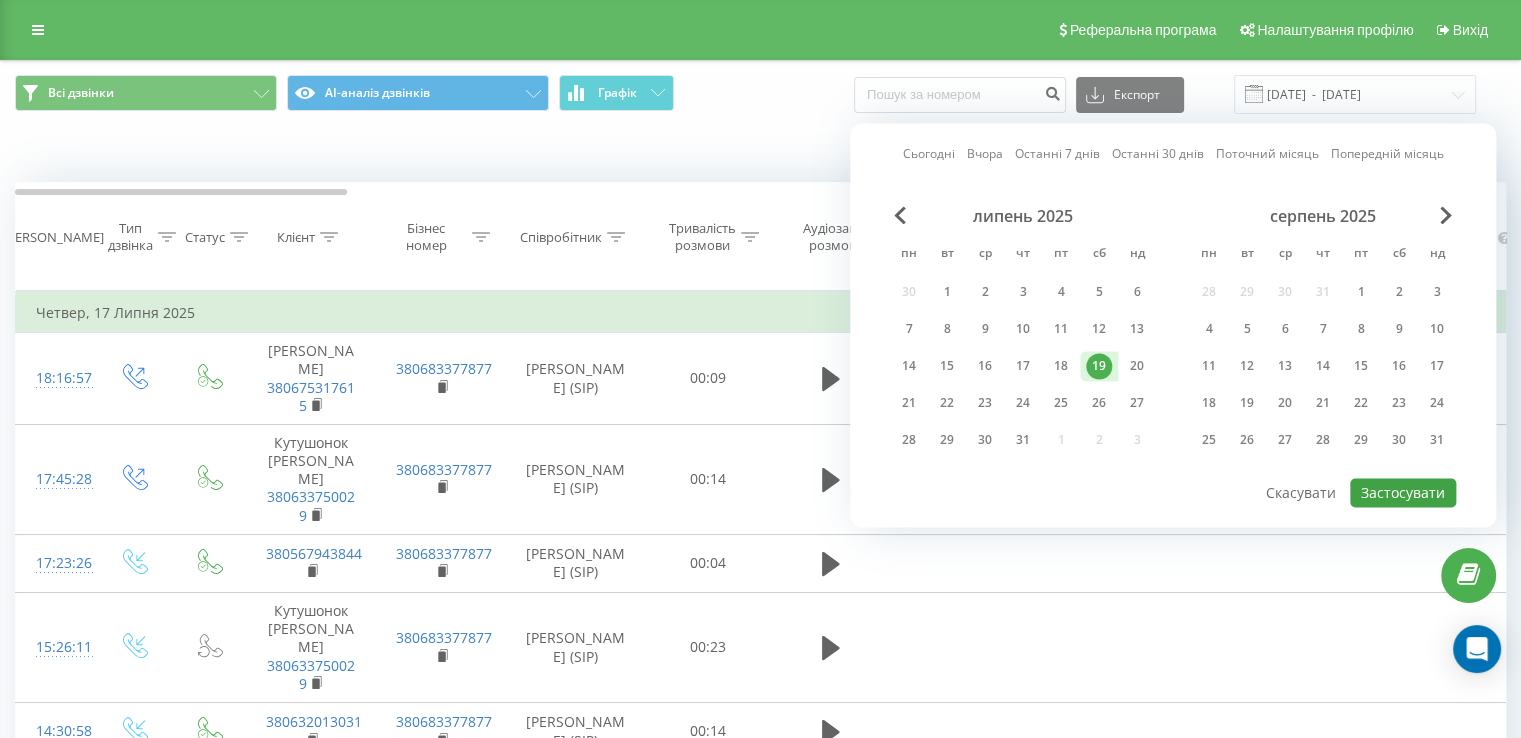 type on "[DATE]  -  [DATE]" 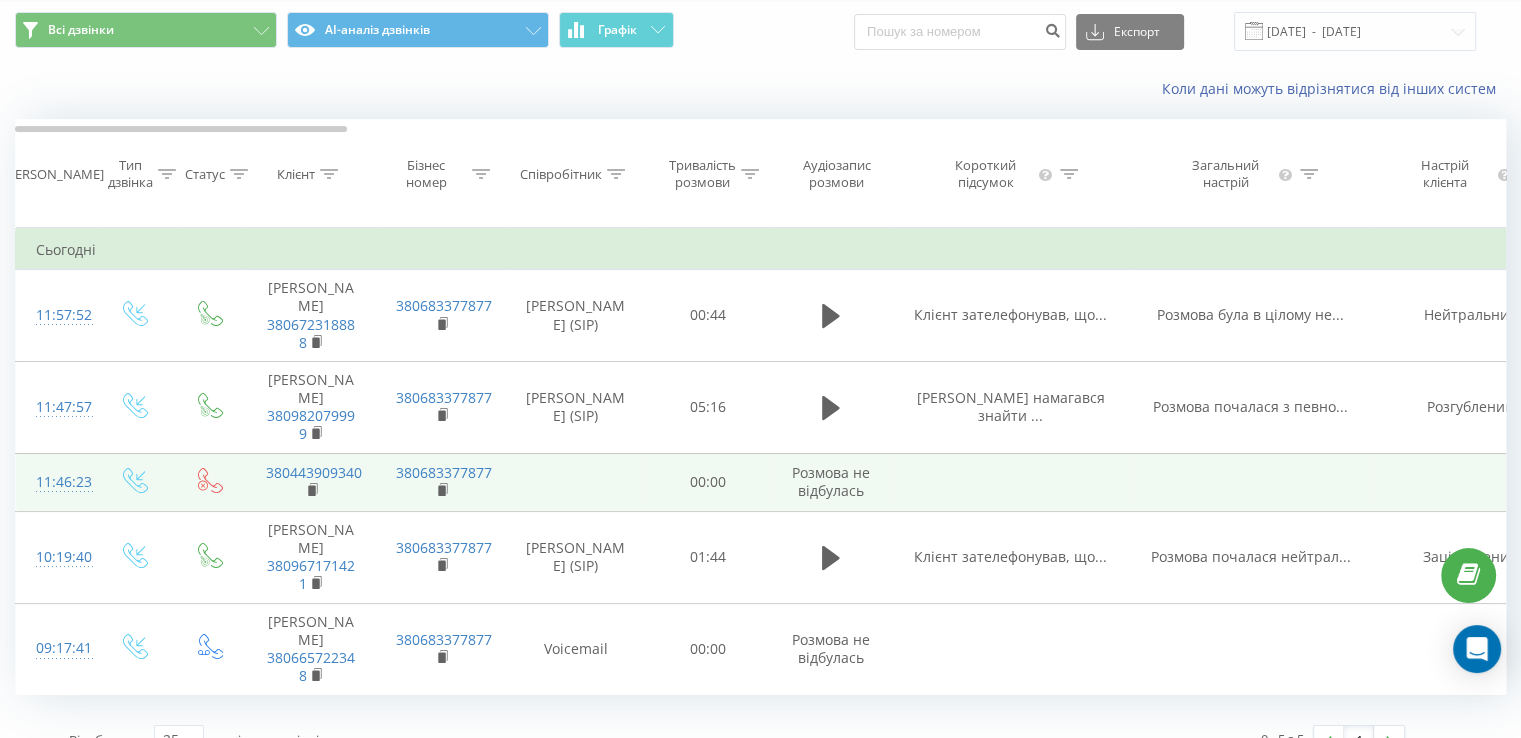 scroll, scrollTop: 94, scrollLeft: 0, axis: vertical 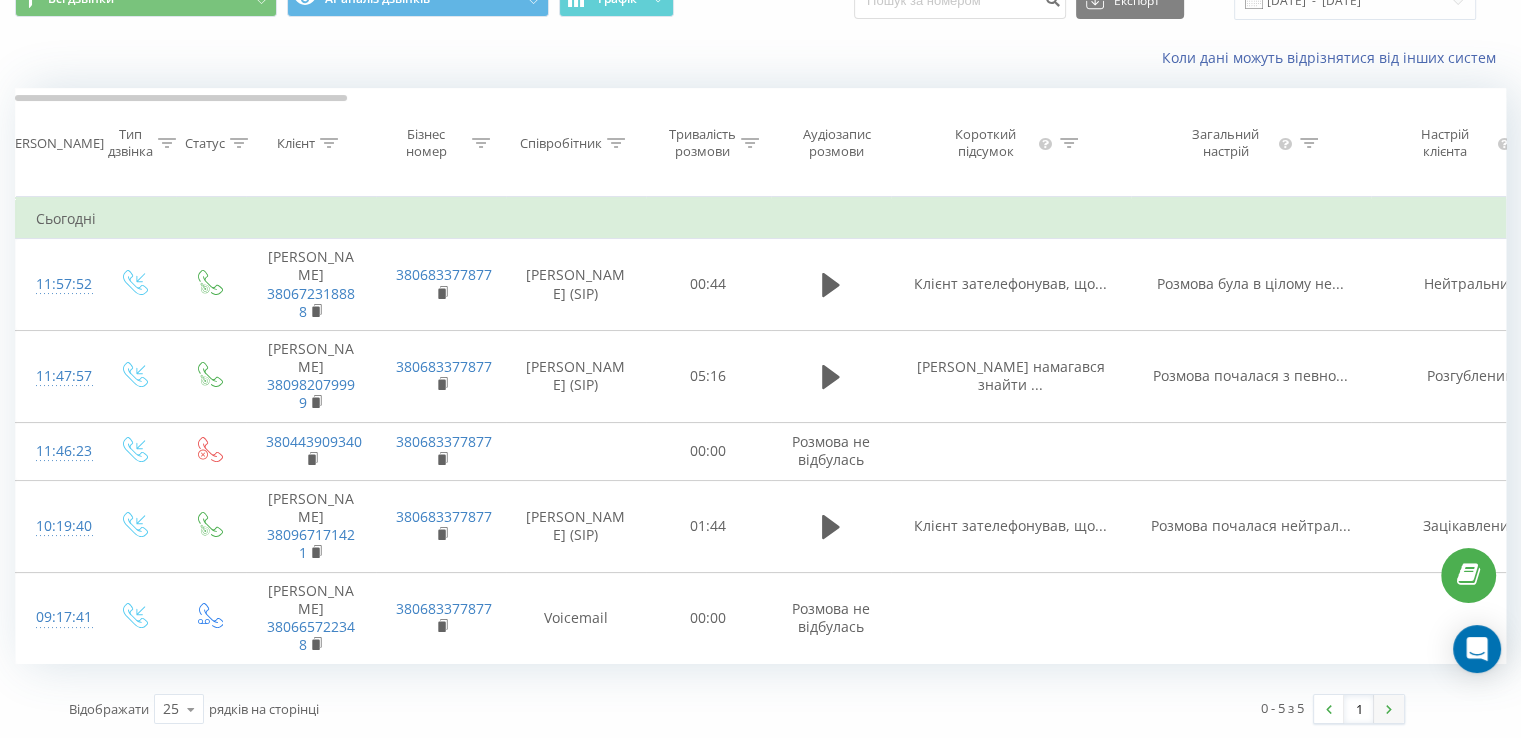 click at bounding box center (1389, 709) 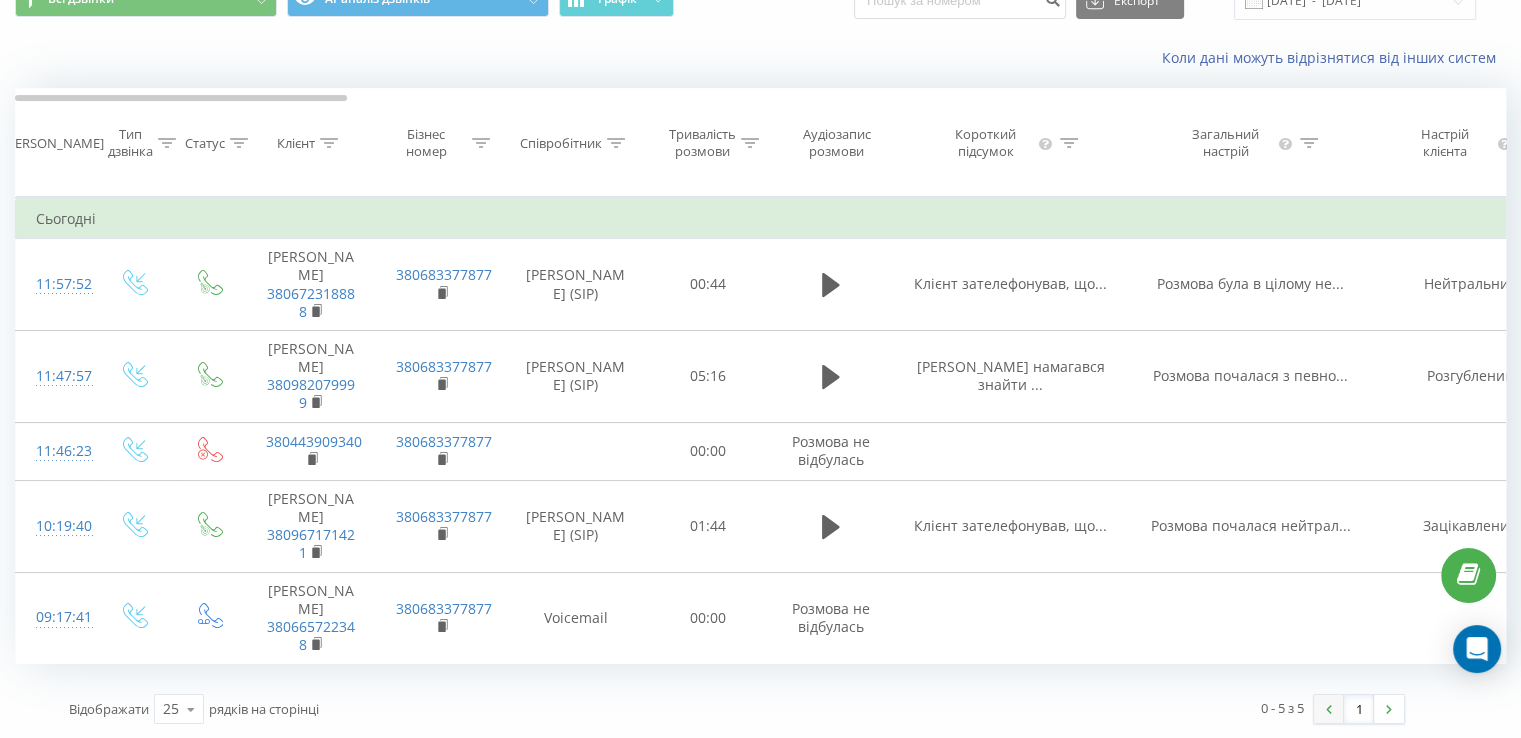 drag, startPoint x: 1321, startPoint y: 713, endPoint x: 1309, endPoint y: 707, distance: 13.416408 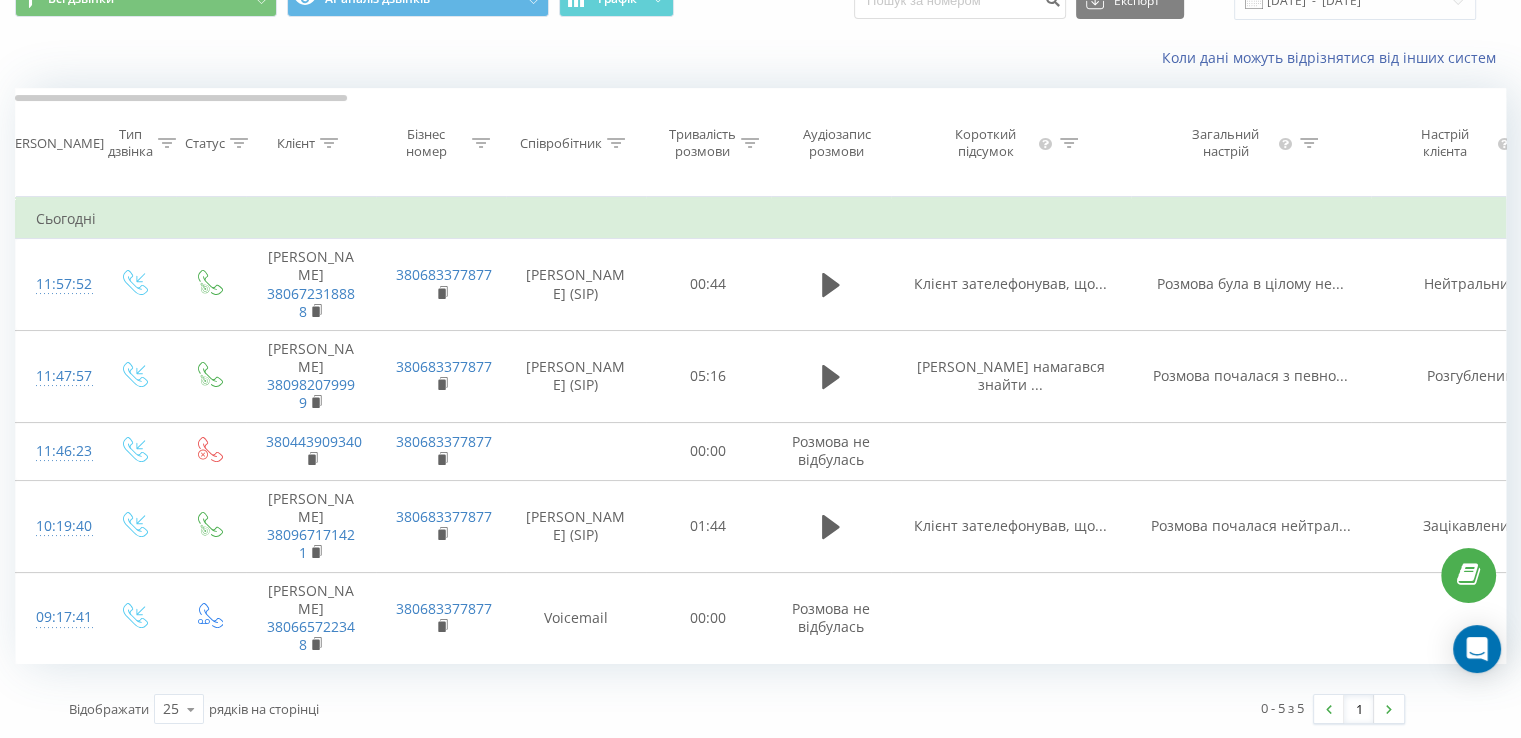 click at bounding box center (1329, 709) 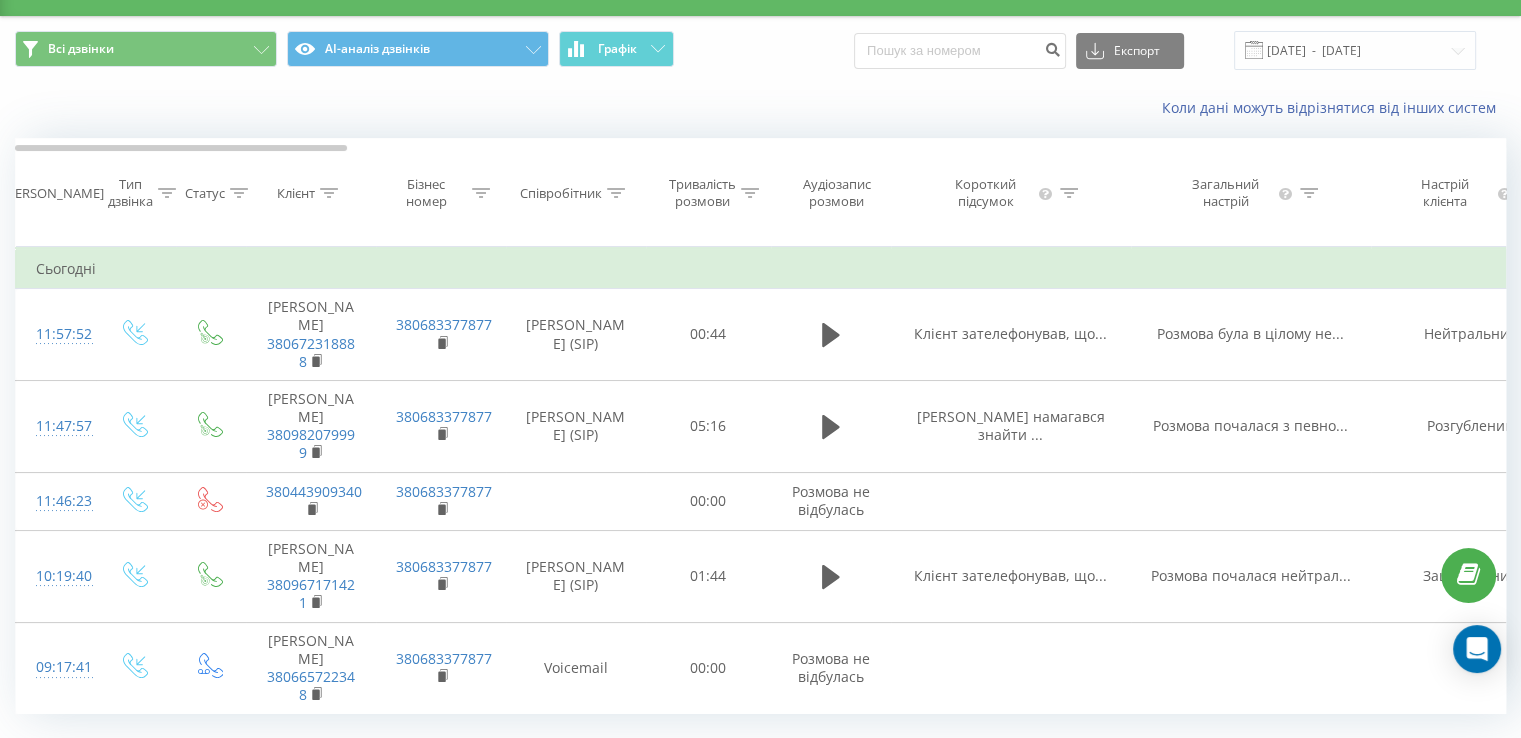 scroll, scrollTop: 0, scrollLeft: 0, axis: both 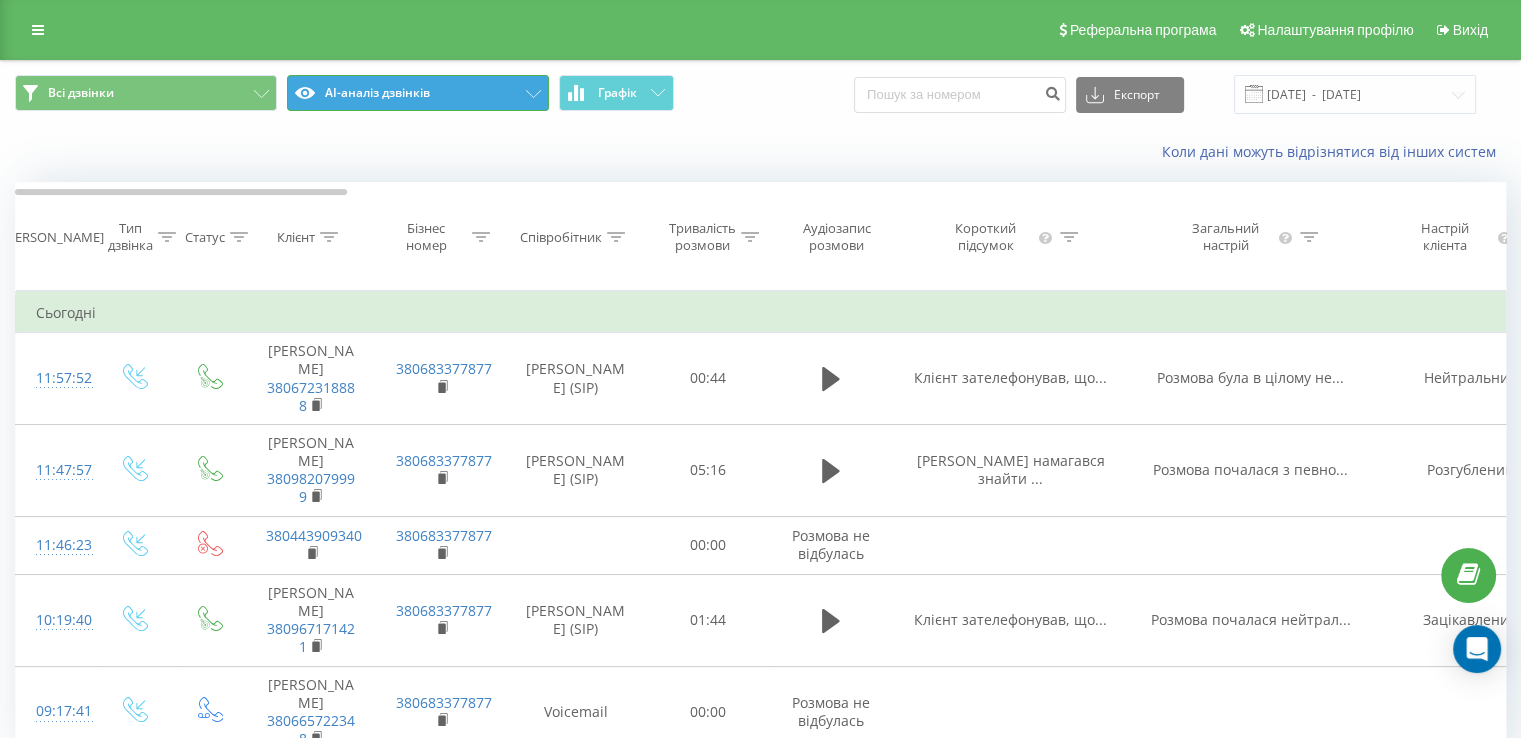 click on "AI-аналіз дзвінків" at bounding box center (418, 93) 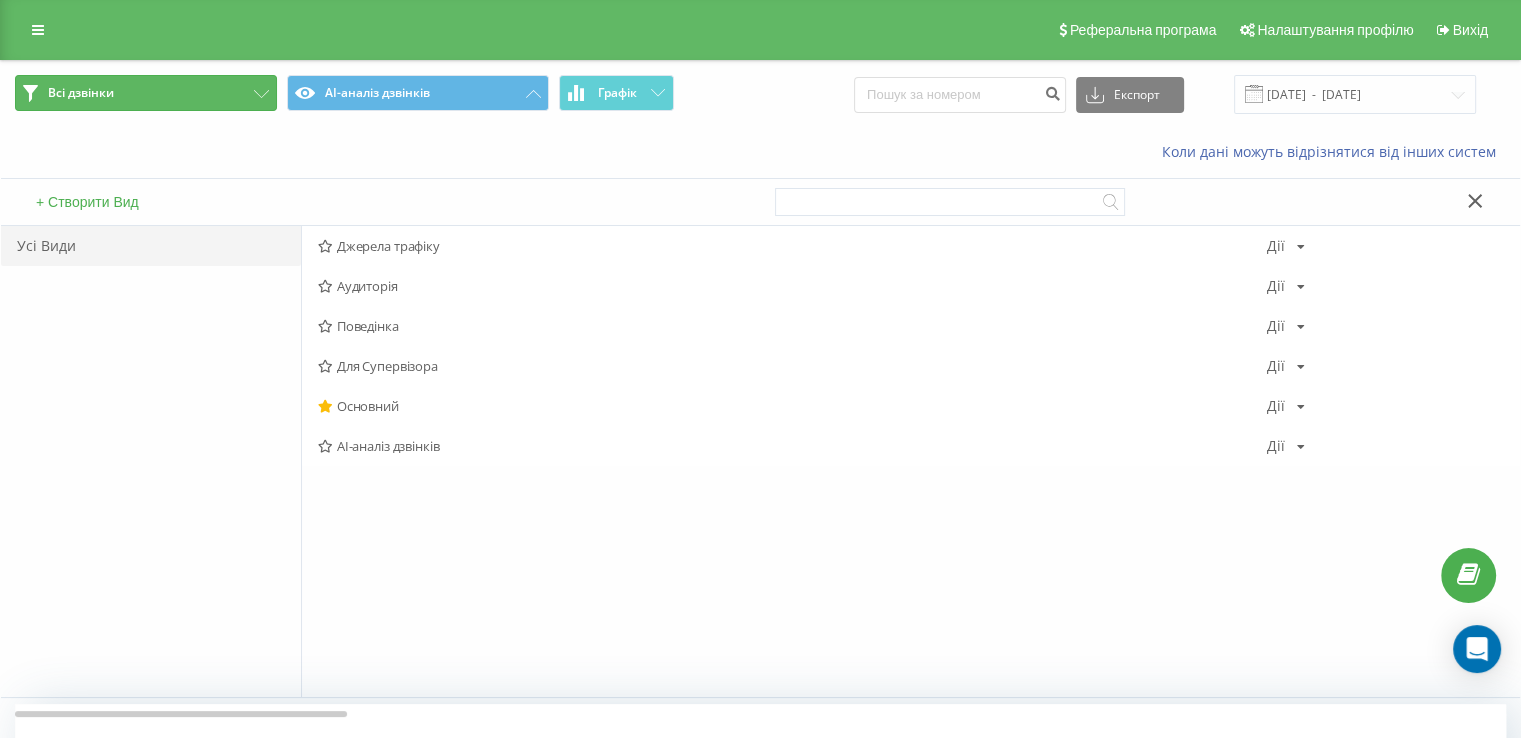 click on "Всі дзвінки" at bounding box center (81, 93) 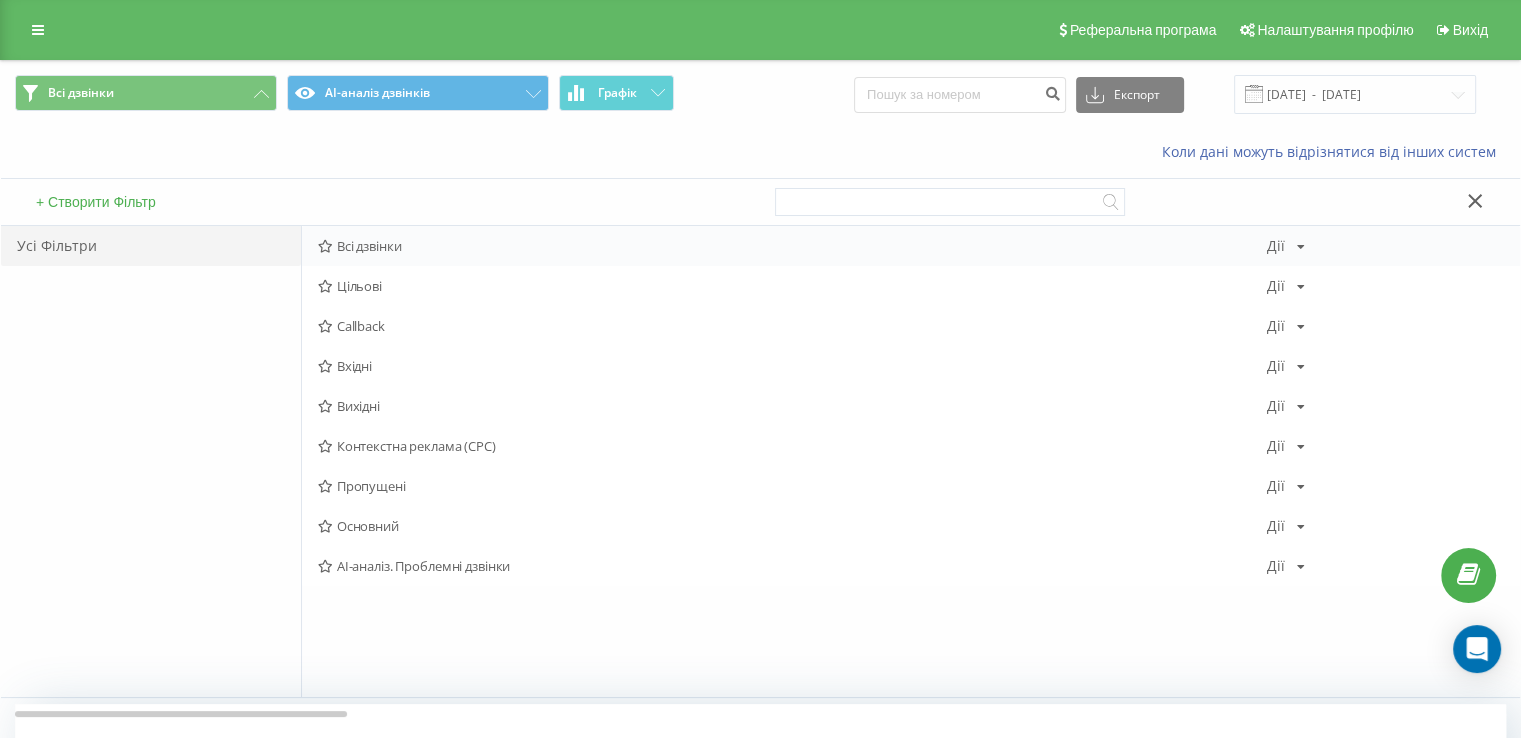 click on "Всі дзвінки Дії Редагувати Копіювати Видалити За замовчуванням Поділитися" at bounding box center (911, 246) 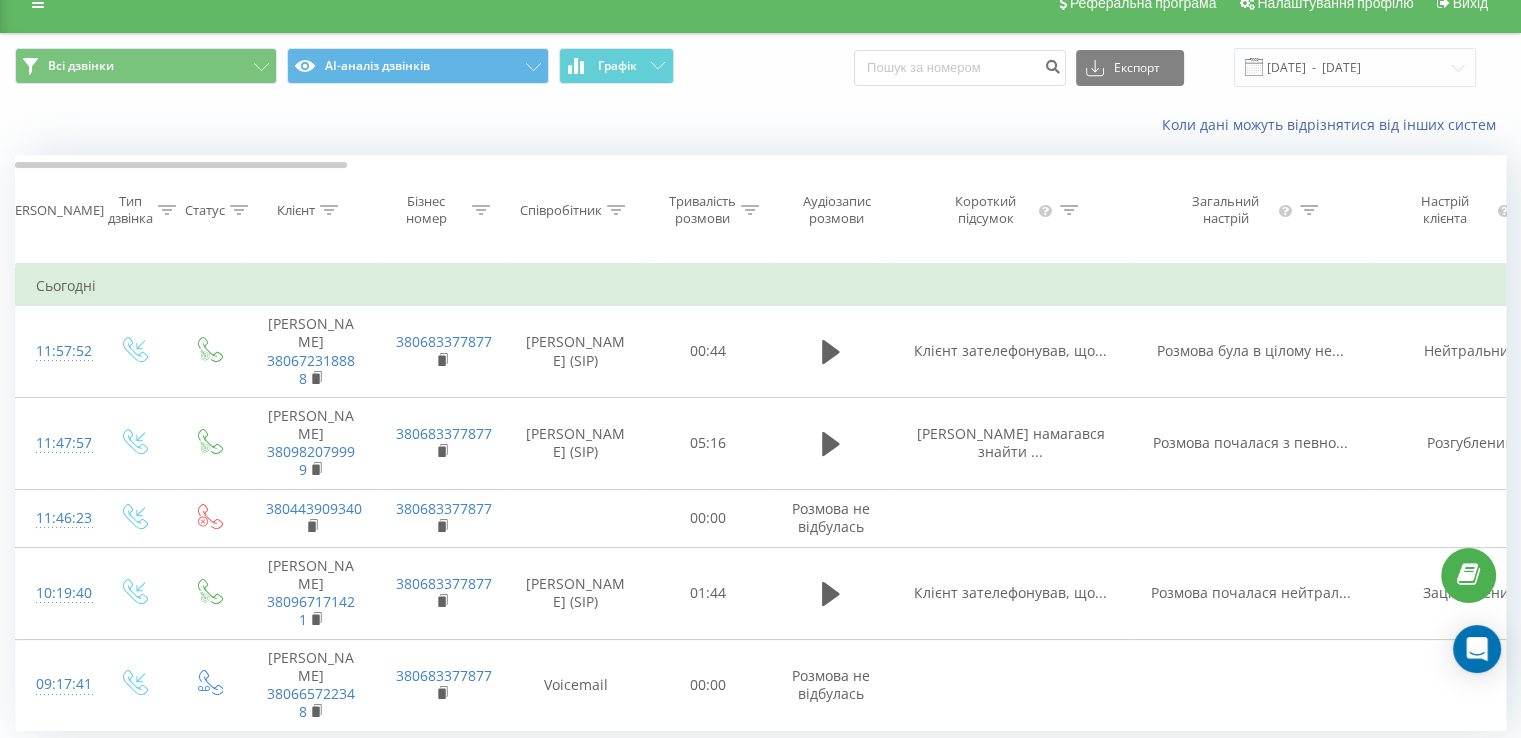 scroll, scrollTop: 0, scrollLeft: 0, axis: both 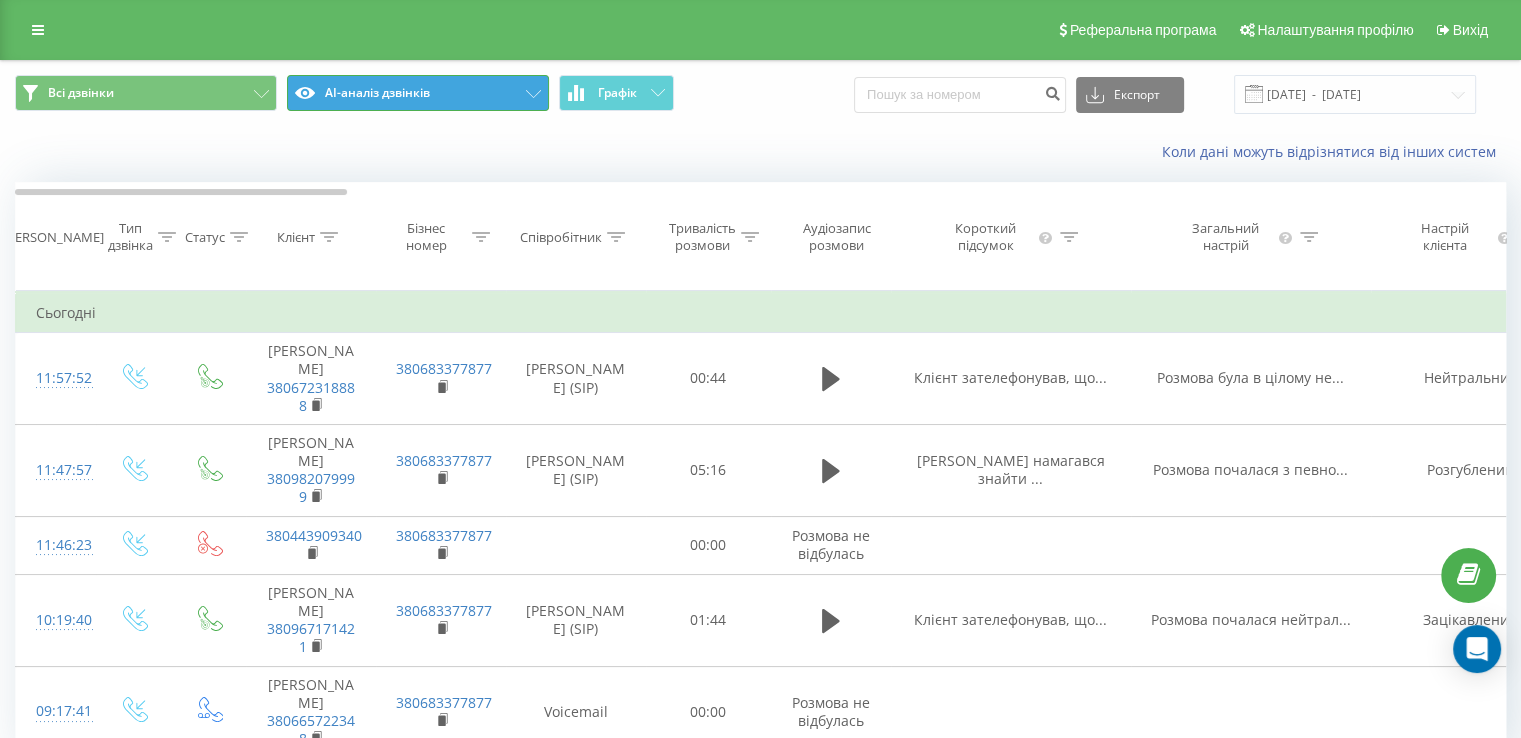 click on "AI-аналіз дзвінків" at bounding box center [418, 93] 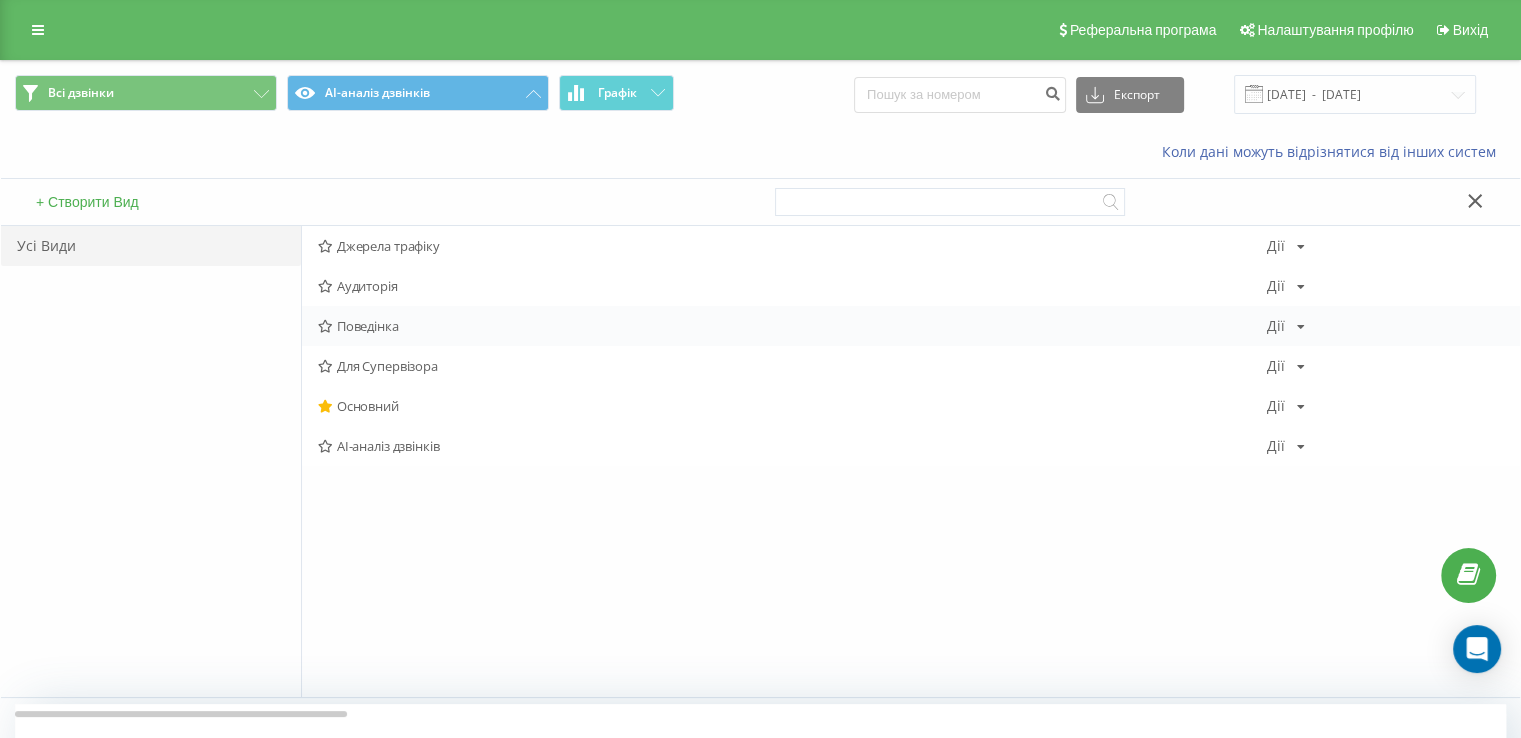 click on "Поведінка Дії Редагувати Копіювати Видалити За замовчуванням Поділитися" at bounding box center (911, 326) 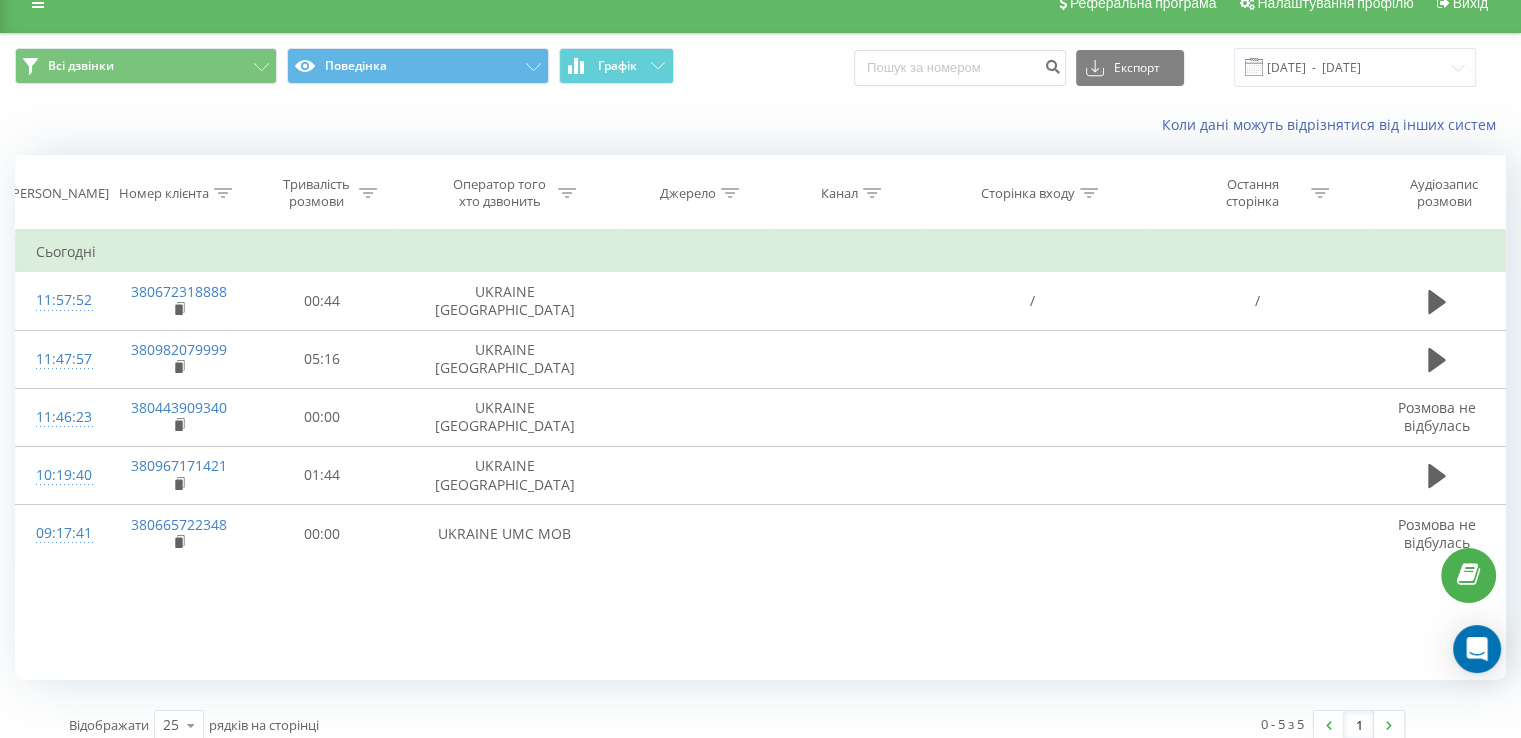 scroll, scrollTop: 0, scrollLeft: 0, axis: both 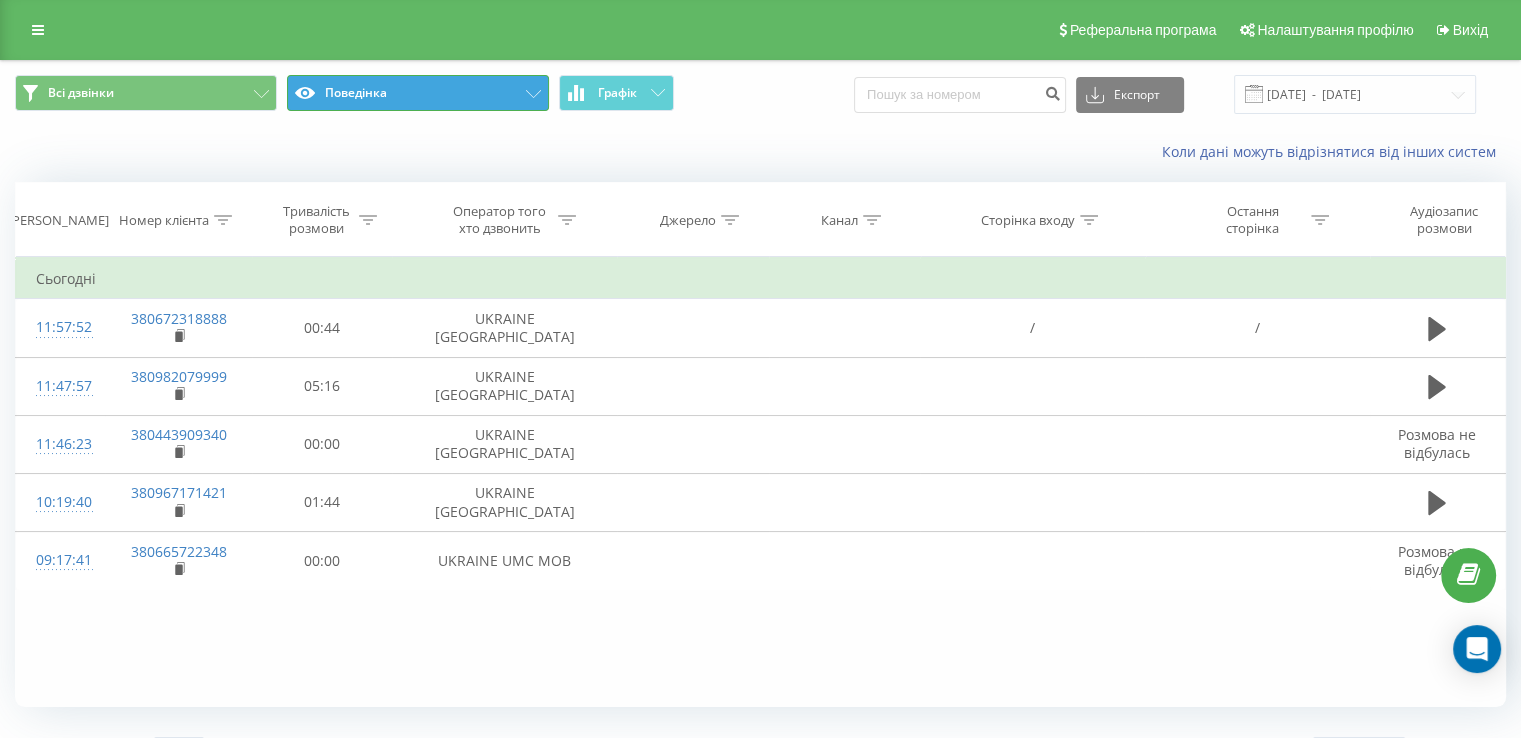 click on "Поведінка" at bounding box center [418, 93] 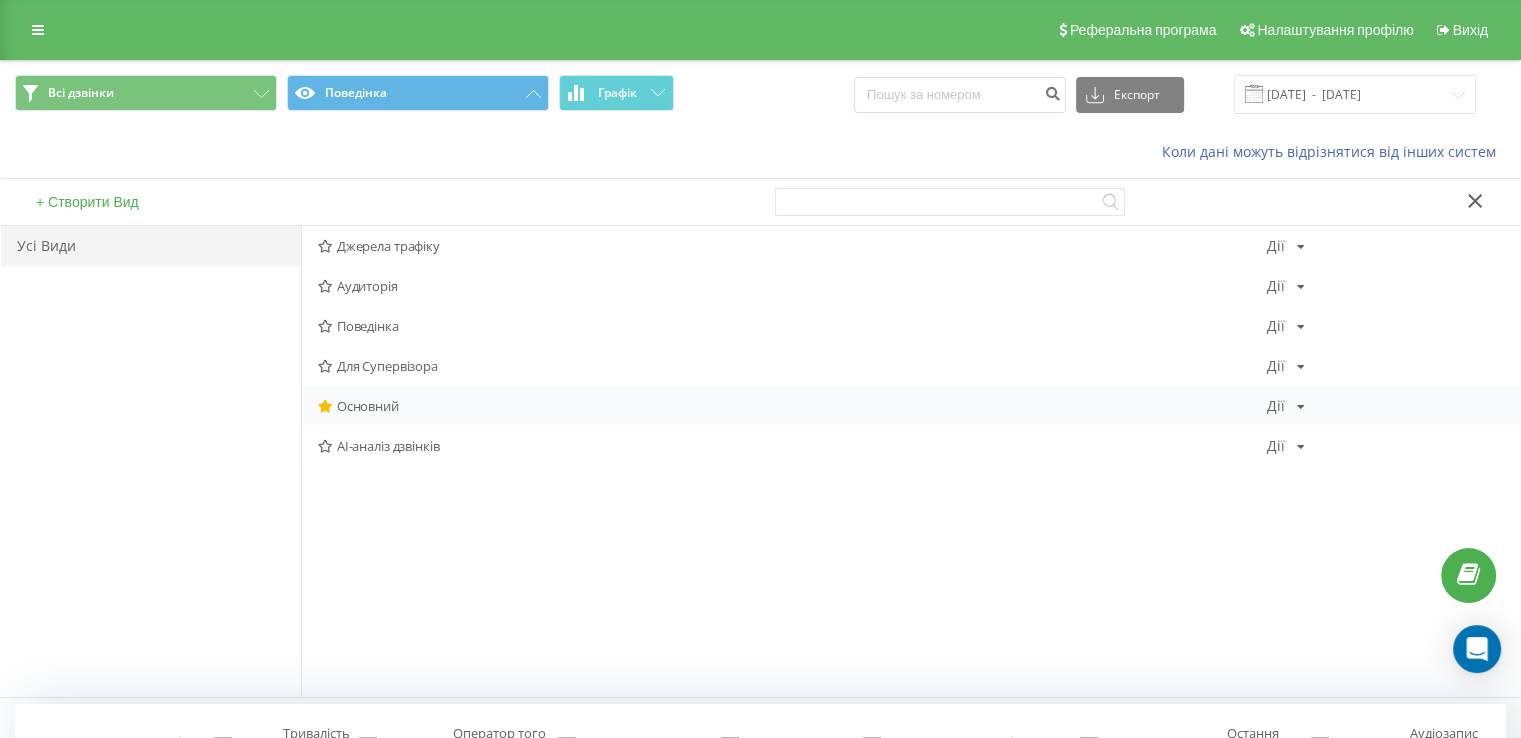 click on "Основний Дії Редагувати Копіювати Видалити За замовчуванням Поділитися" at bounding box center (911, 406) 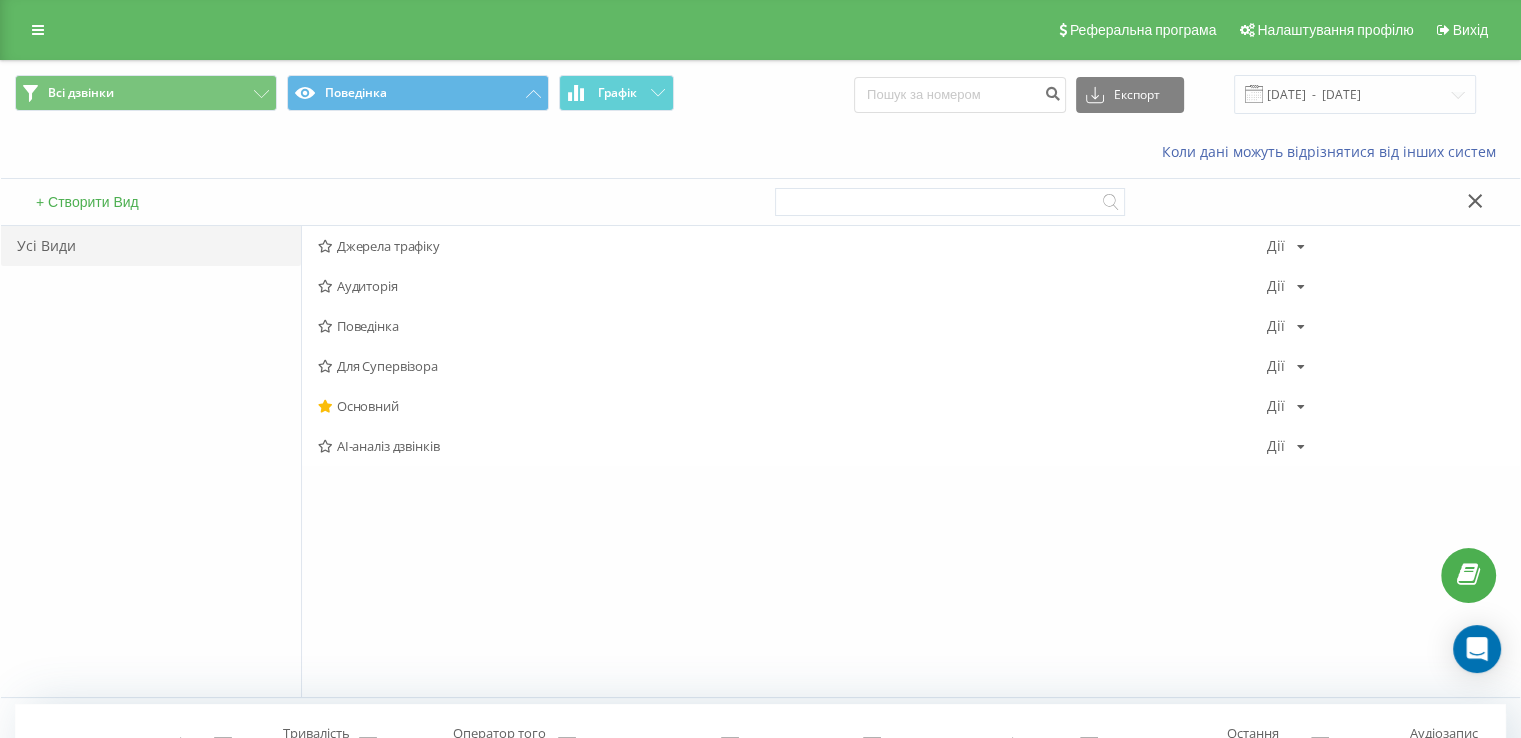 click on "AI-аналіз дзвінків" at bounding box center (792, 446) 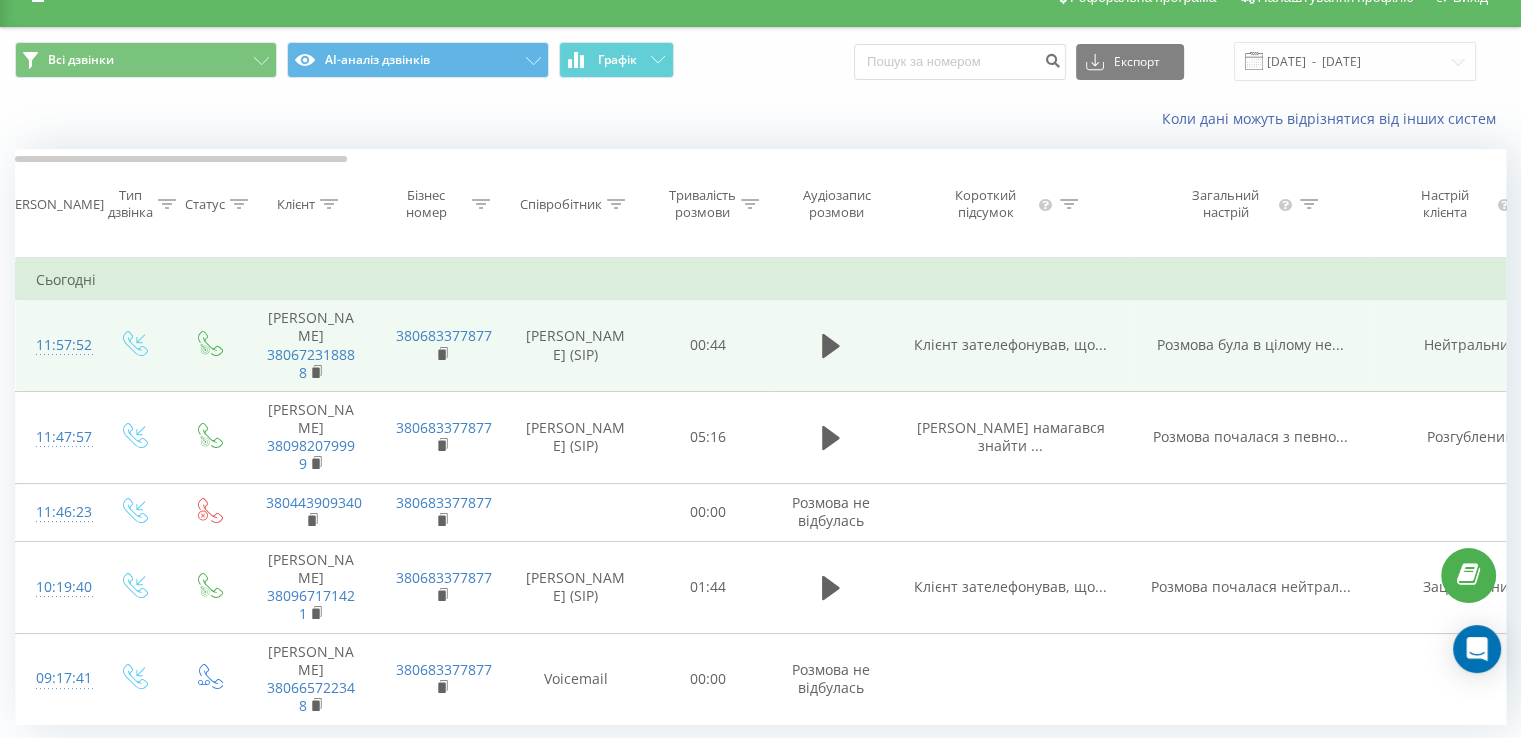 scroll, scrollTop: 0, scrollLeft: 0, axis: both 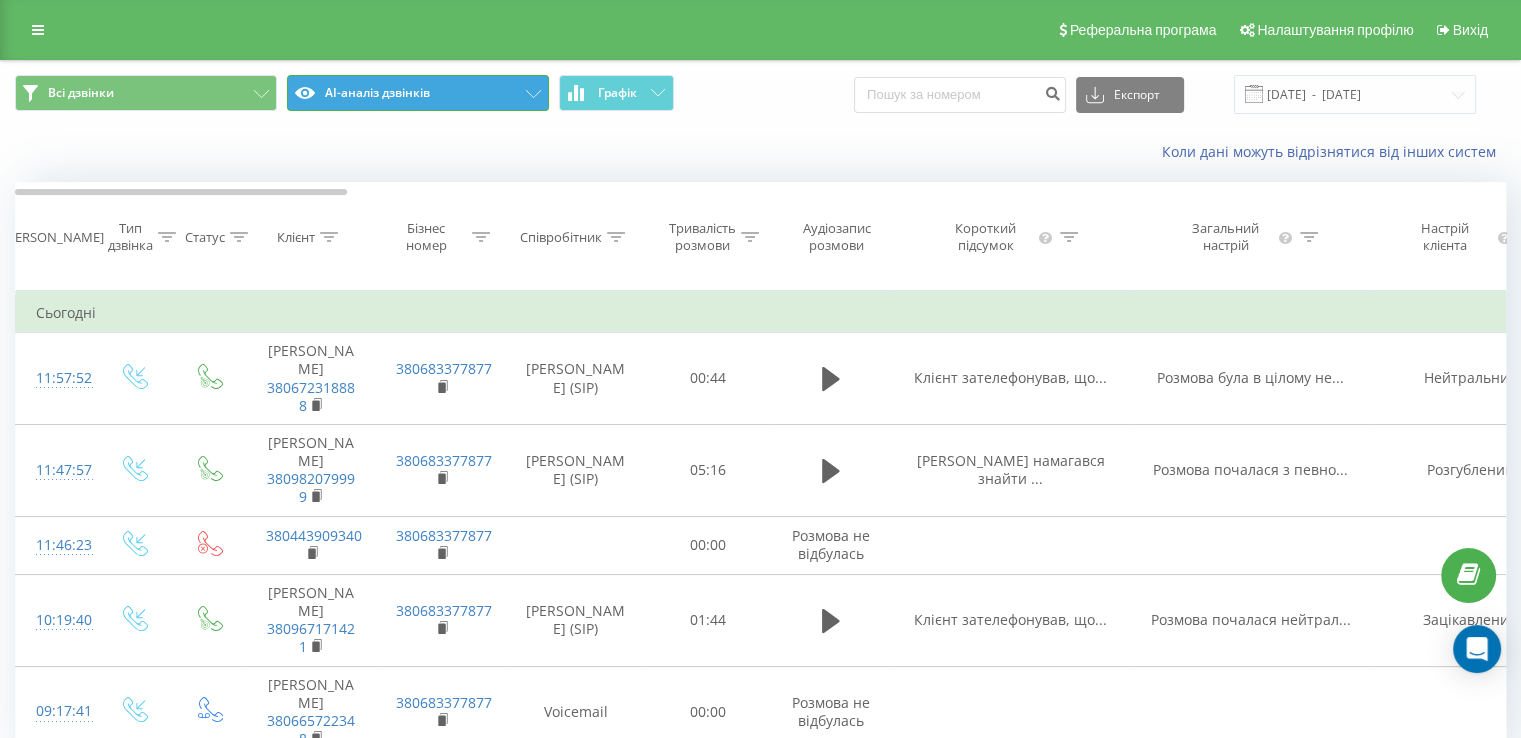 click on "AI-аналіз дзвінків" at bounding box center (418, 93) 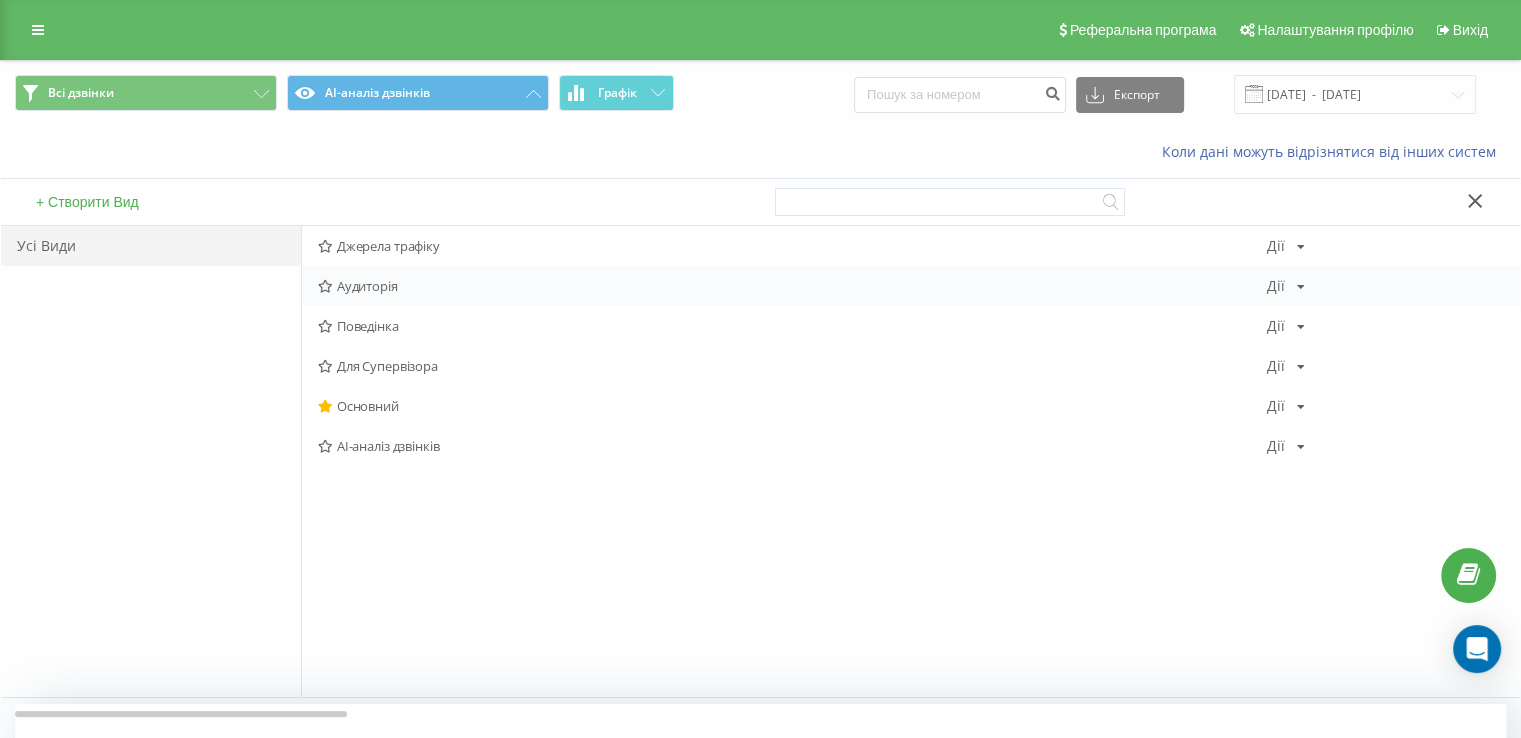click on "Аудиторія" at bounding box center (792, 286) 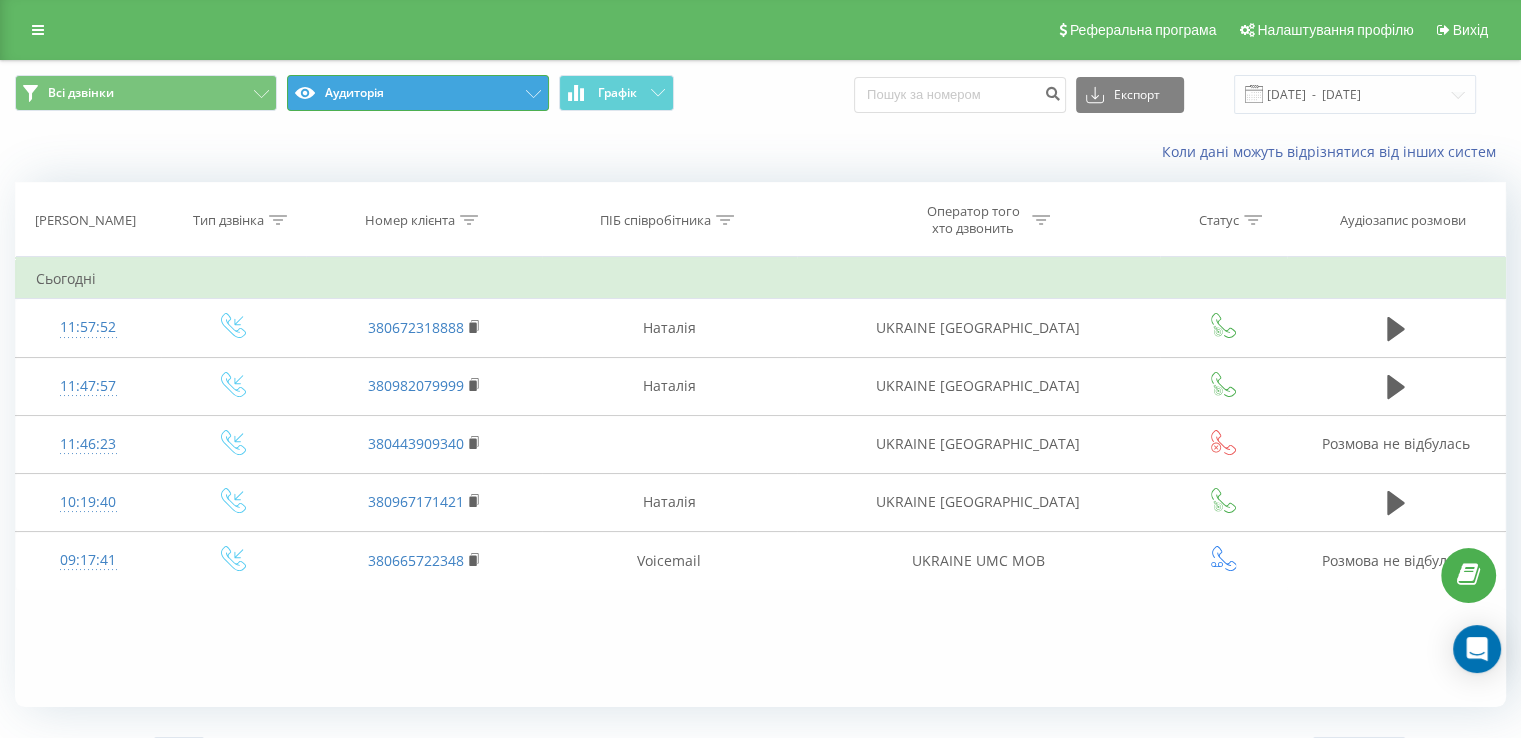 click on "Аудиторія" at bounding box center (418, 93) 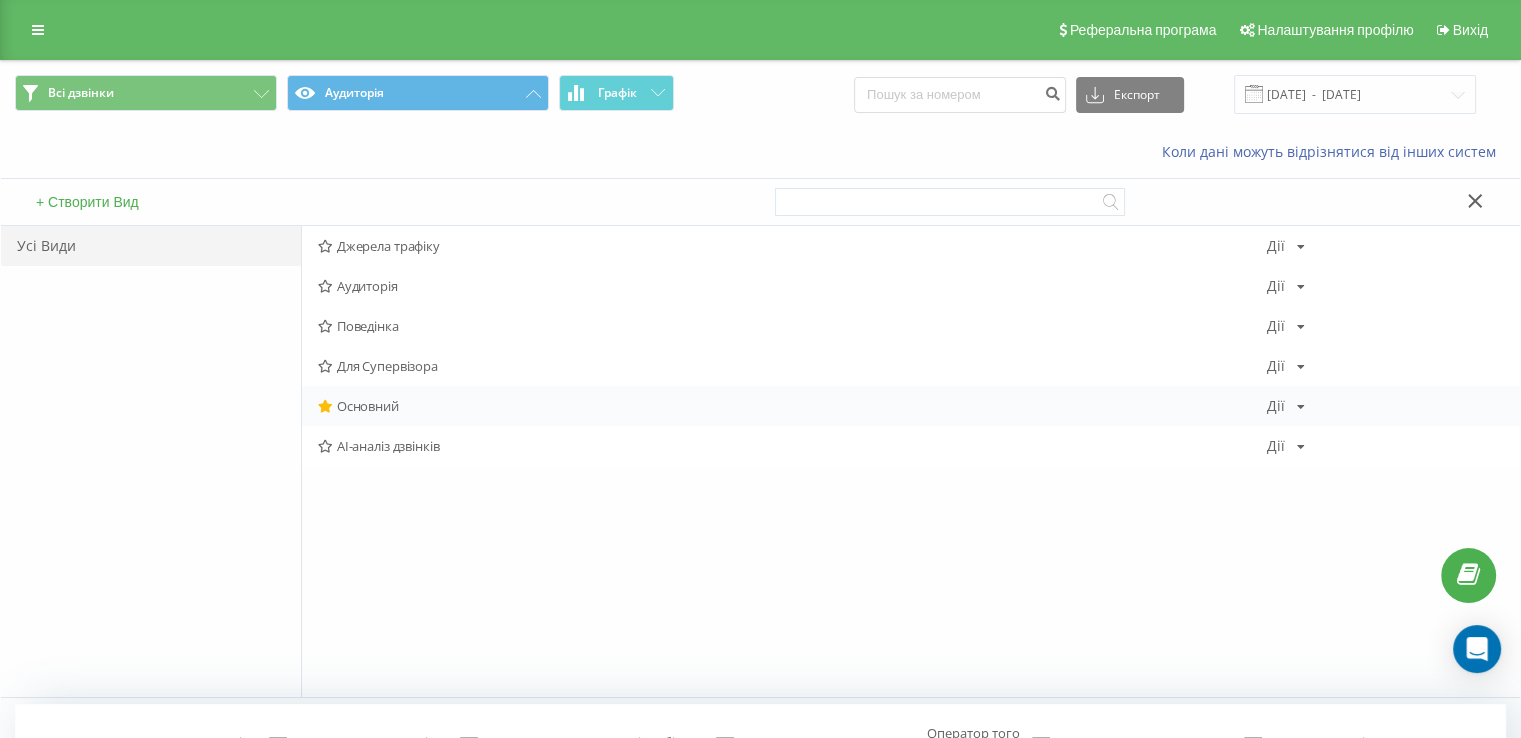 click on "Основний" at bounding box center (792, 406) 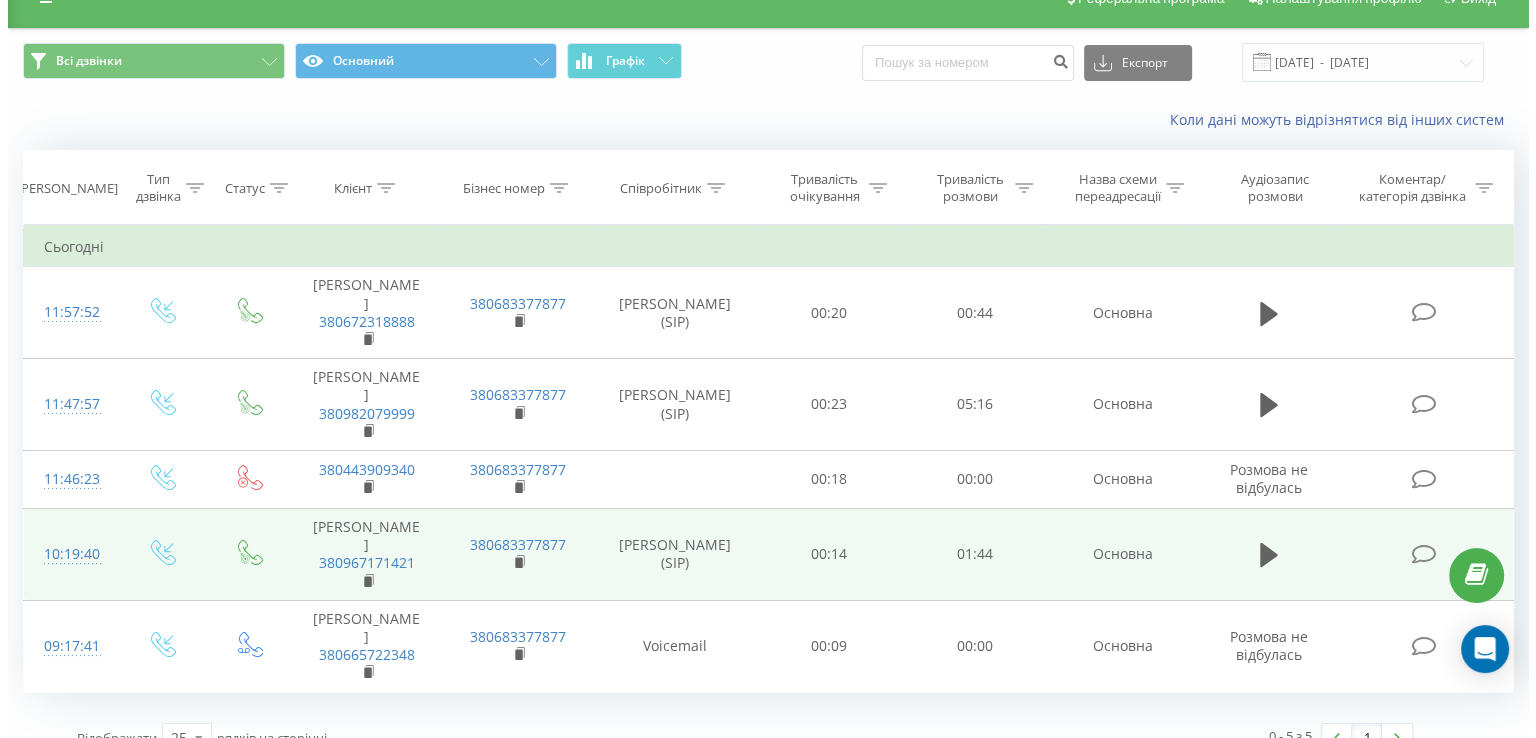 scroll, scrollTop: 44, scrollLeft: 0, axis: vertical 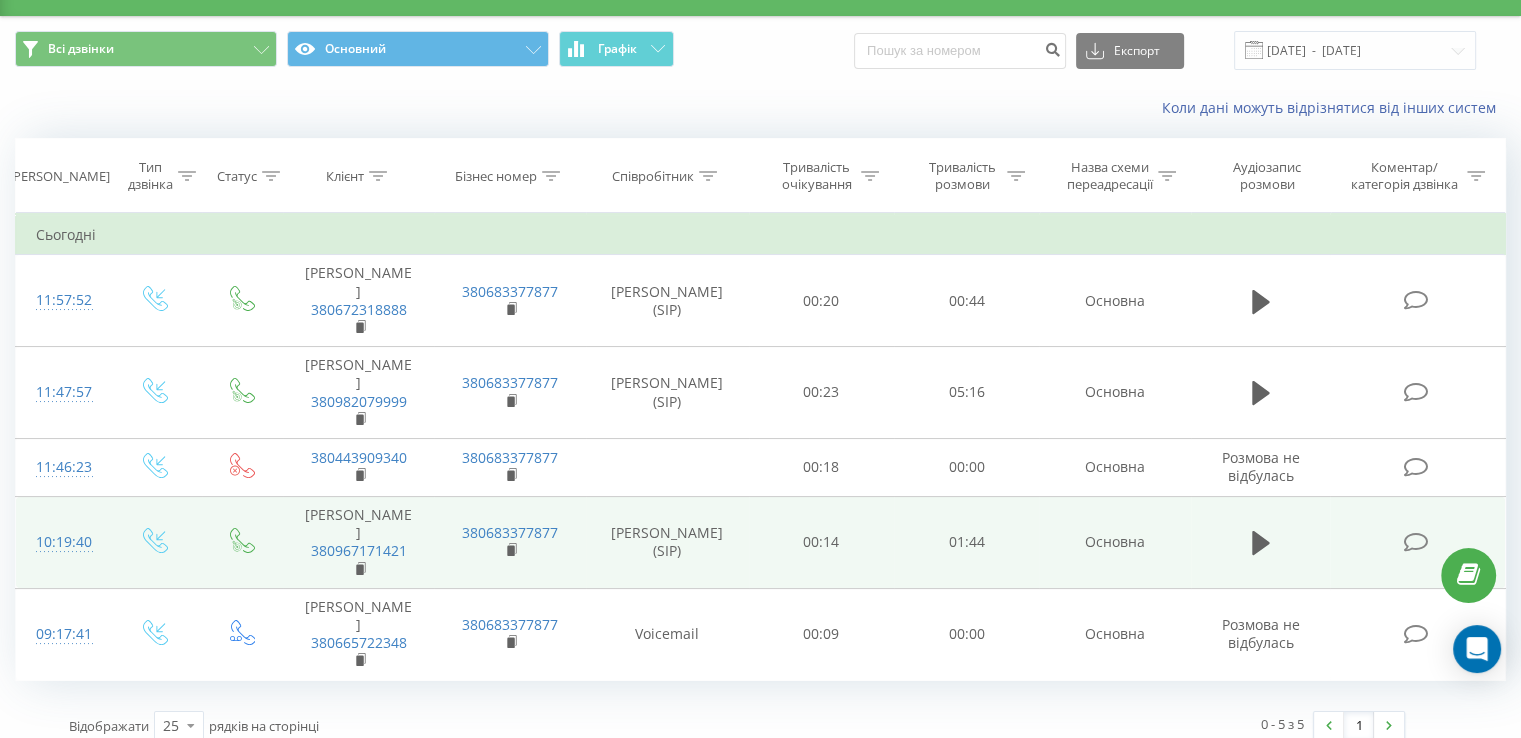 click at bounding box center (1415, 542) 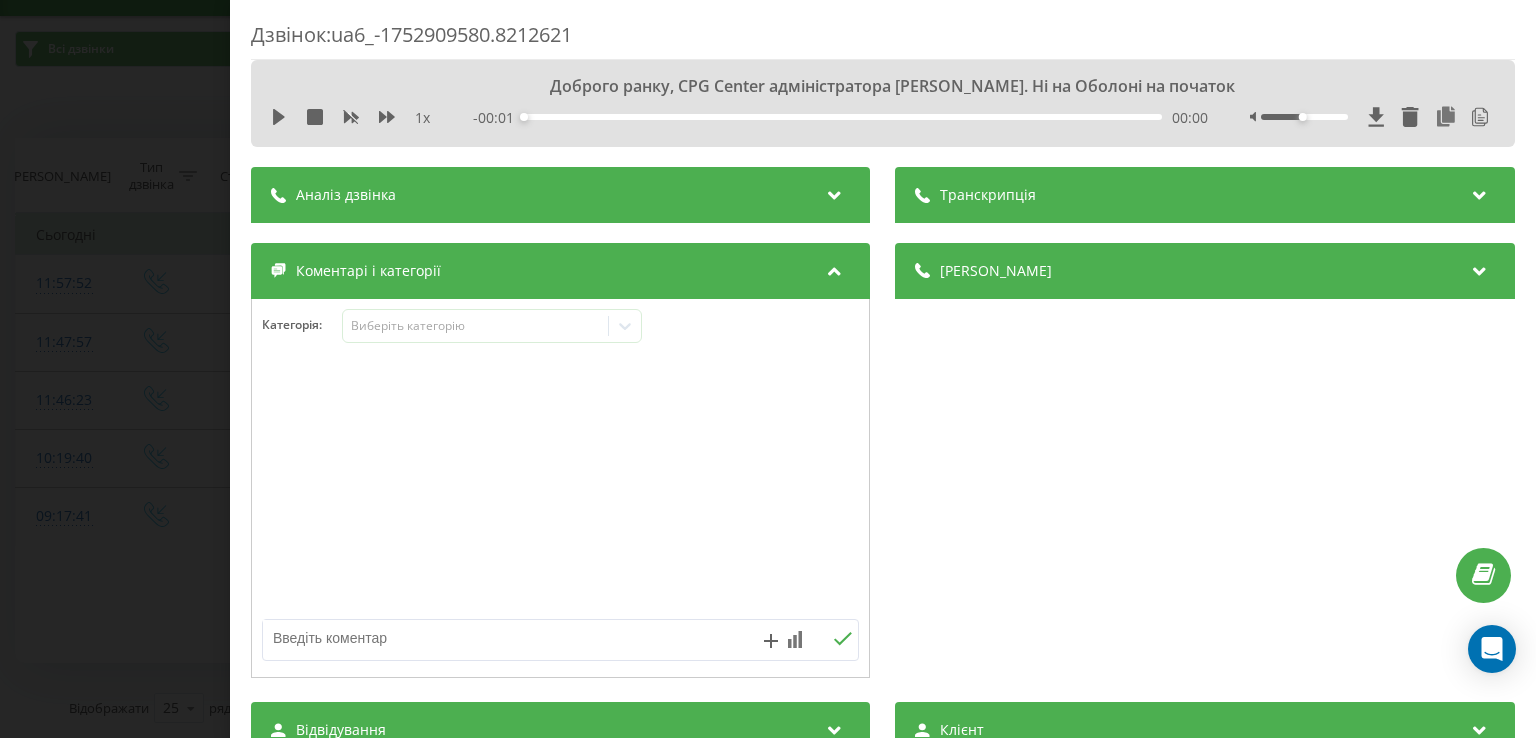 click at bounding box center (560, 489) 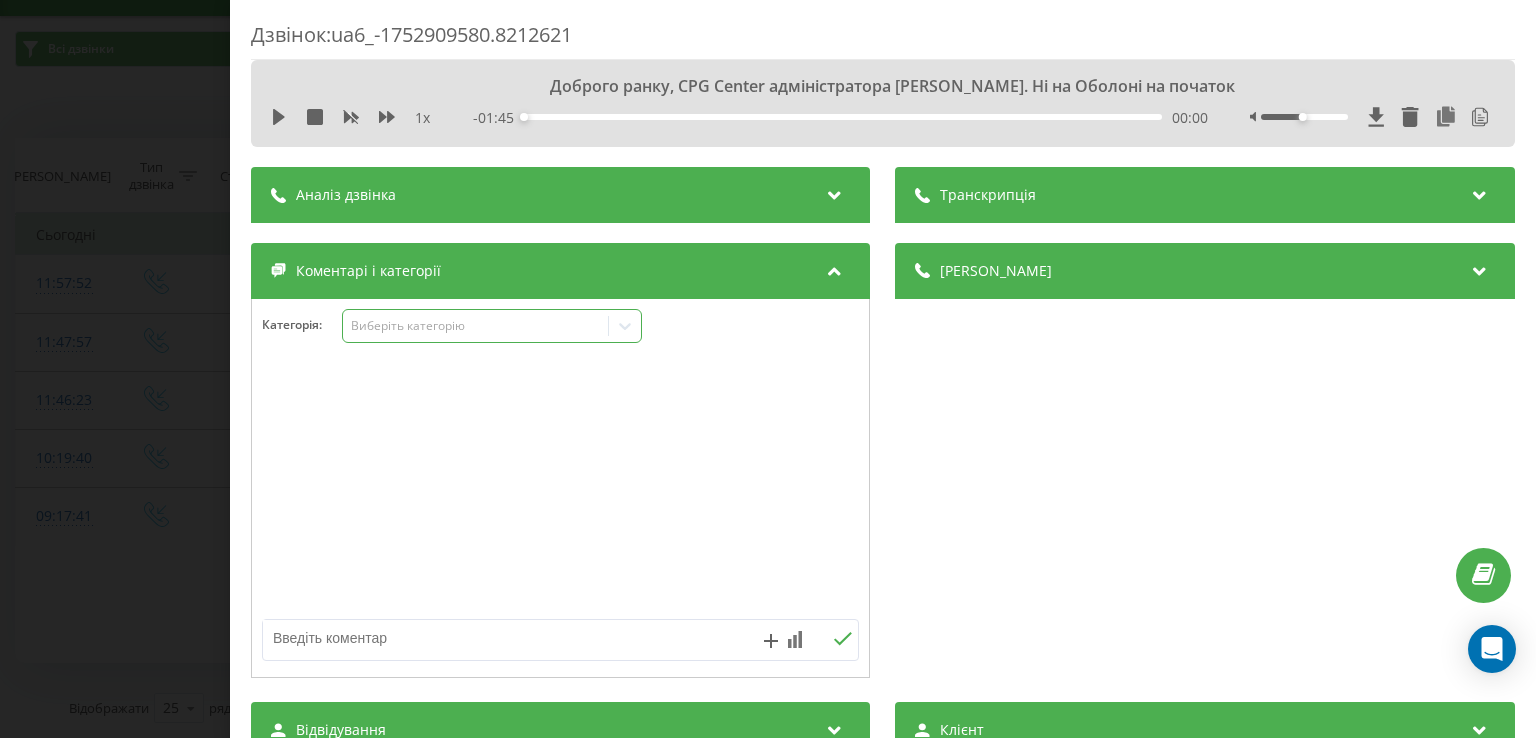 click on "Виберіть категорію" at bounding box center [476, 326] 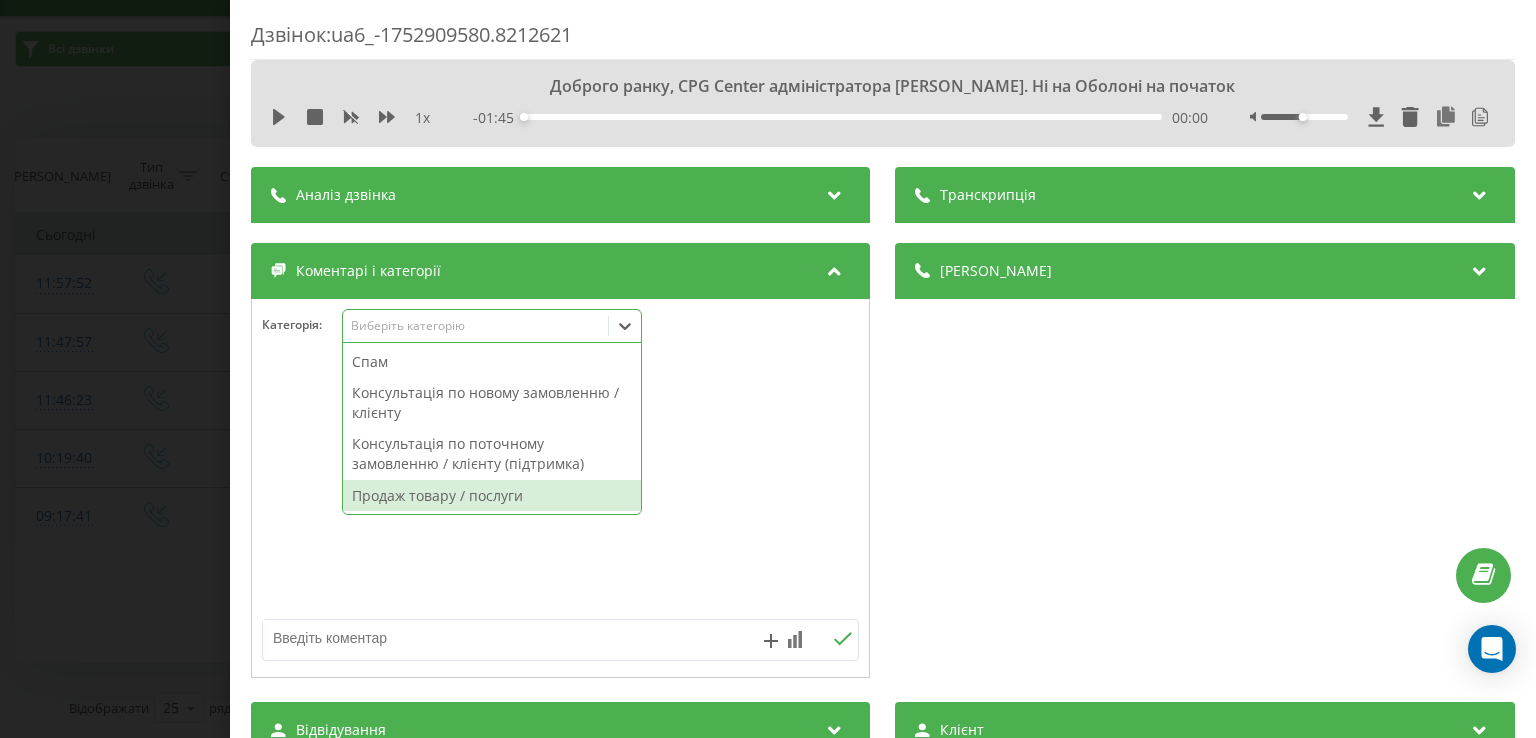 click on "Продаж товару / послуги" at bounding box center (492, 496) 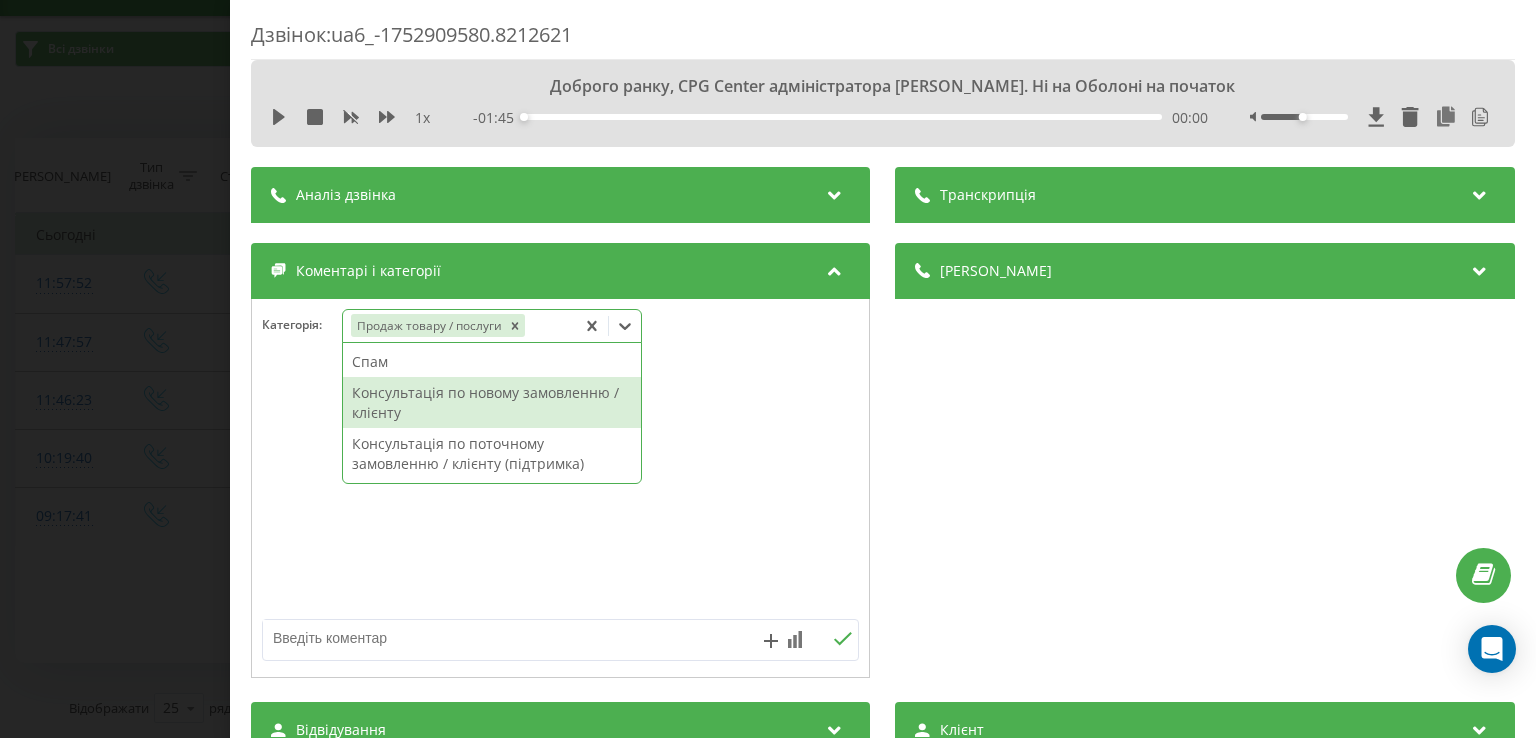 click at bounding box center (560, 489) 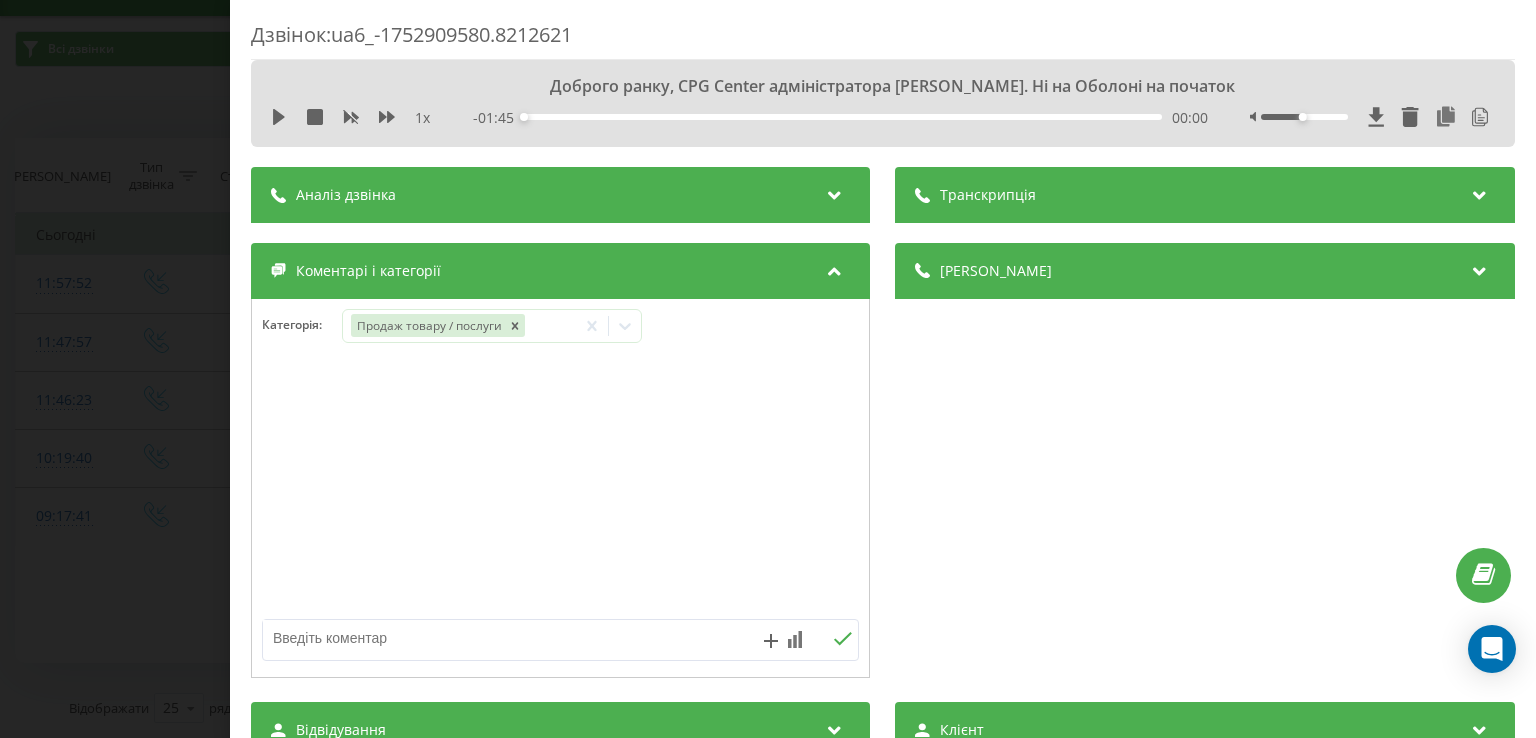 click at bounding box center (560, 489) 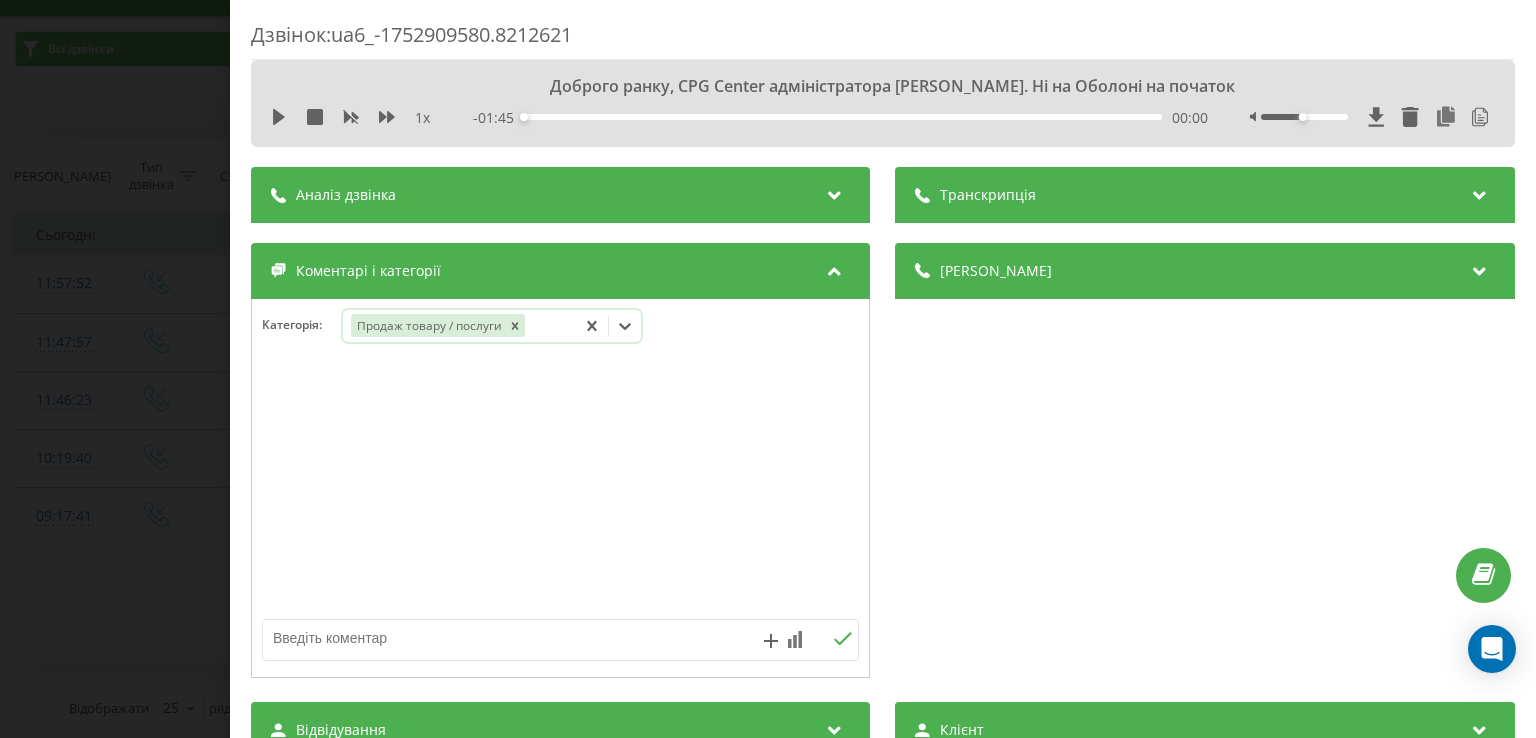 click 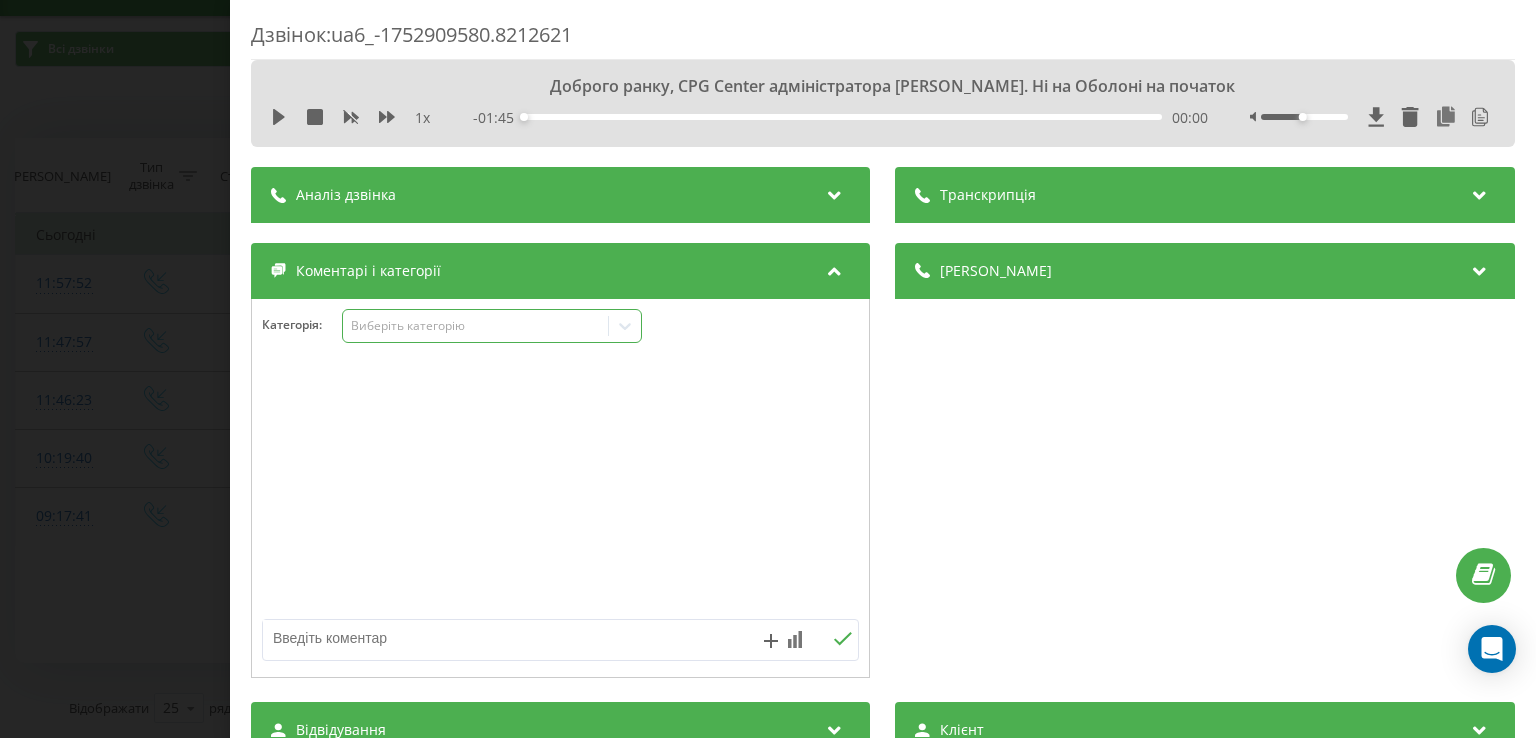click on "Деталі дзвінка Загальне Дата дзвінка 2025-07-19 10:19:40 Тип дзвінка Вхідний Статус дзвінка Цільовий Хто дзвонив 380967171421 Куди дзвонили 380683377877 З ким з'єднаний cpgcentercomua_natalia_gigaset Остання сторінка n/a Тривалість Тривалість дзвінка 00:01:58 Тривалість розмови 00:01:44 Тривалість очікування 00:00:14" at bounding box center [1205, 462] 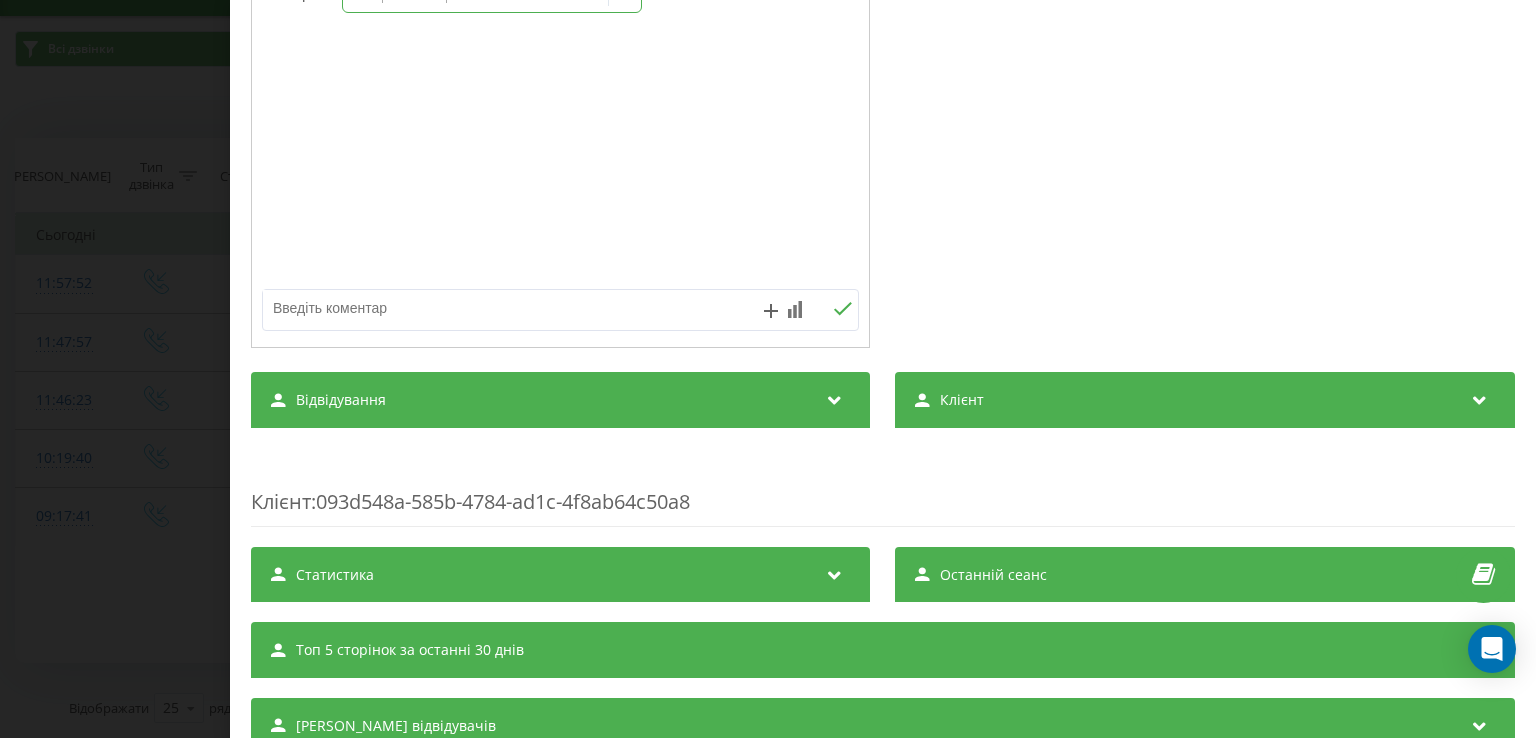 scroll, scrollTop: 400, scrollLeft: 0, axis: vertical 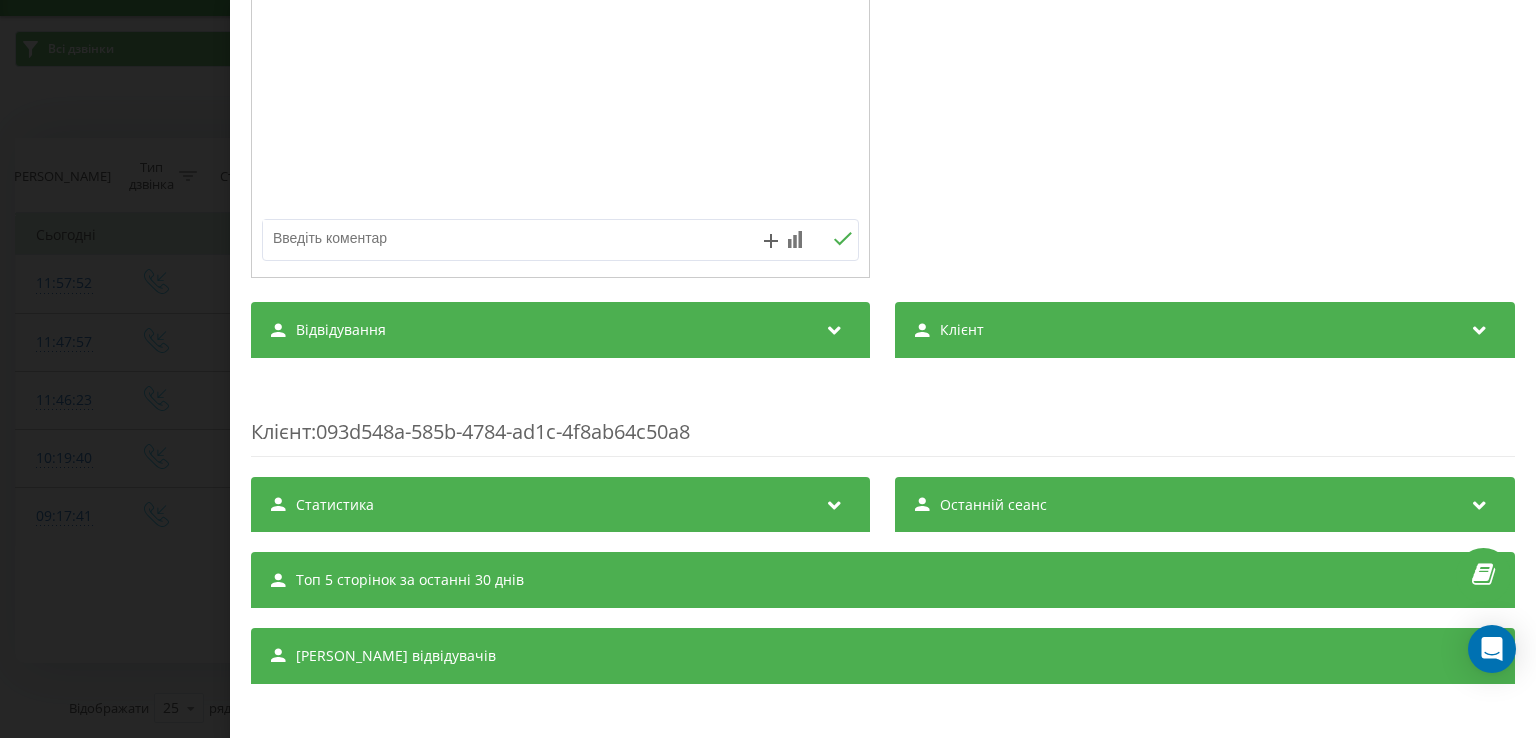 click at bounding box center (501, 238) 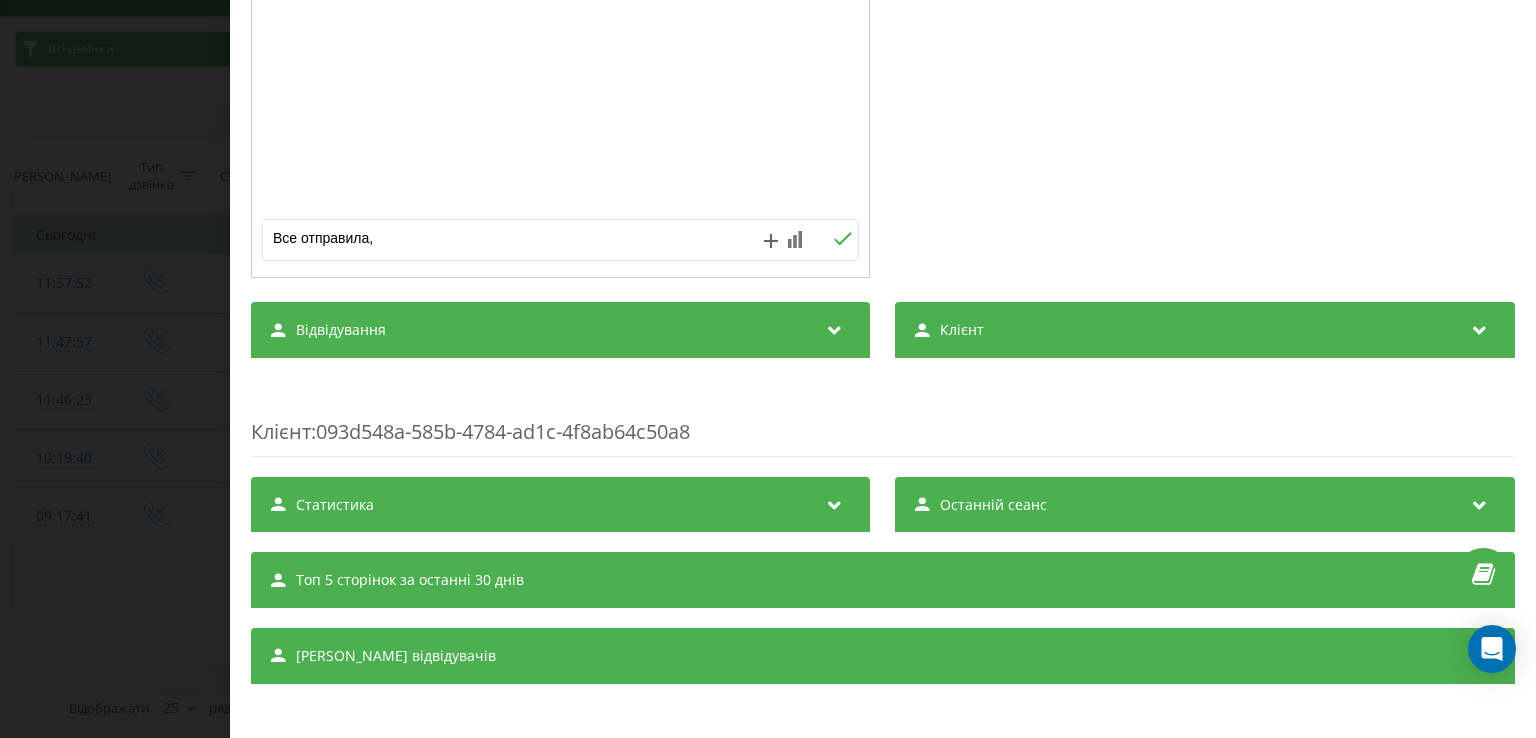 type on "Все отправила" 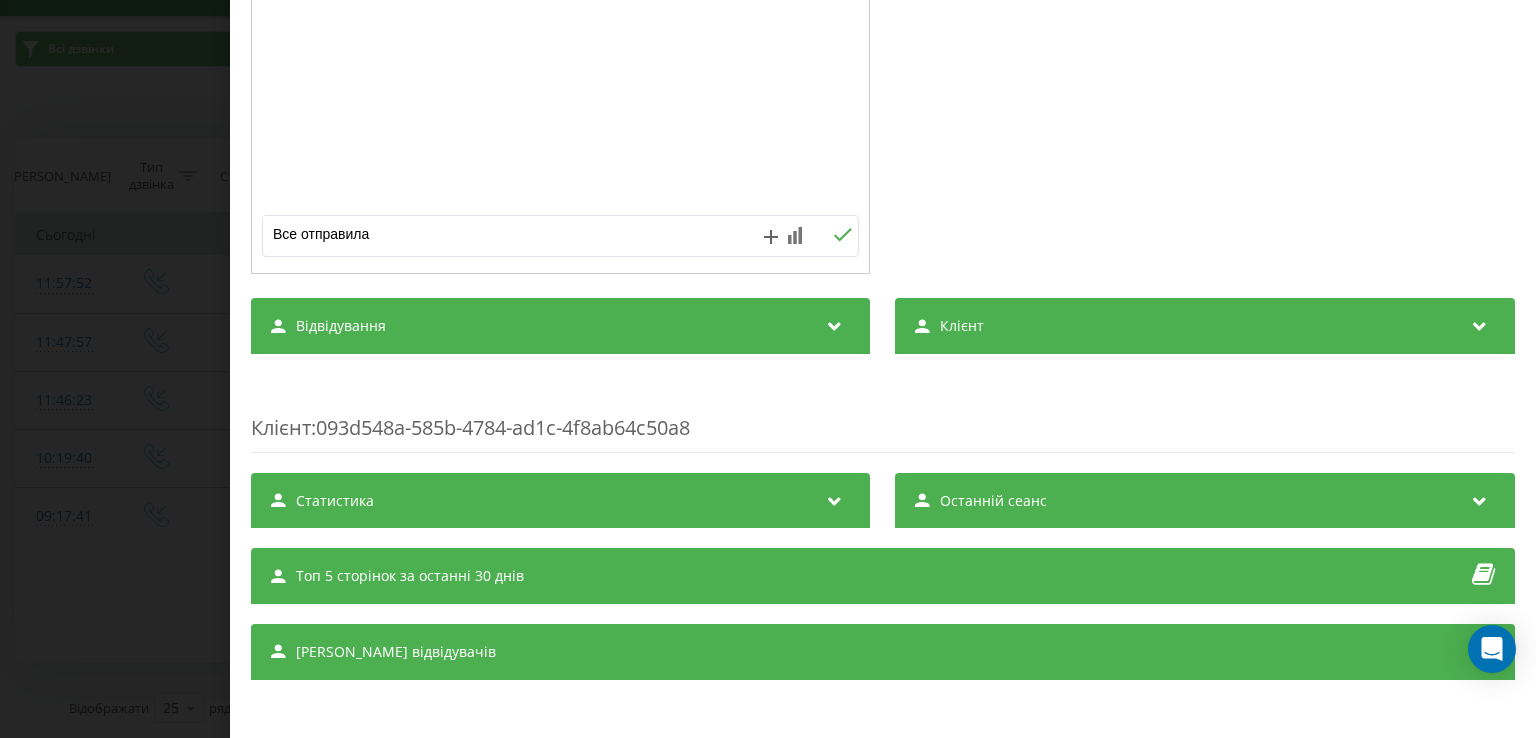 scroll, scrollTop: 408, scrollLeft: 0, axis: vertical 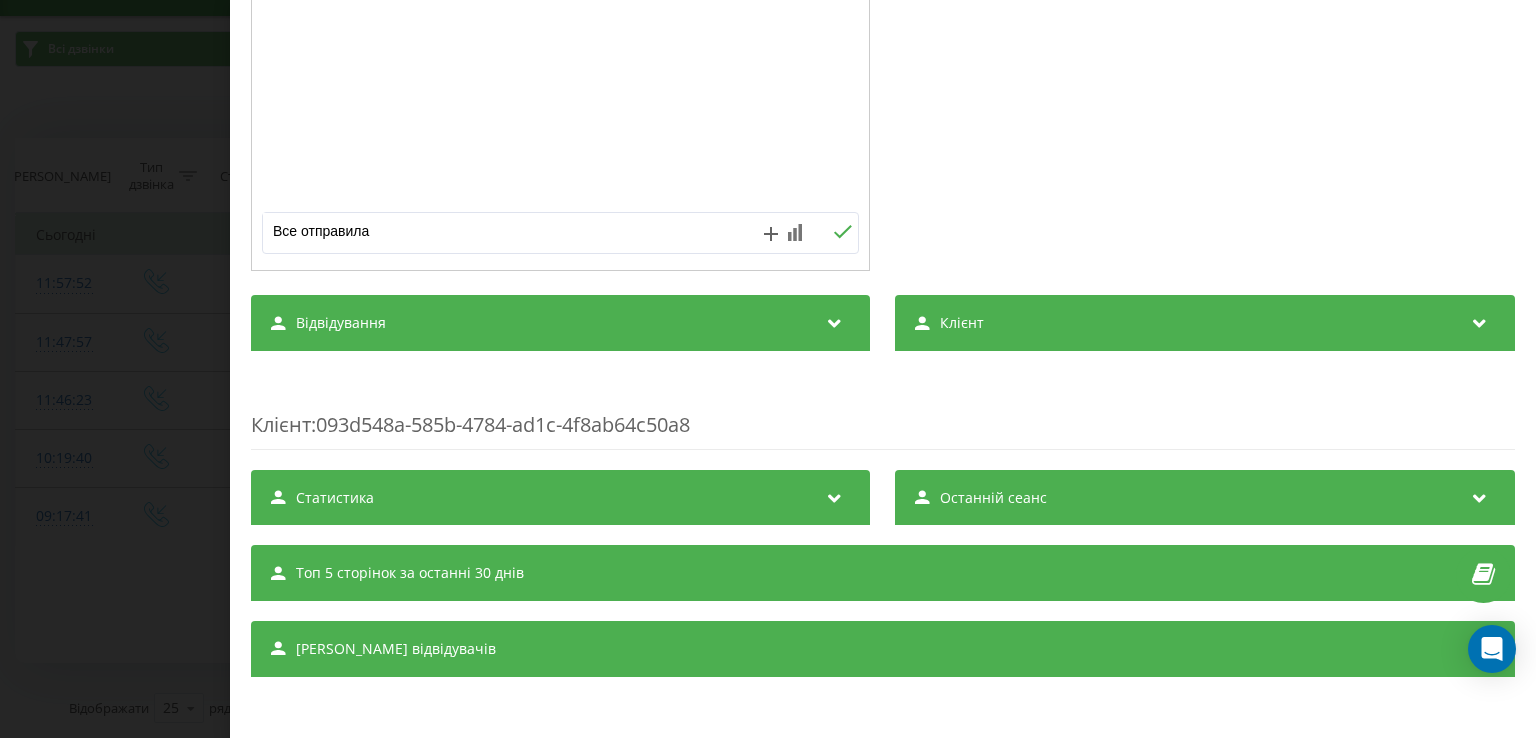 click 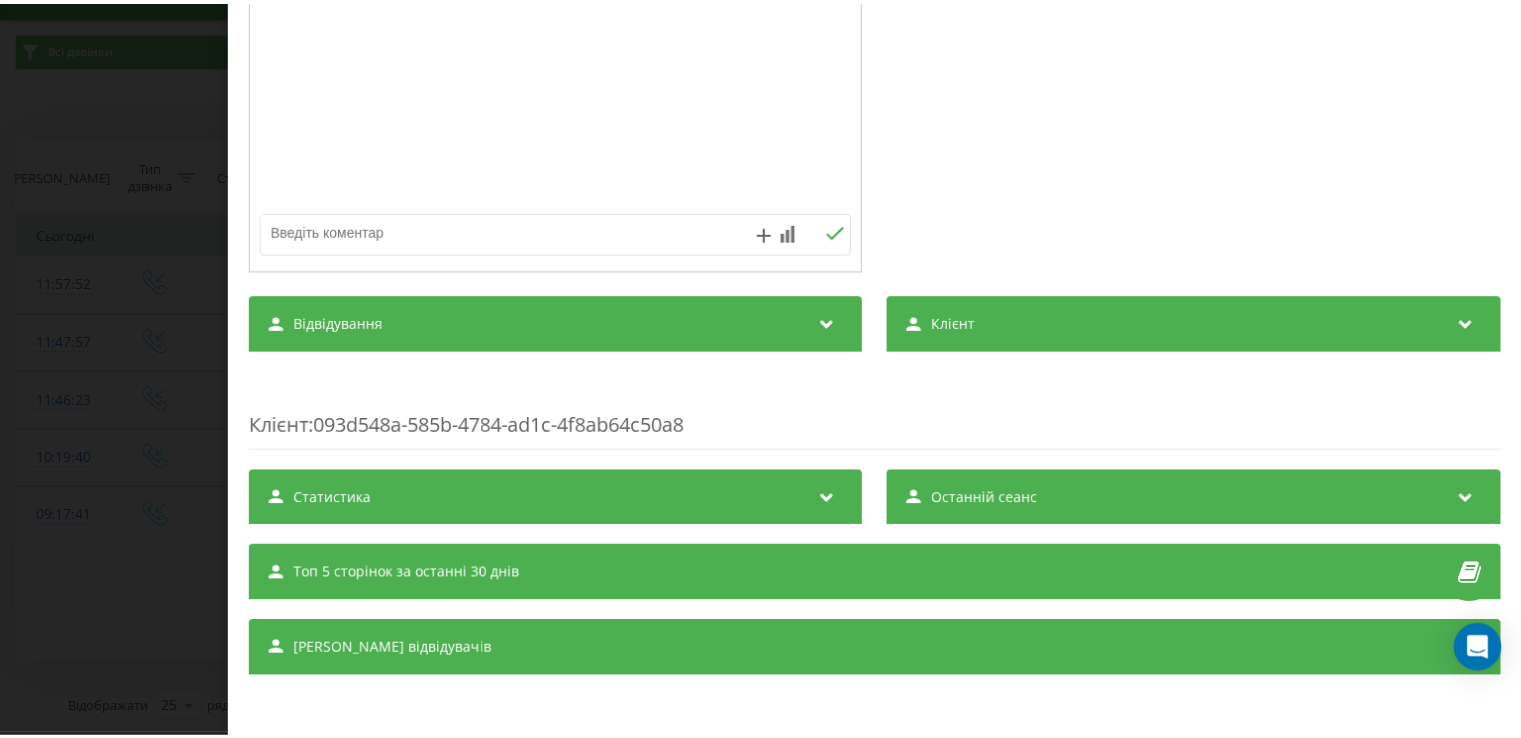 scroll, scrollTop: 0, scrollLeft: 0, axis: both 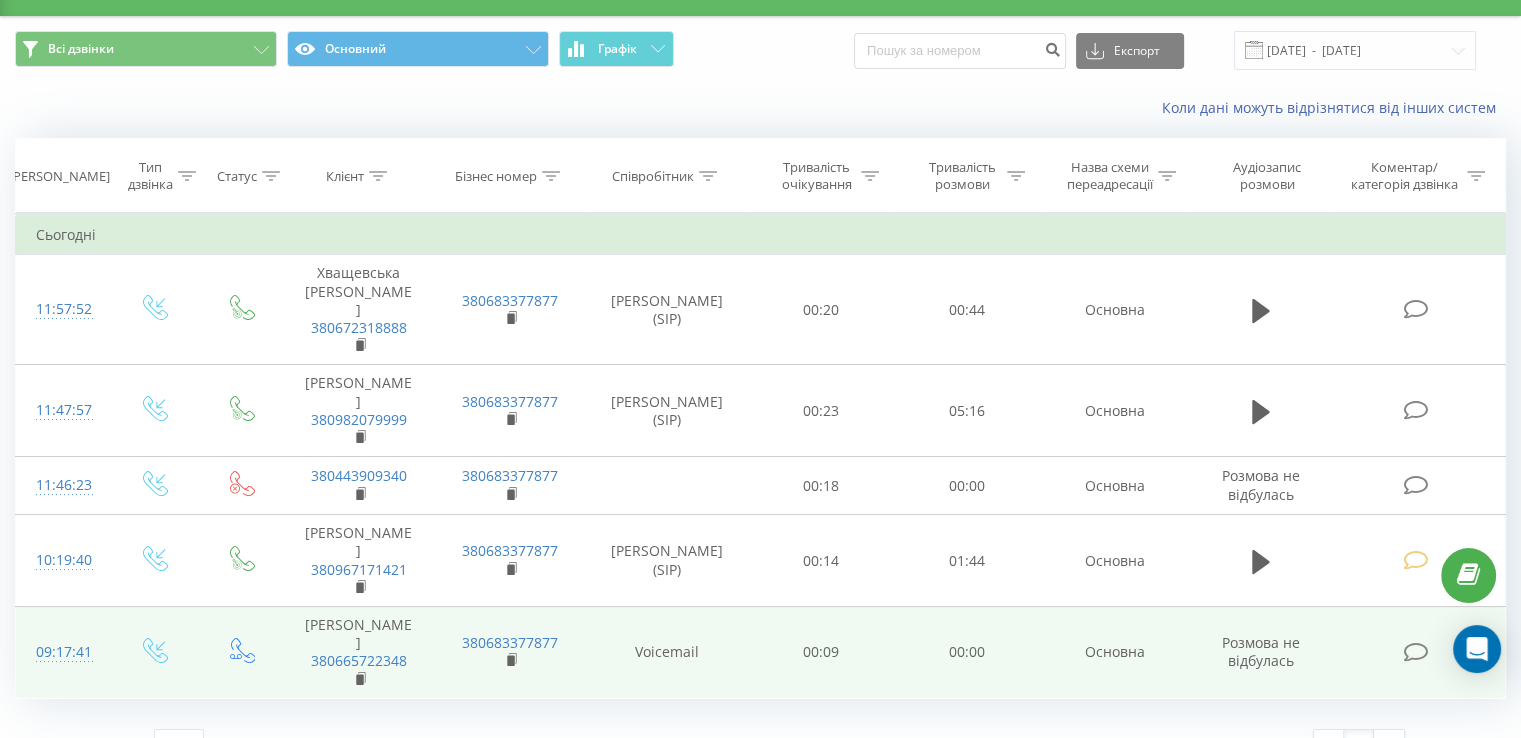 click at bounding box center (1415, 652) 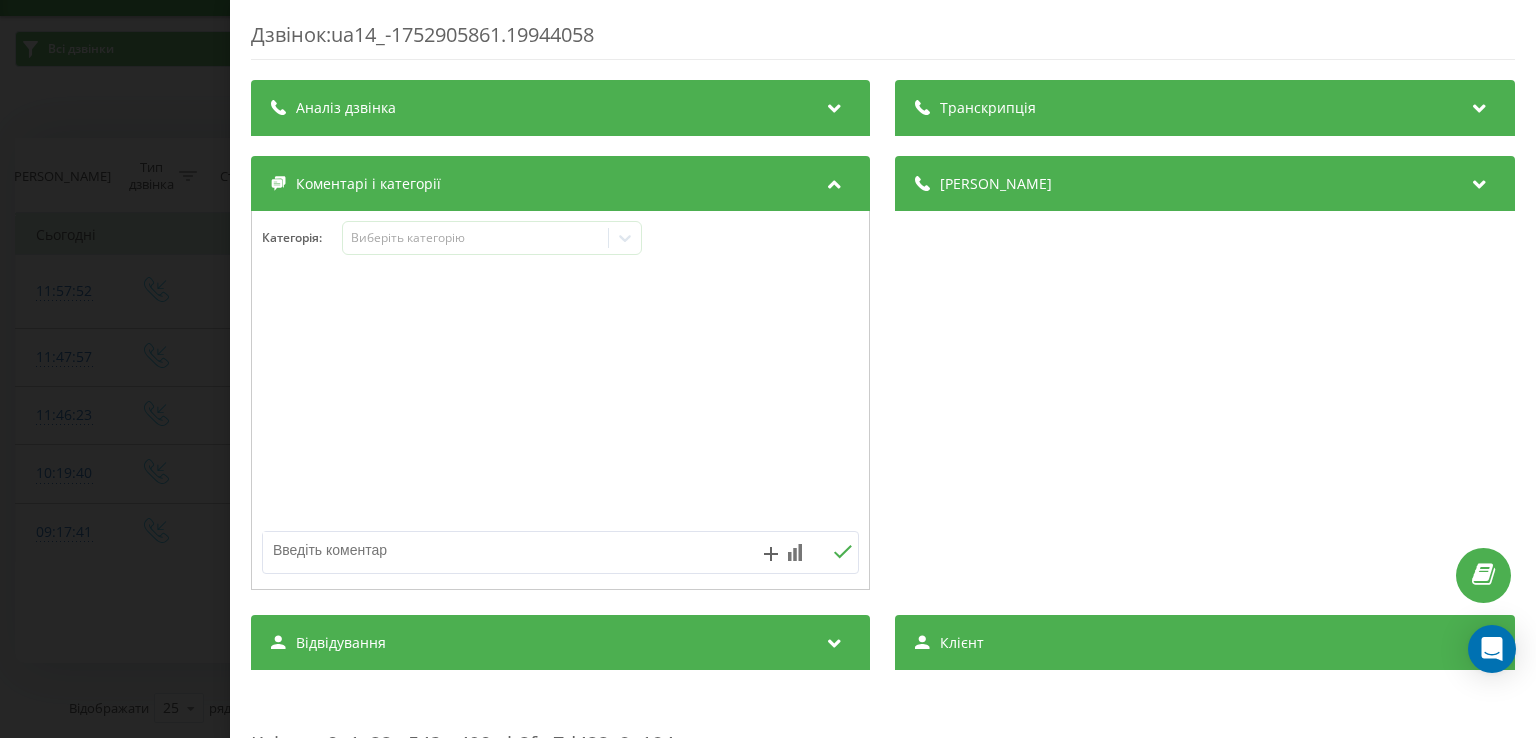 click at bounding box center [501, 550] 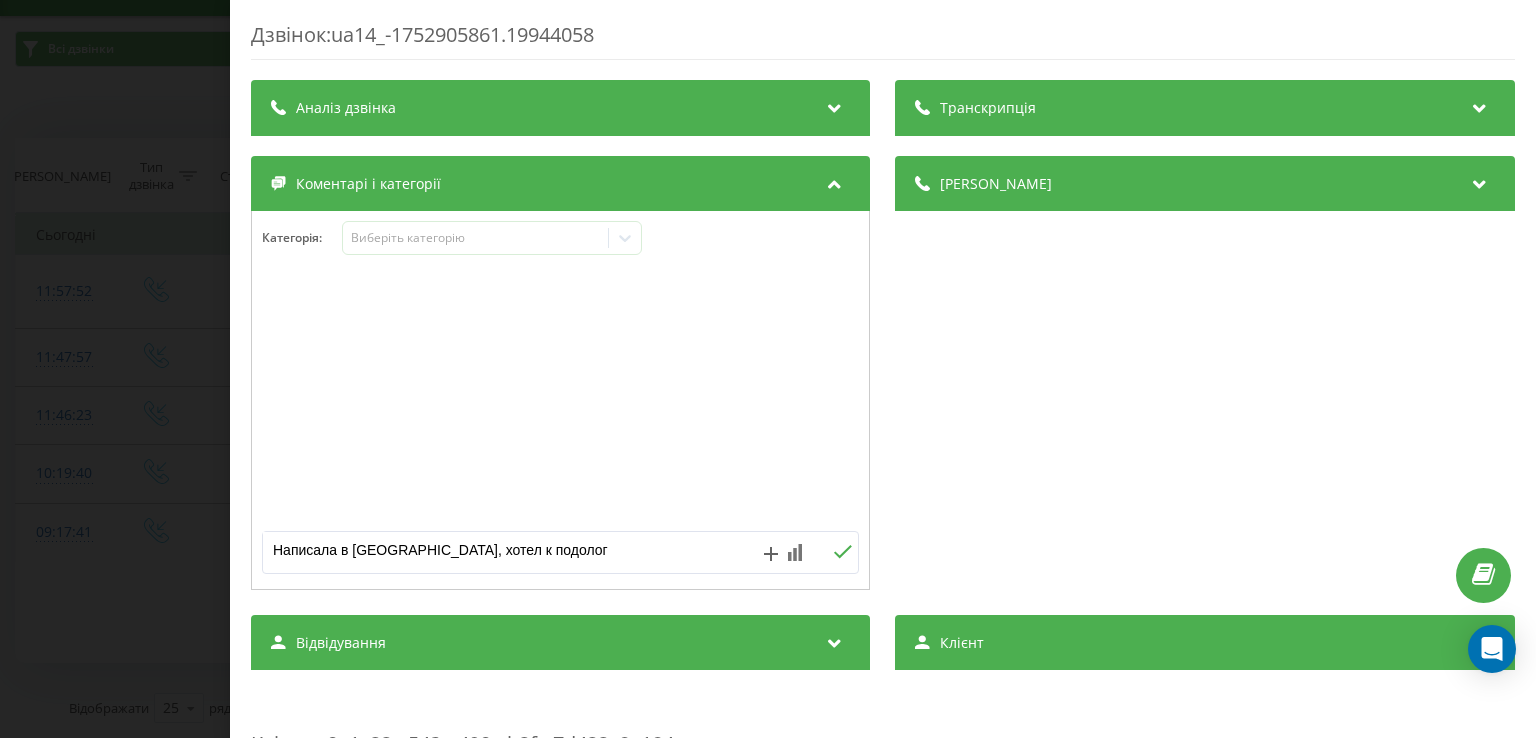 type on "Написала в вайбер, хотел к подологу" 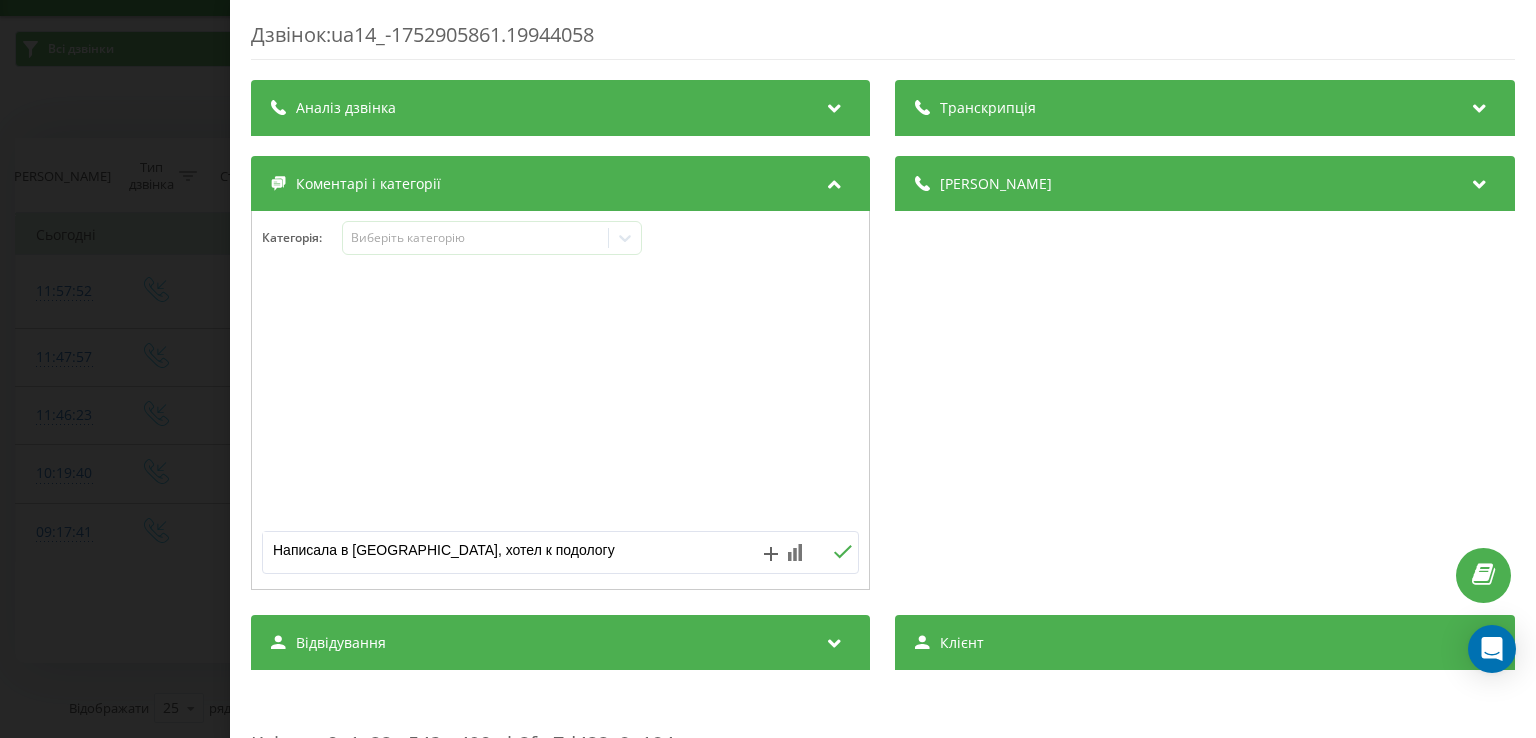 click at bounding box center [843, 552] 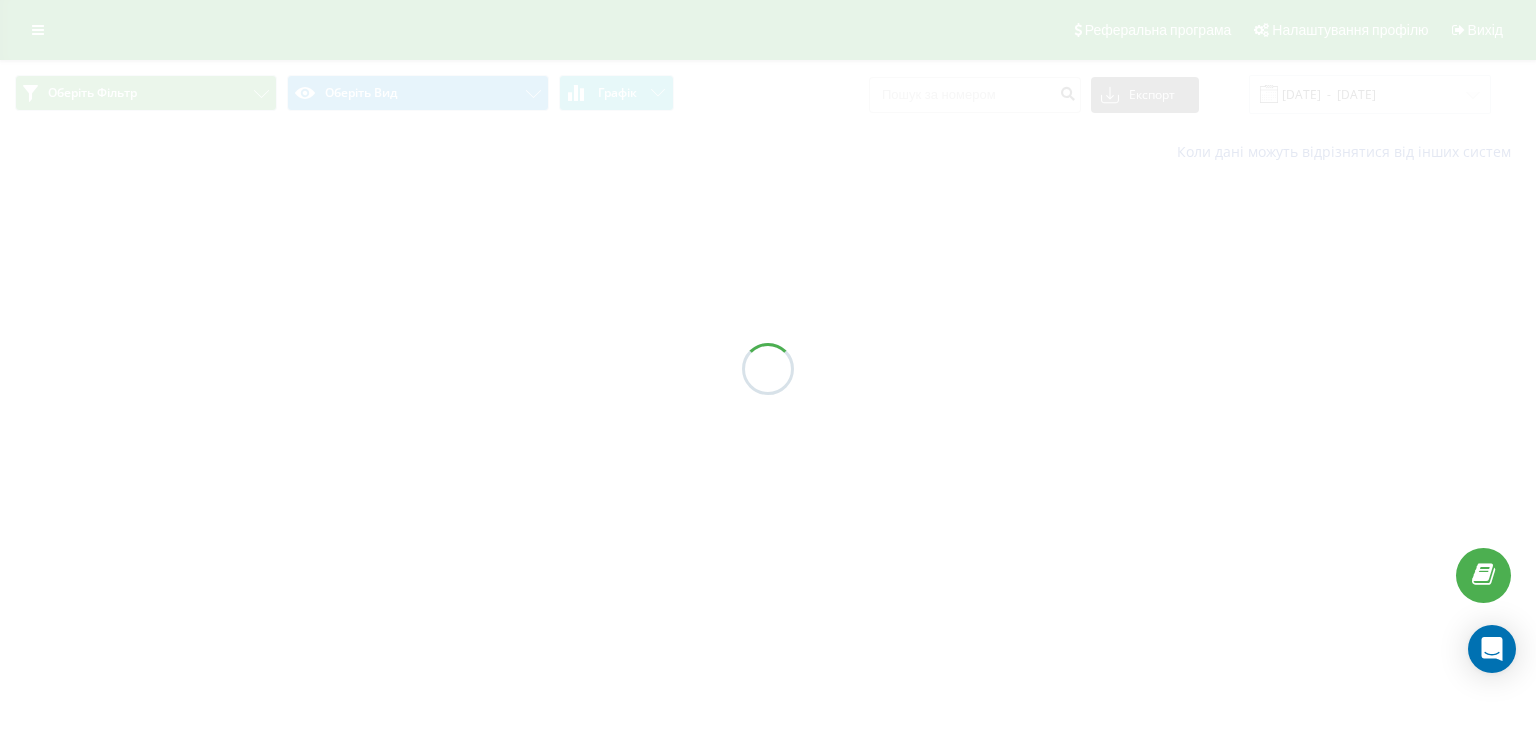 scroll, scrollTop: 0, scrollLeft: 0, axis: both 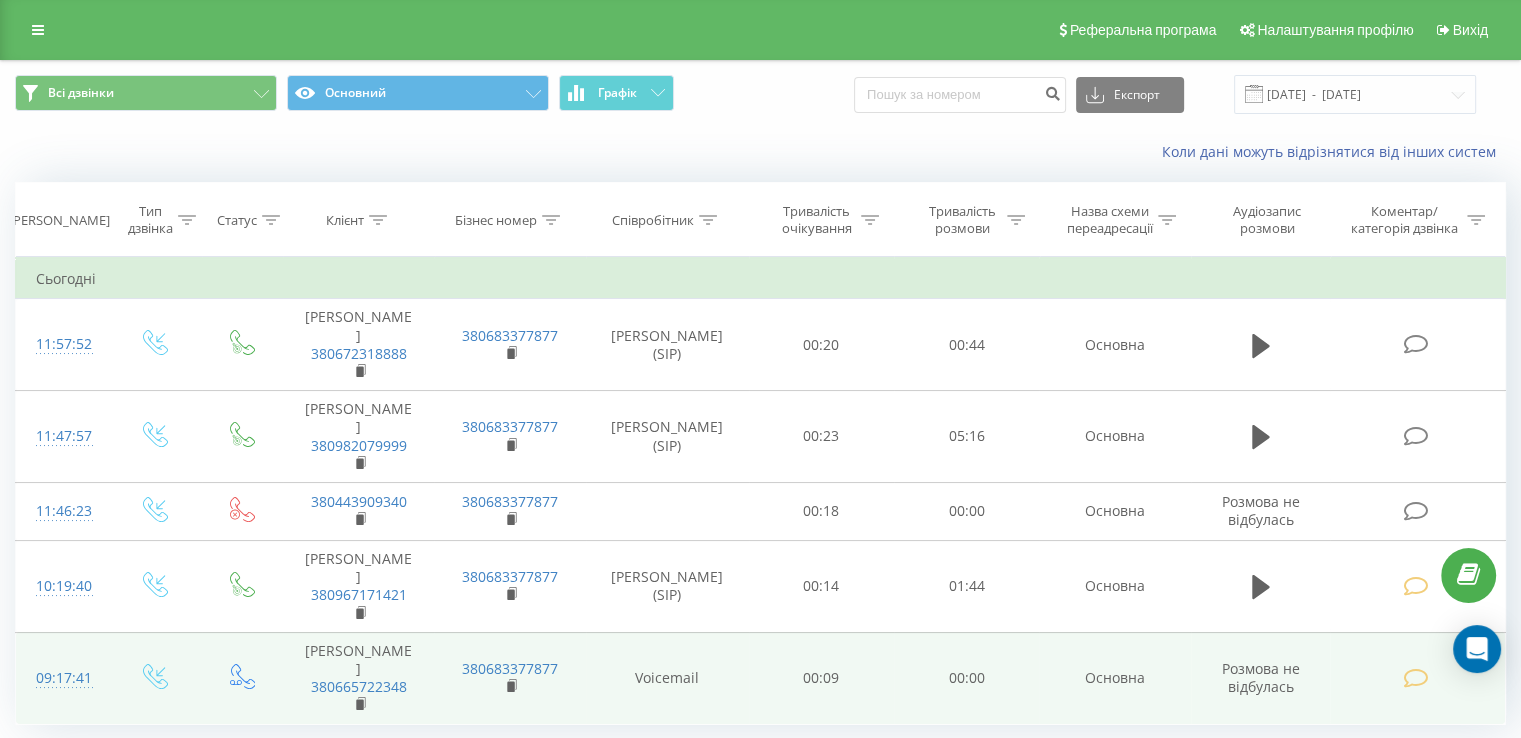 click at bounding box center [1415, 678] 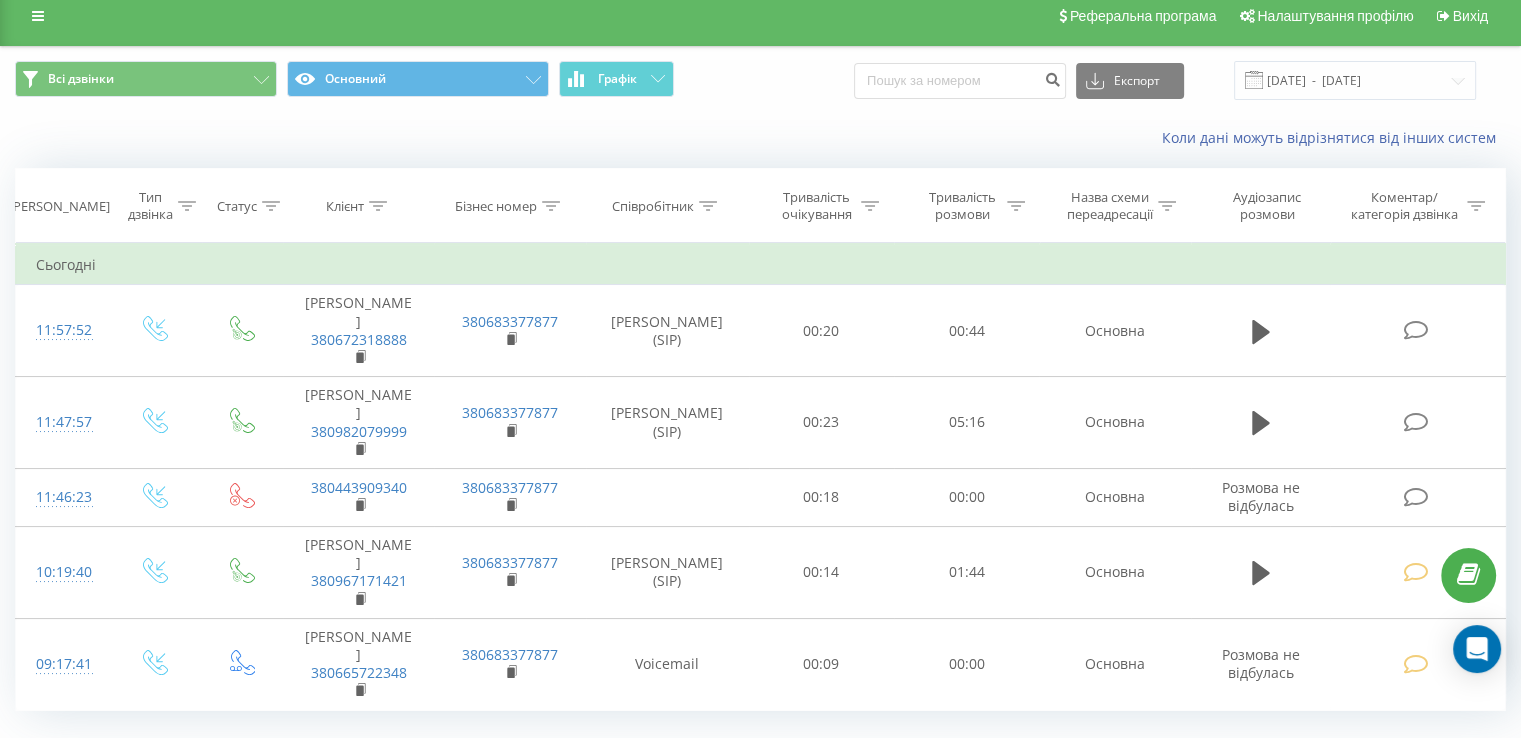 scroll, scrollTop: 0, scrollLeft: 0, axis: both 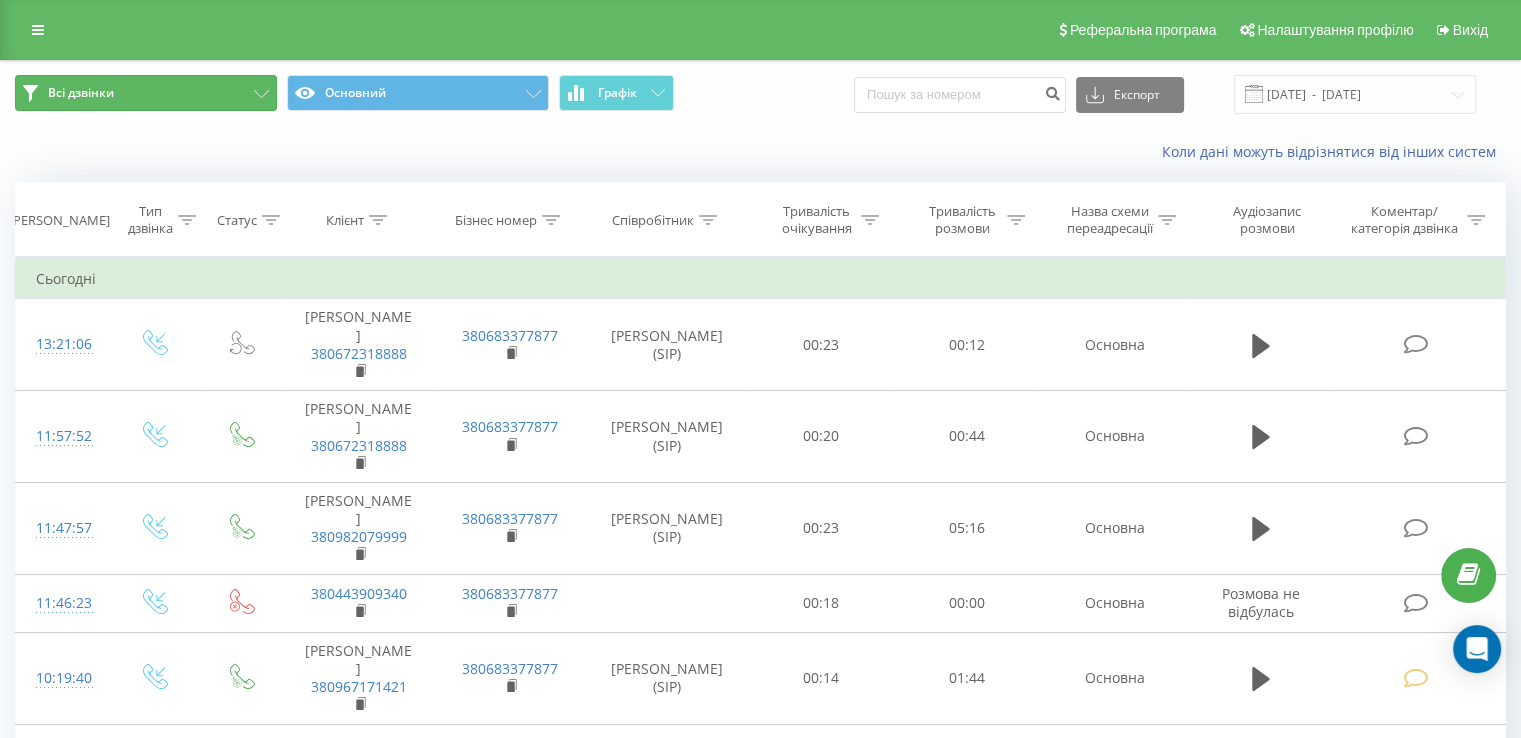 click on "Всі дзвінки" at bounding box center [146, 93] 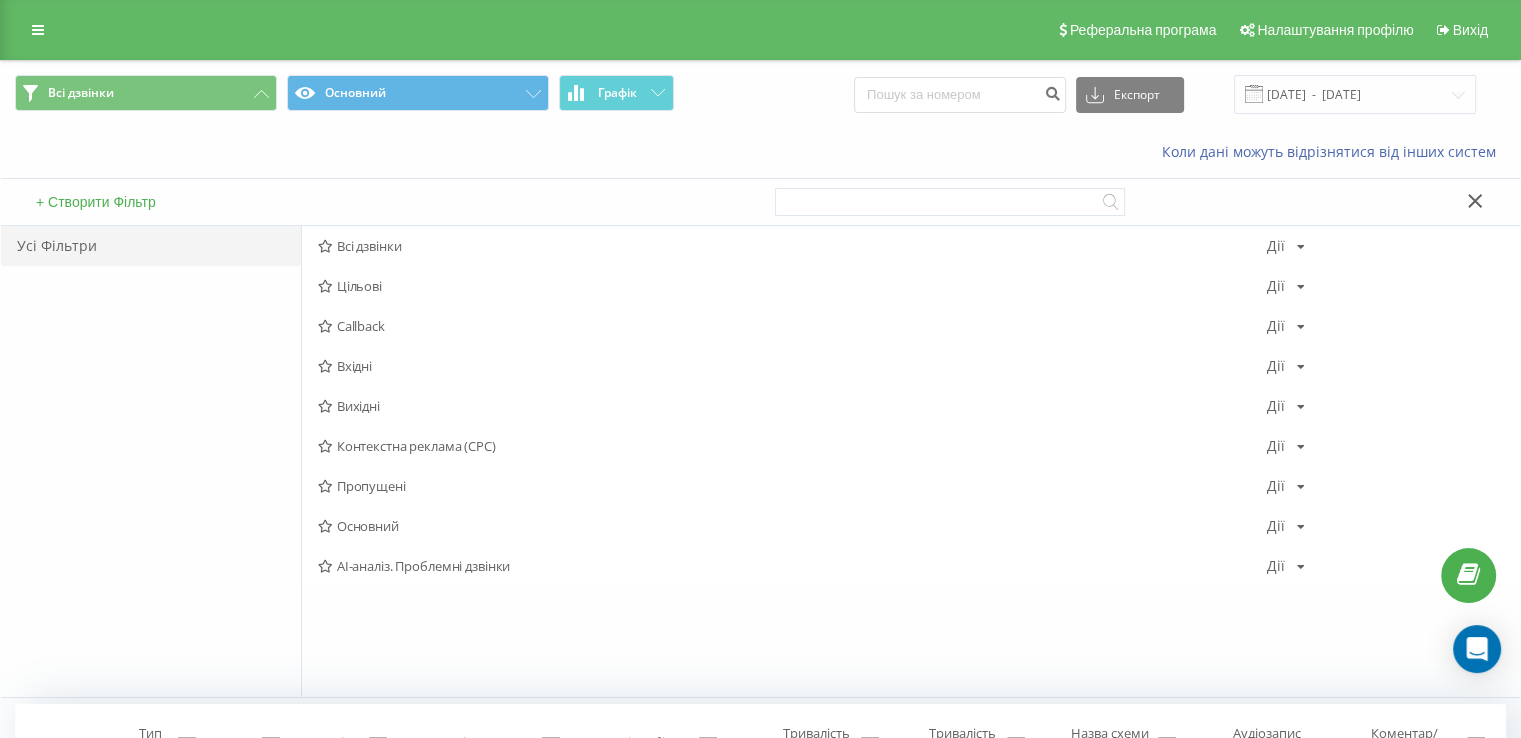 click on "Коли дані можуть відрізнятися вiд інших систем" at bounding box center (760, 152) 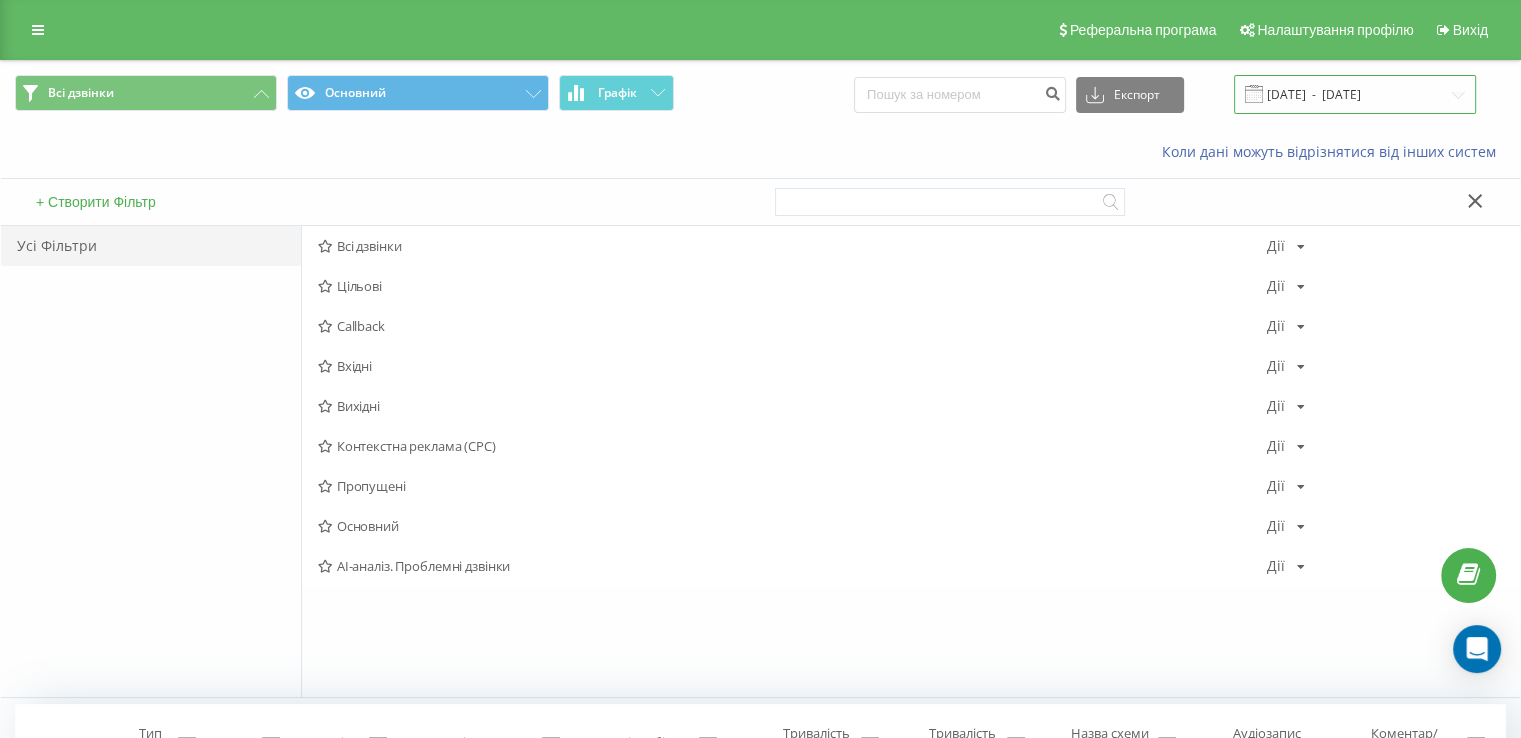 click on "[DATE]  -  [DATE]" at bounding box center (1355, 94) 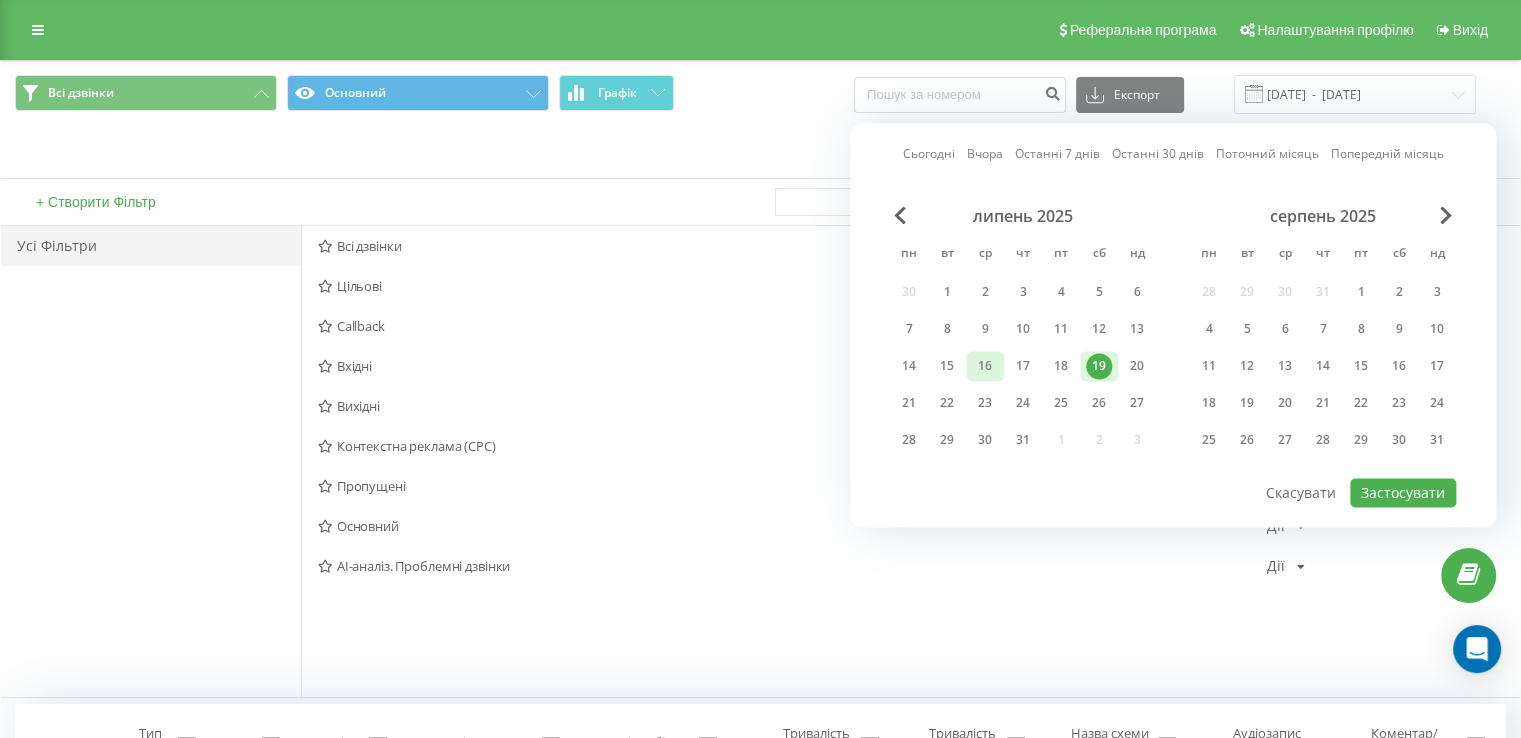 click on "16" at bounding box center (985, 366) 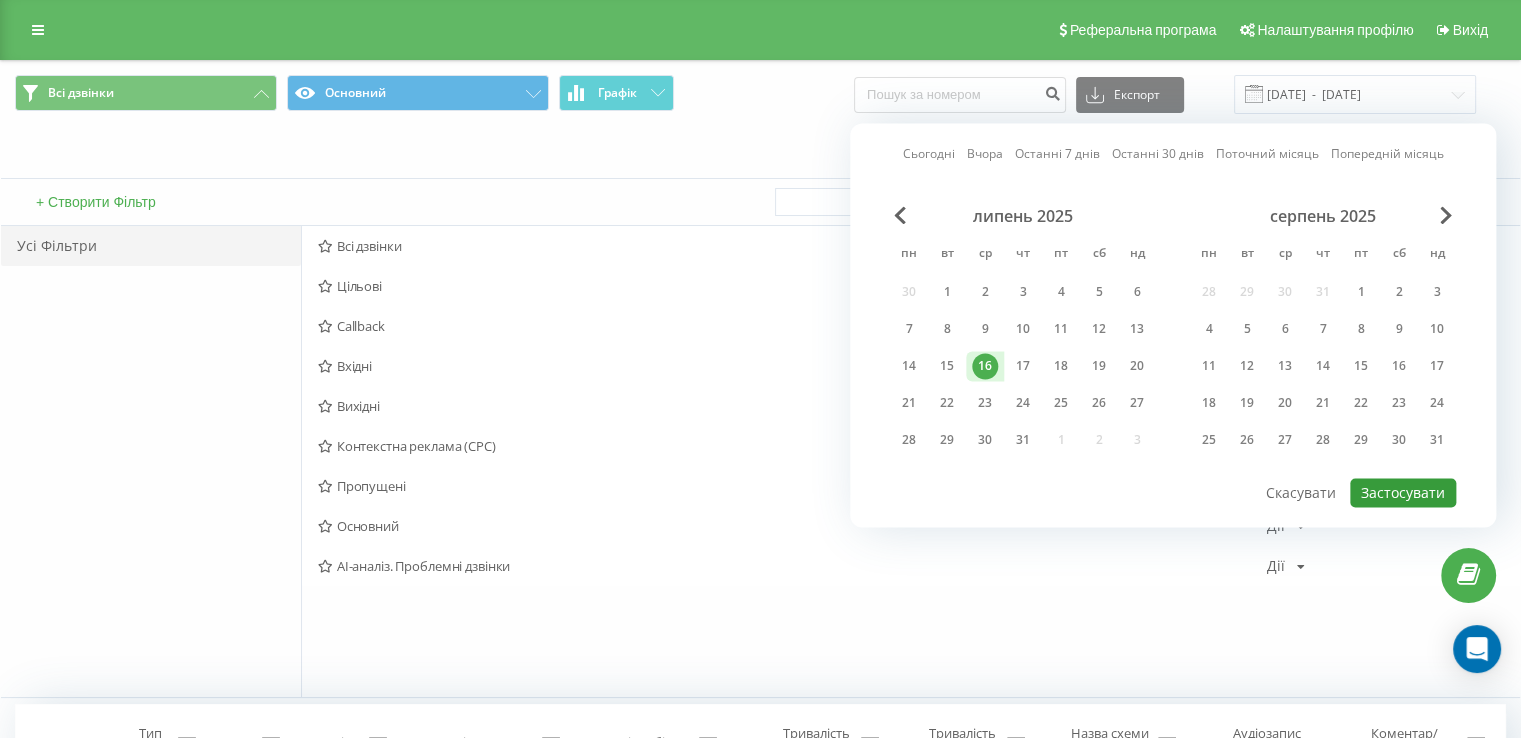 click on "Застосувати" at bounding box center [1403, 492] 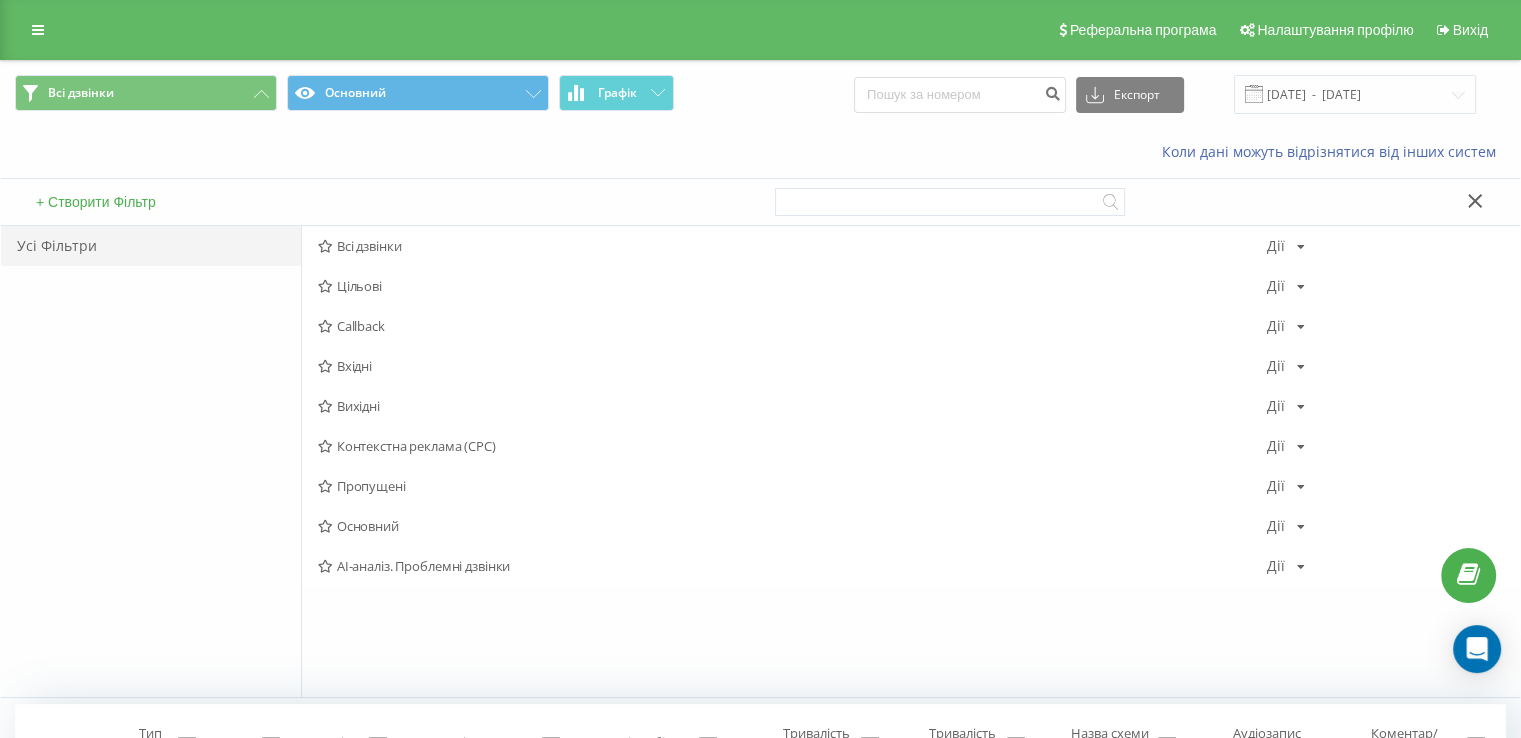 click on "Всі дзвінки" at bounding box center [792, 246] 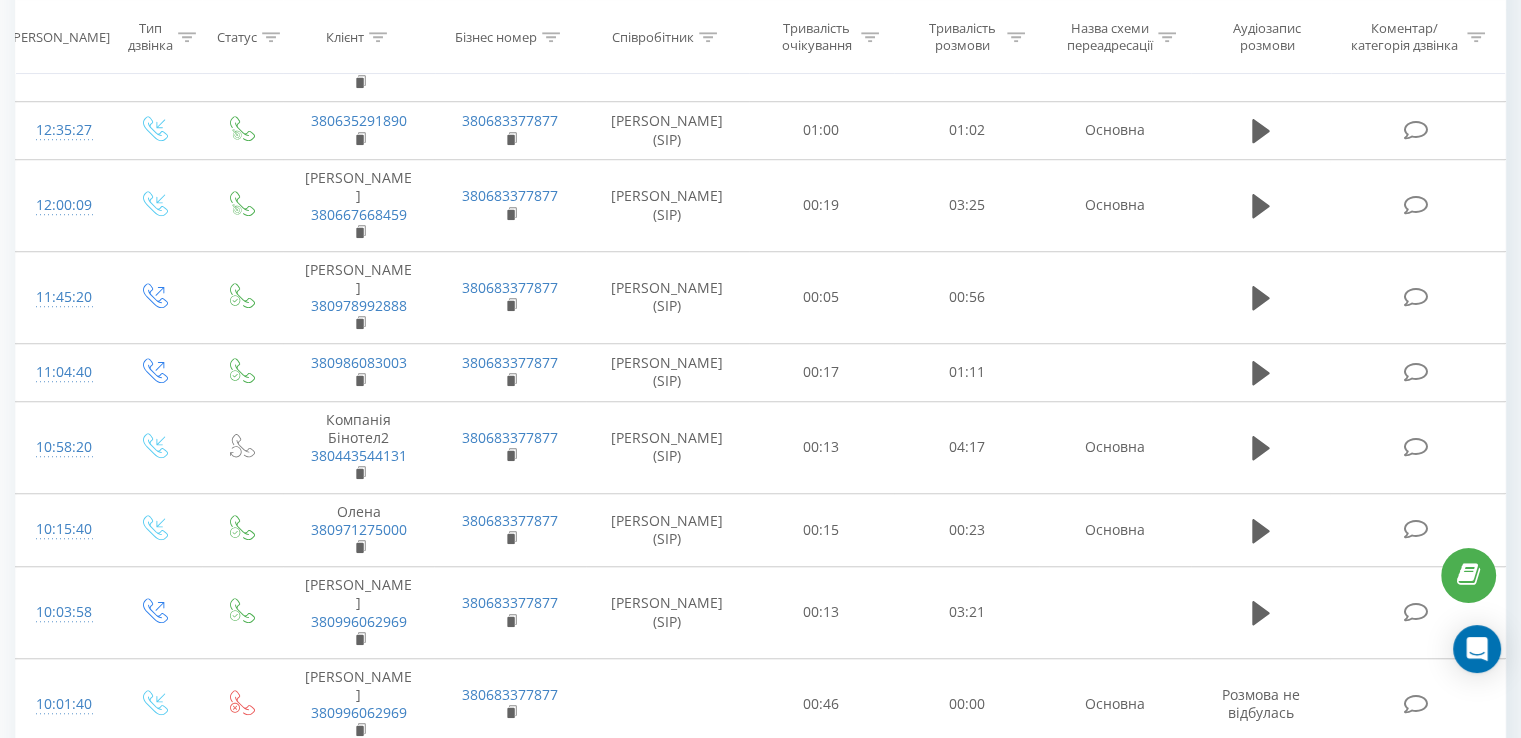 scroll, scrollTop: 1462, scrollLeft: 0, axis: vertical 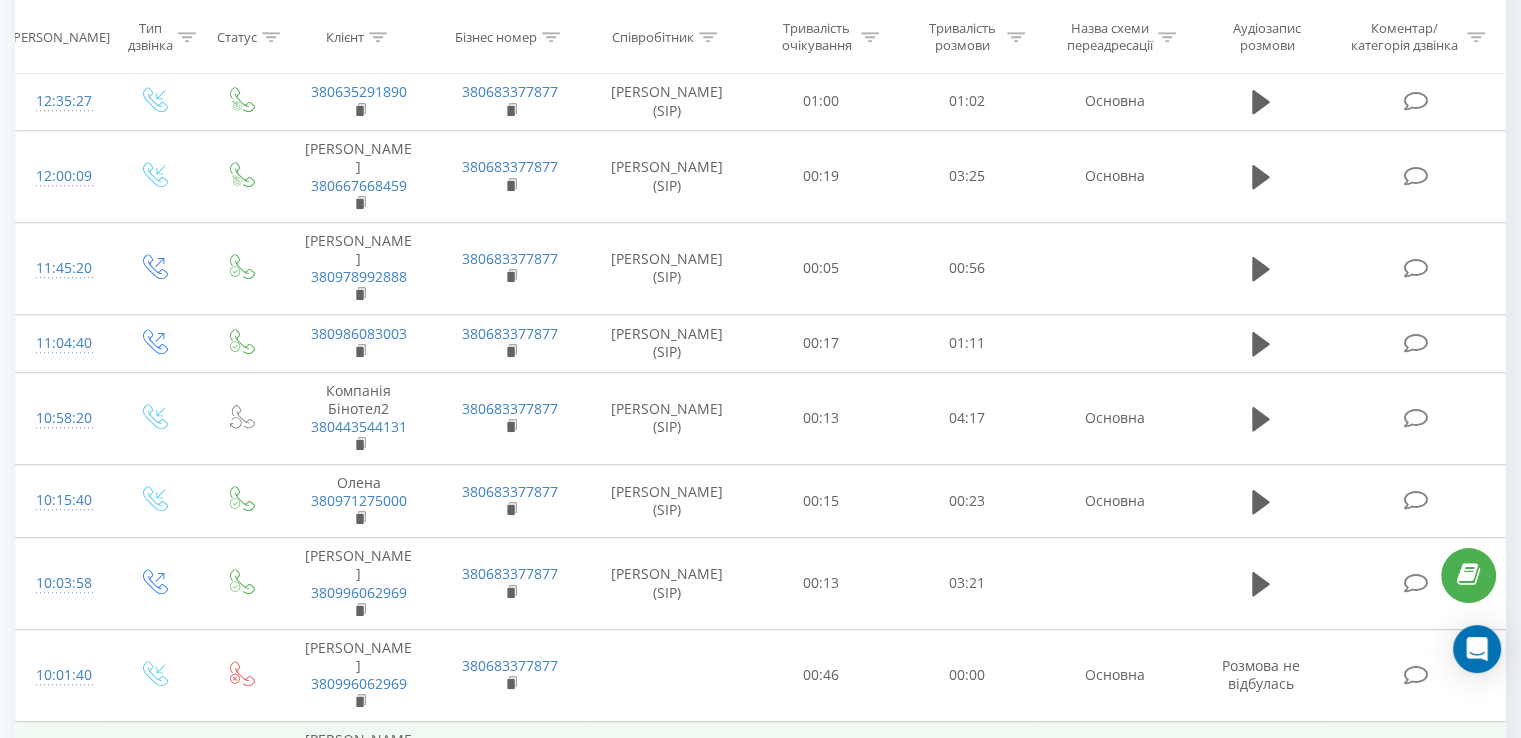 click 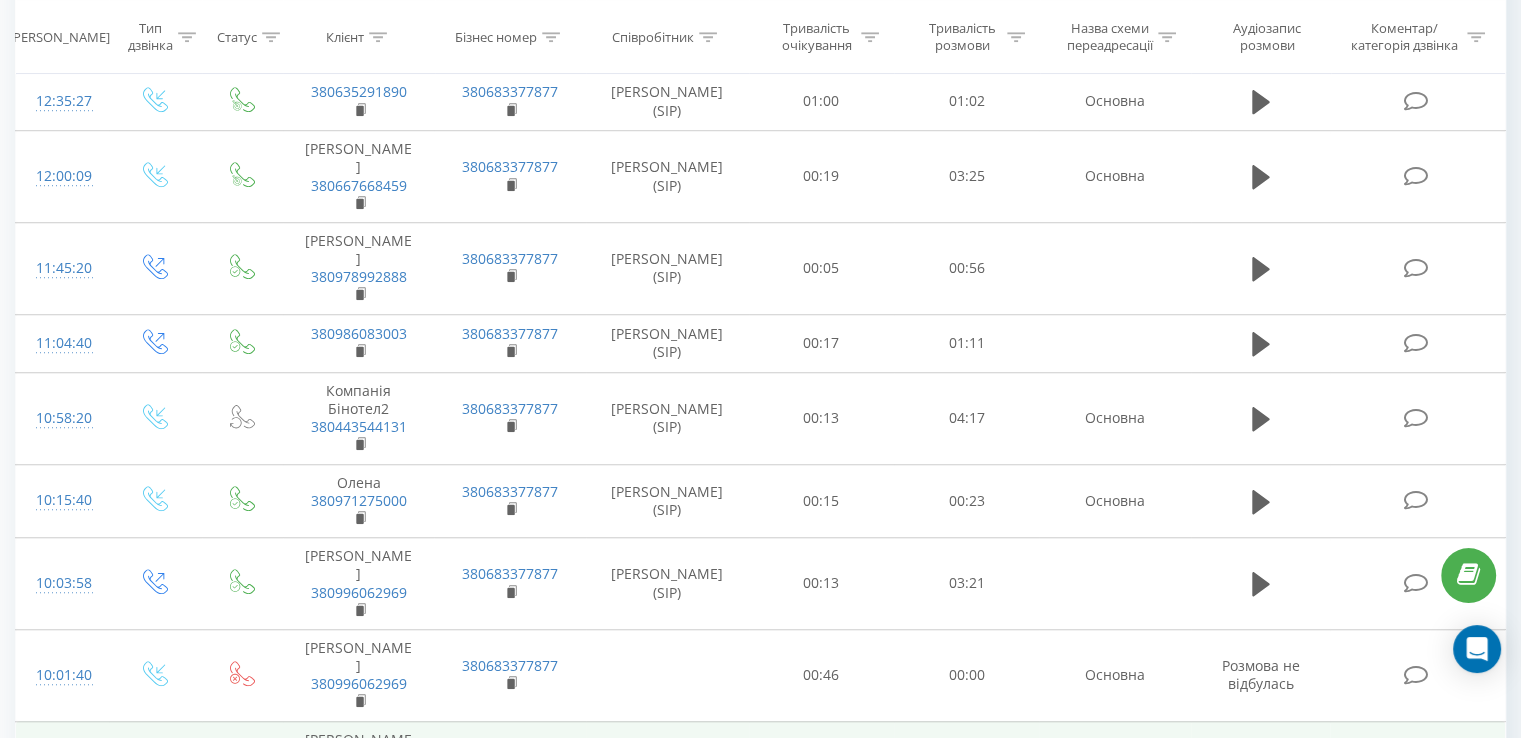 drag, startPoint x: 1327, startPoint y: 726, endPoint x: 1398, endPoint y: 728, distance: 71.02816 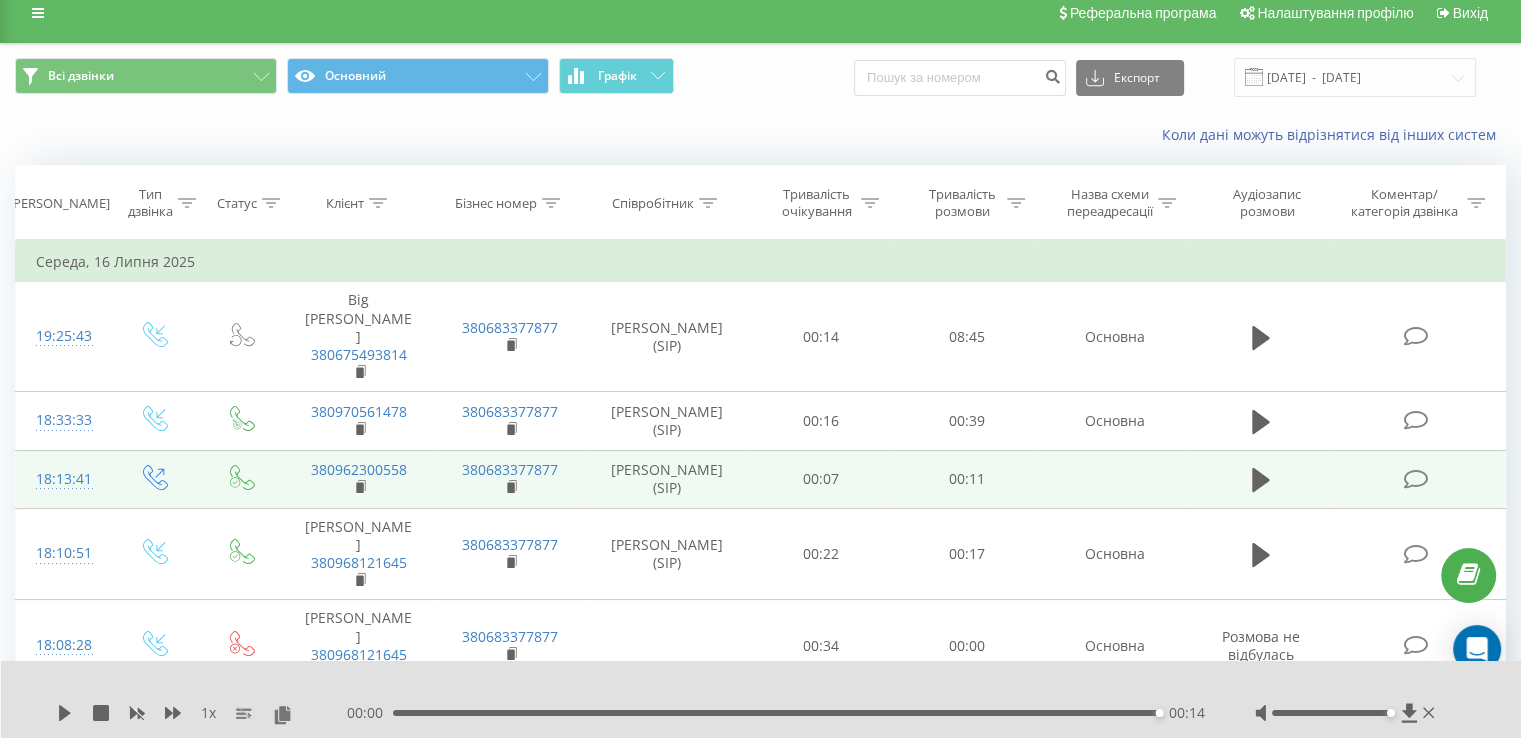scroll, scrollTop: 0, scrollLeft: 0, axis: both 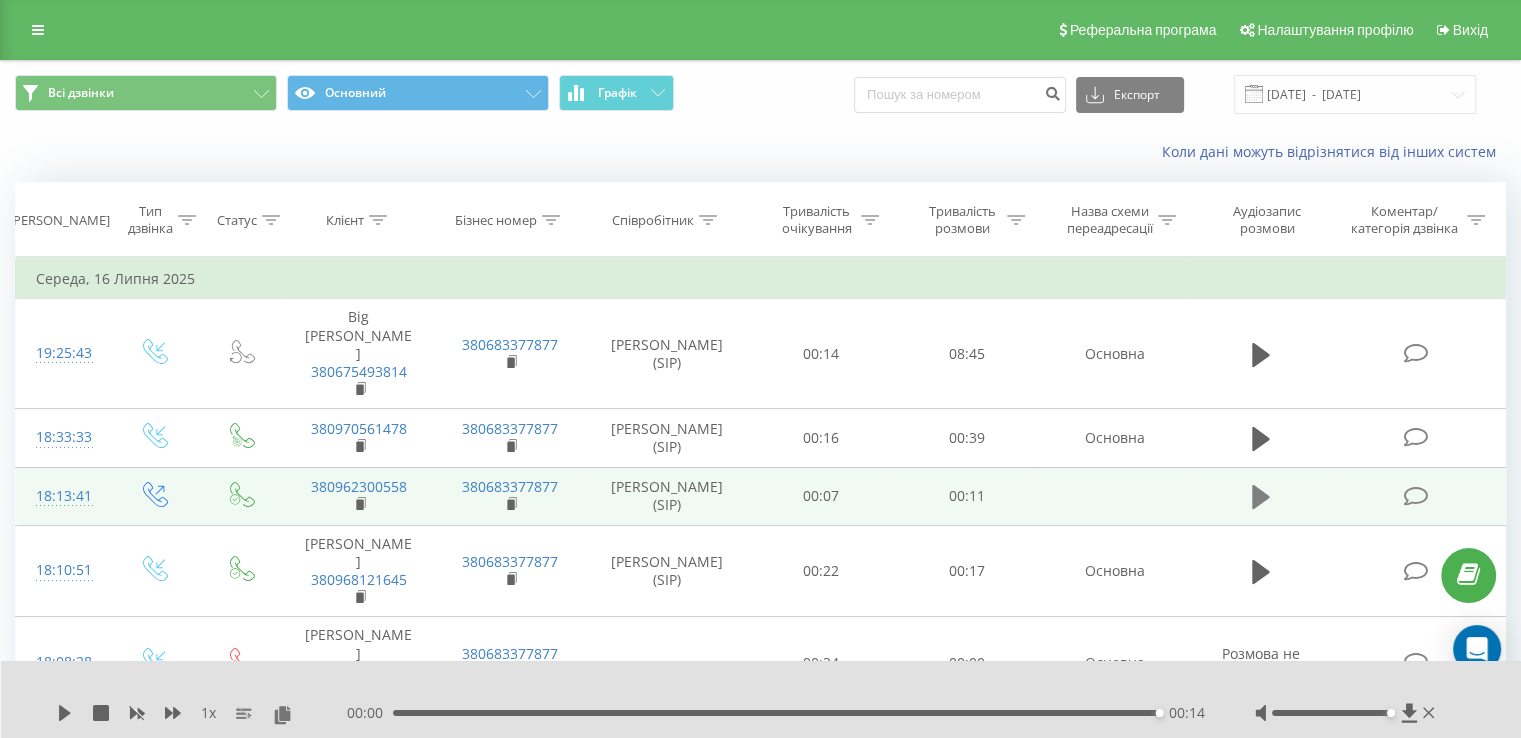 click 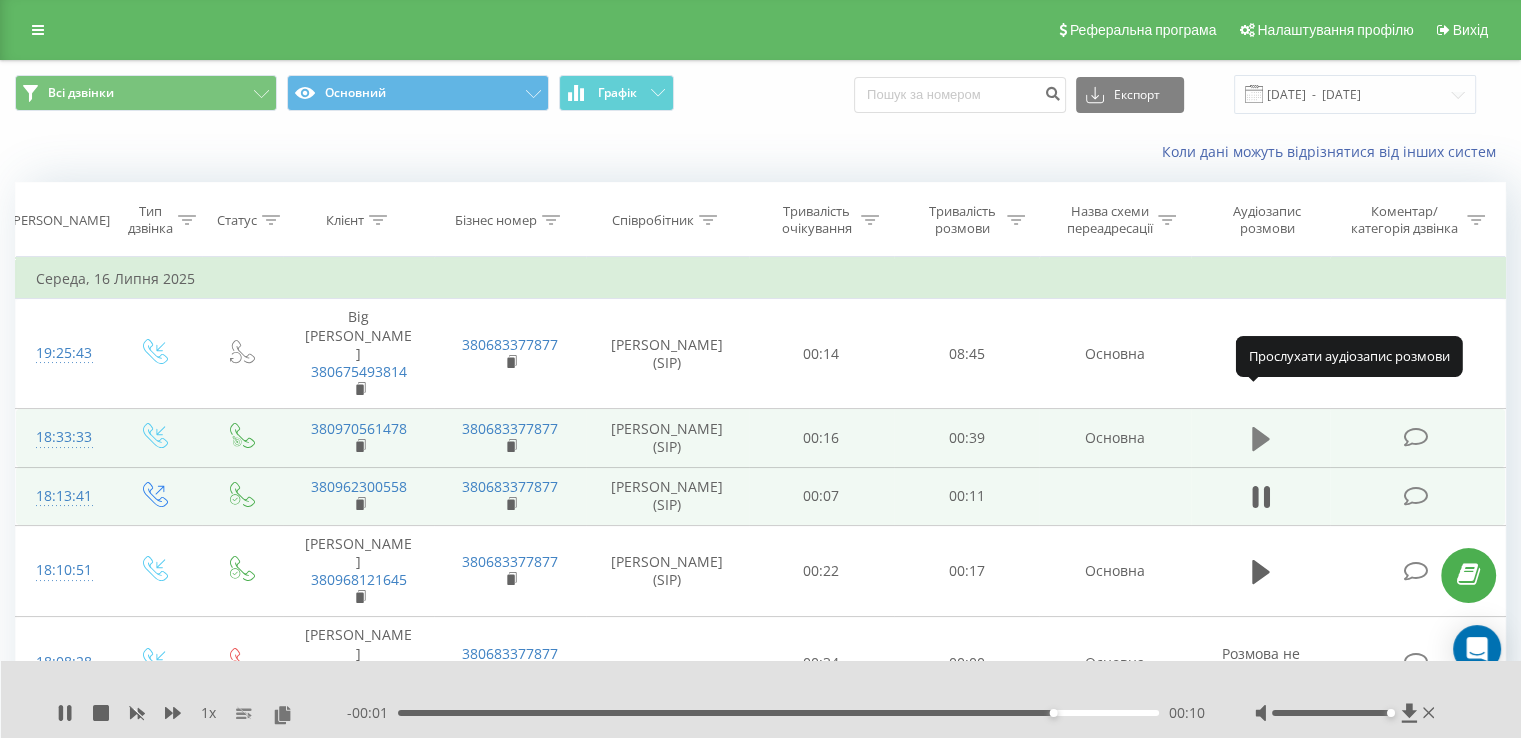 click 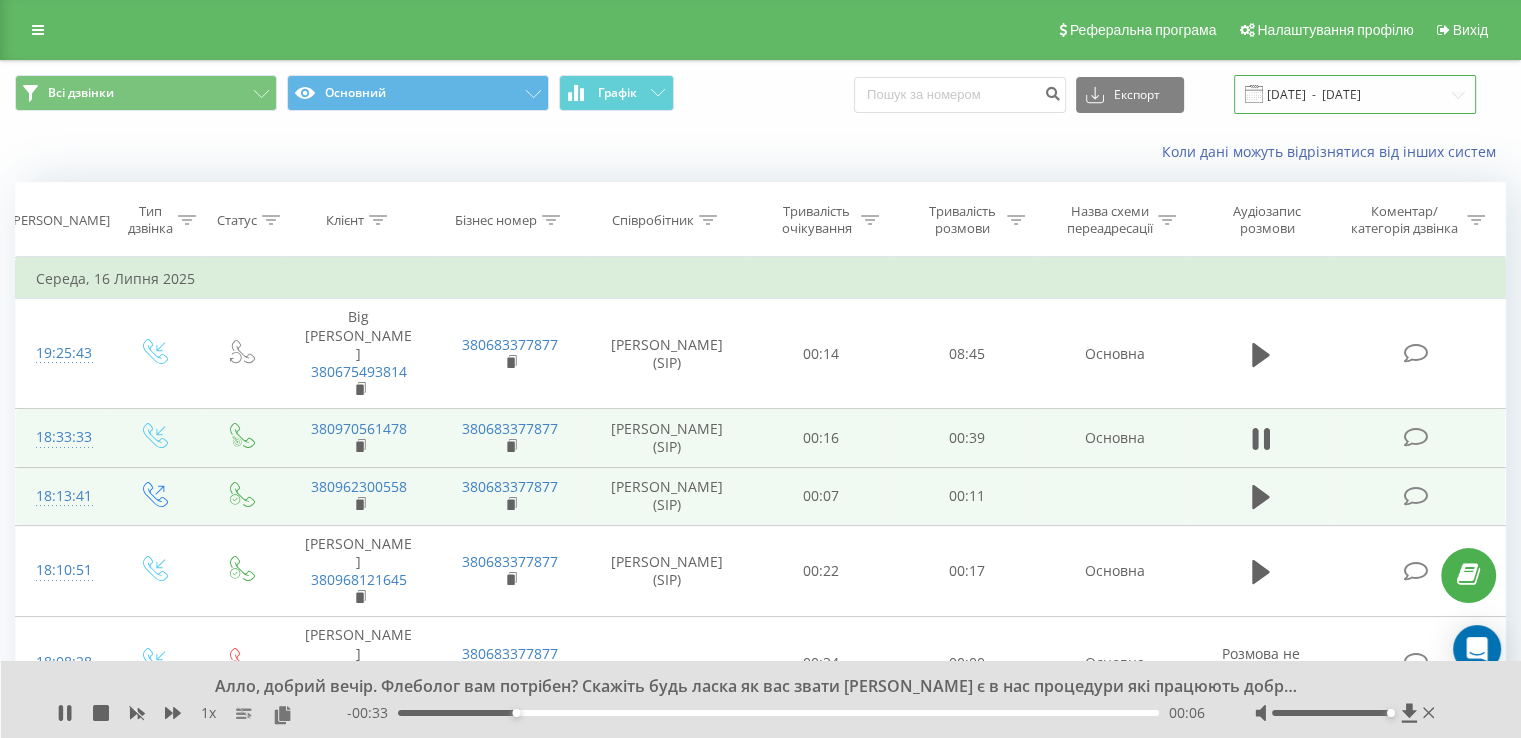 click on "[DATE]  -  [DATE]" at bounding box center [1355, 94] 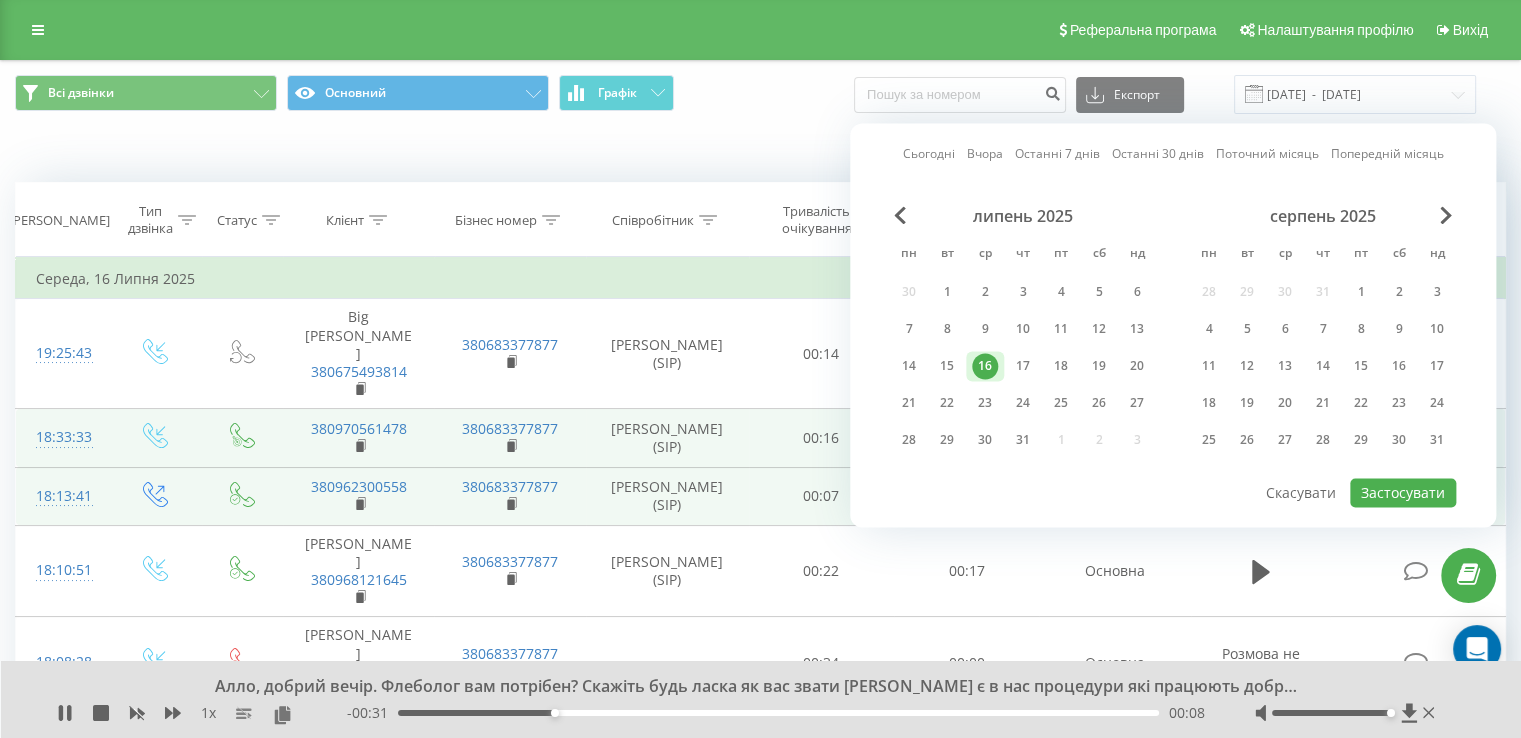 click on "16" at bounding box center (985, 366) 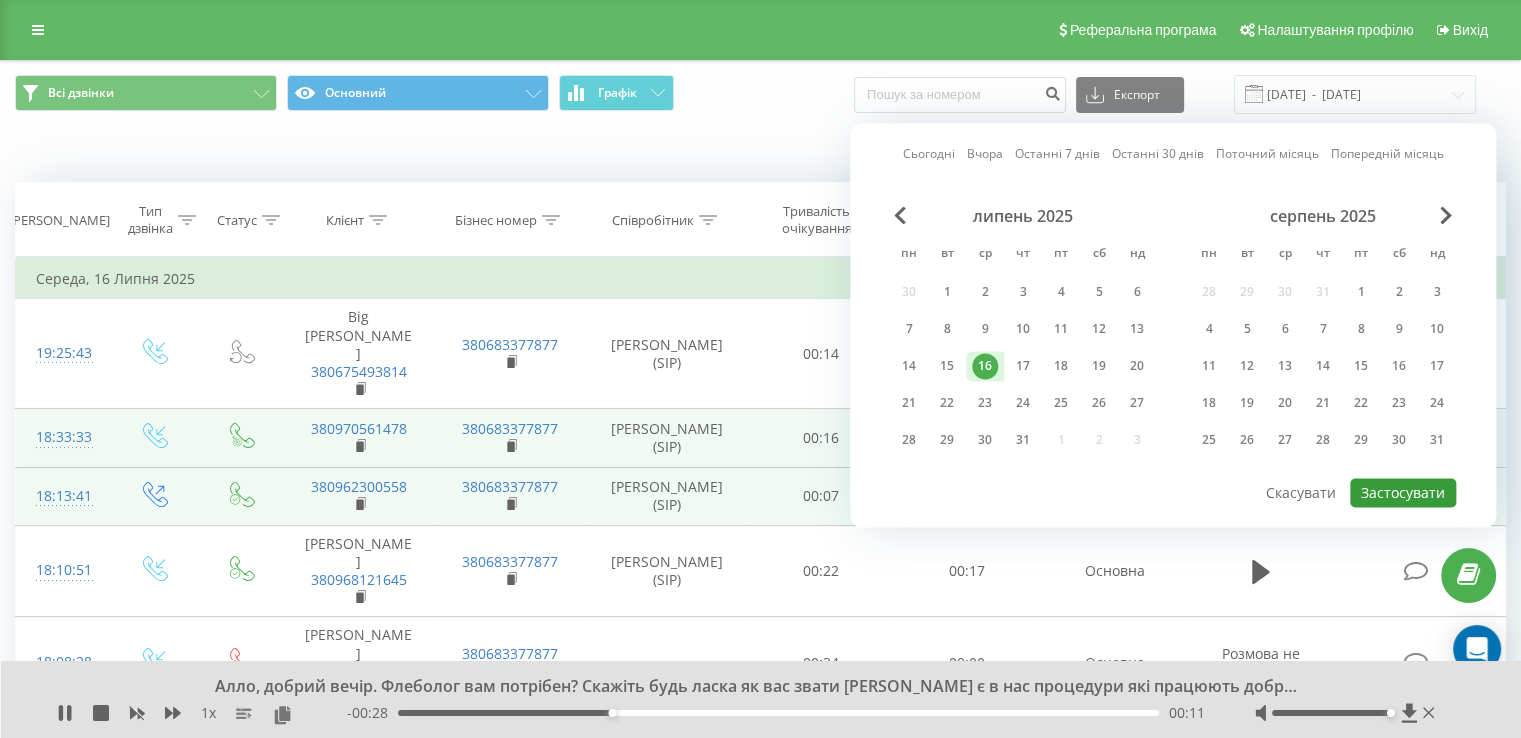 click on "Застосувати" at bounding box center (1403, 492) 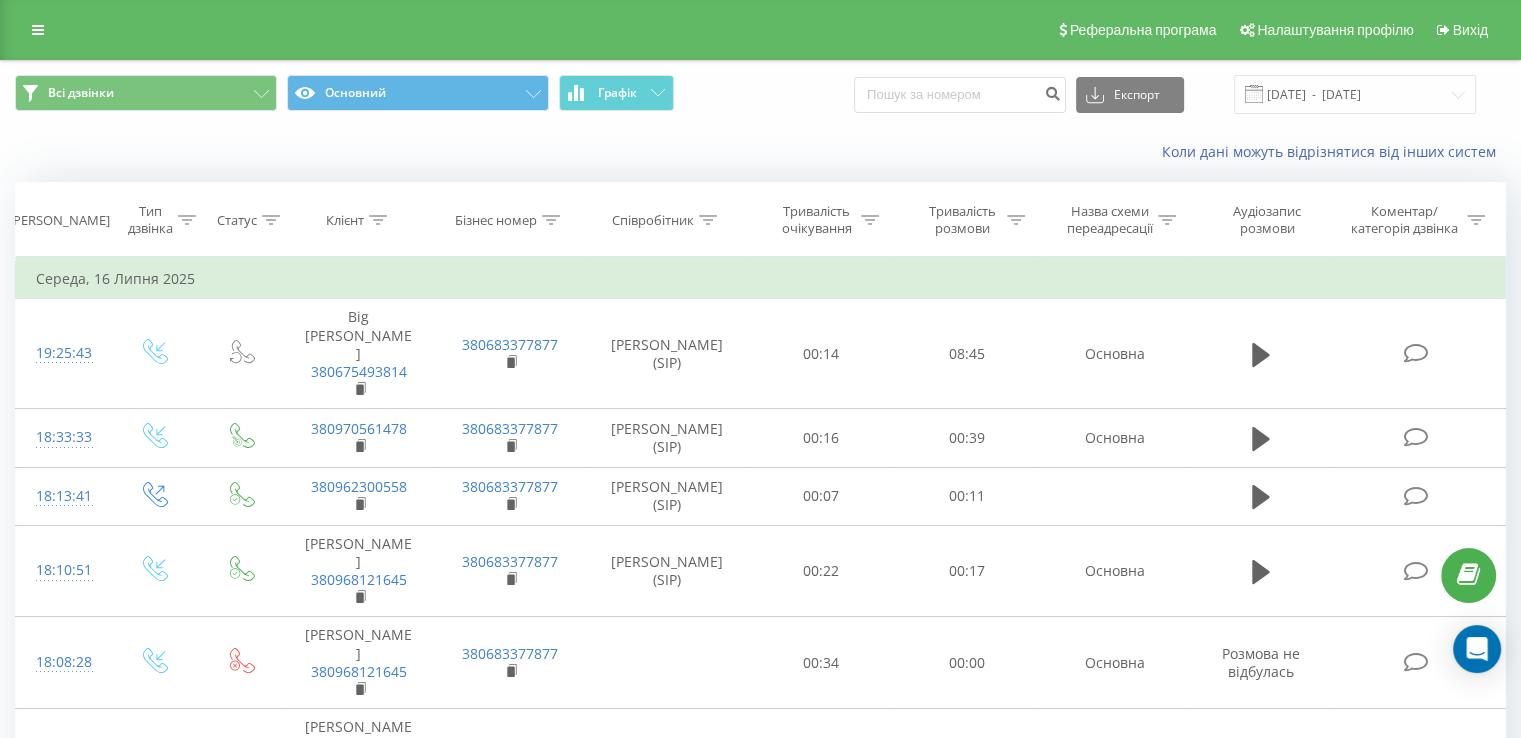 click on "Всі дзвінки Основний Графік Експорт .csv .xls .xlsx [DATE]  -  [DATE]" at bounding box center [760, 94] 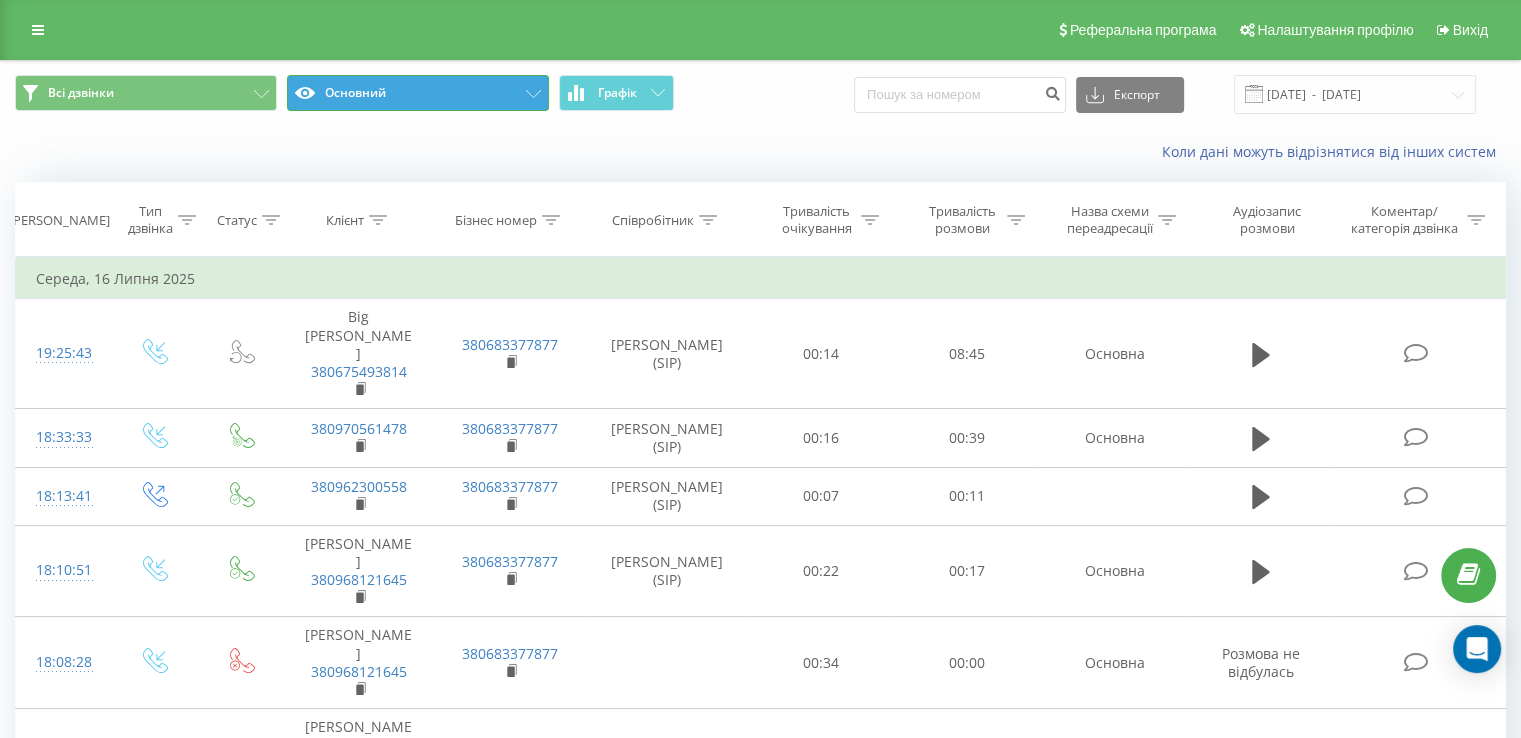 click on "Основний" at bounding box center [418, 93] 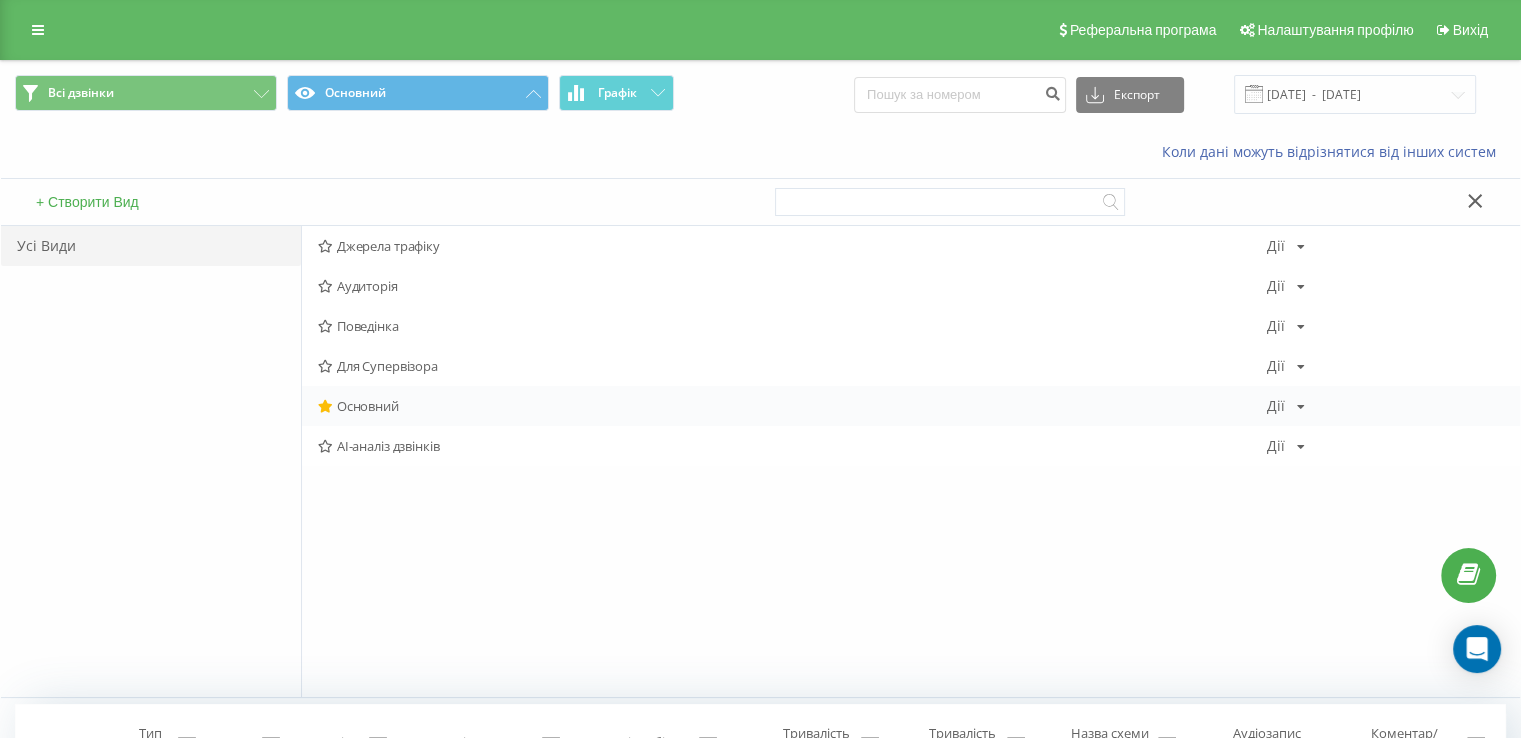 click on "Основний" at bounding box center (792, 406) 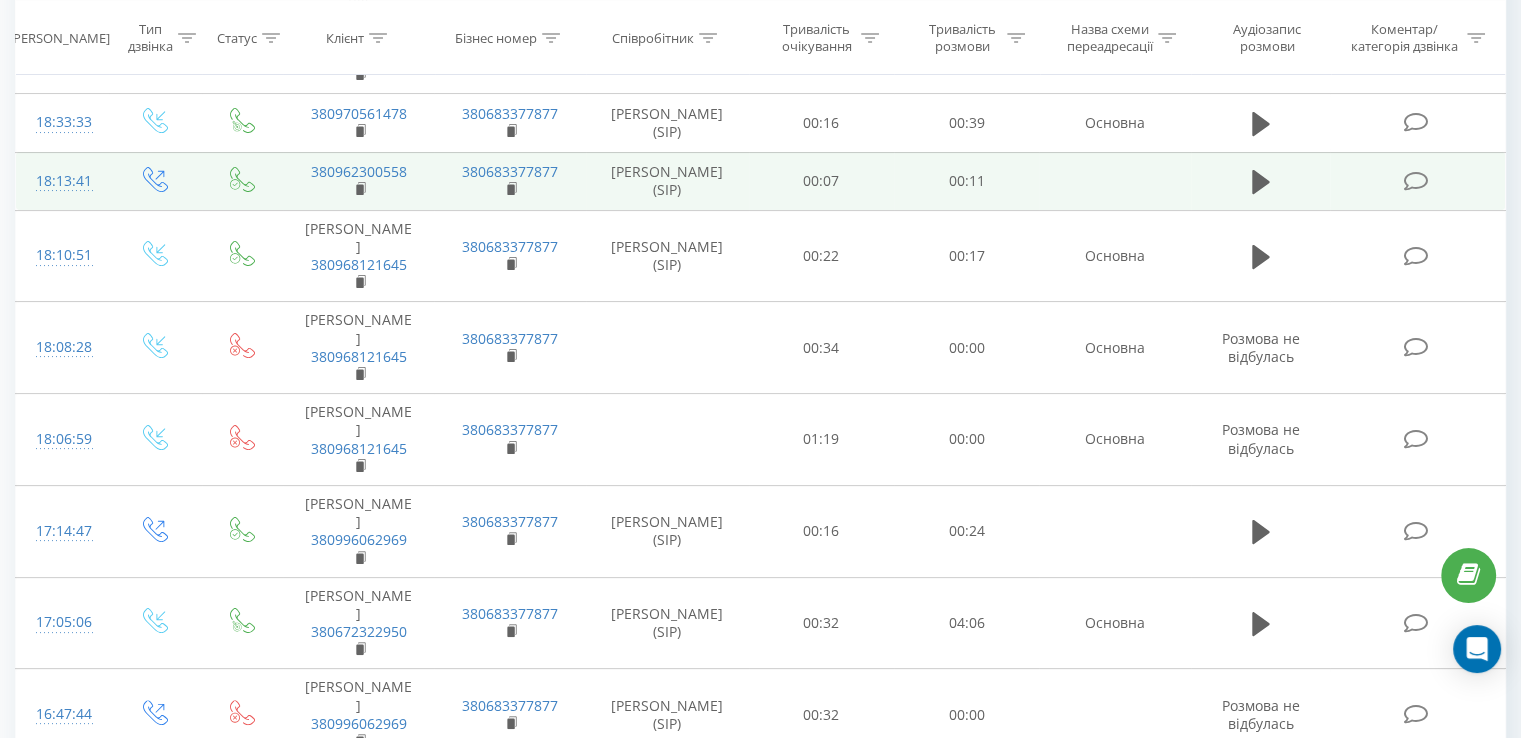scroll, scrollTop: 0, scrollLeft: 0, axis: both 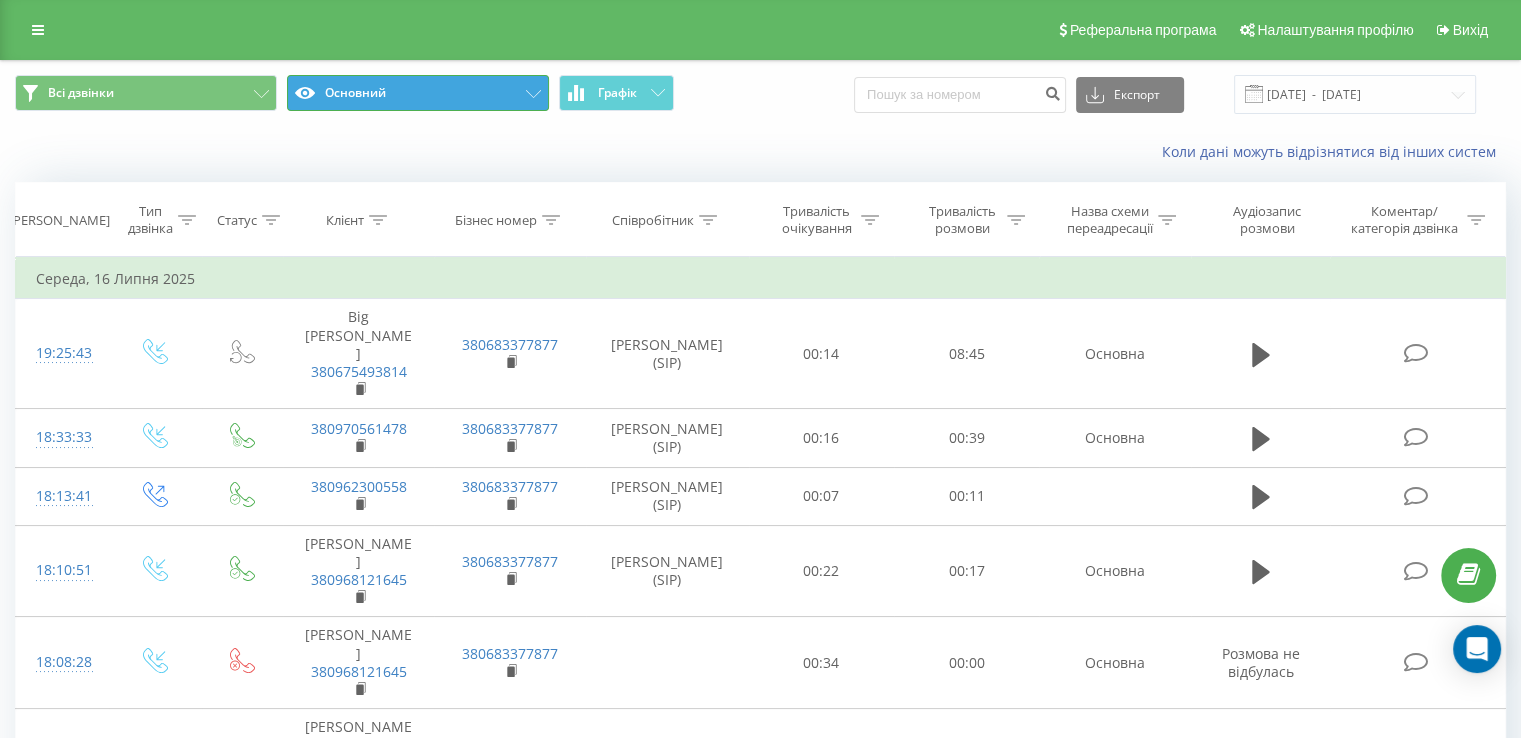 click on "Основний" at bounding box center (418, 93) 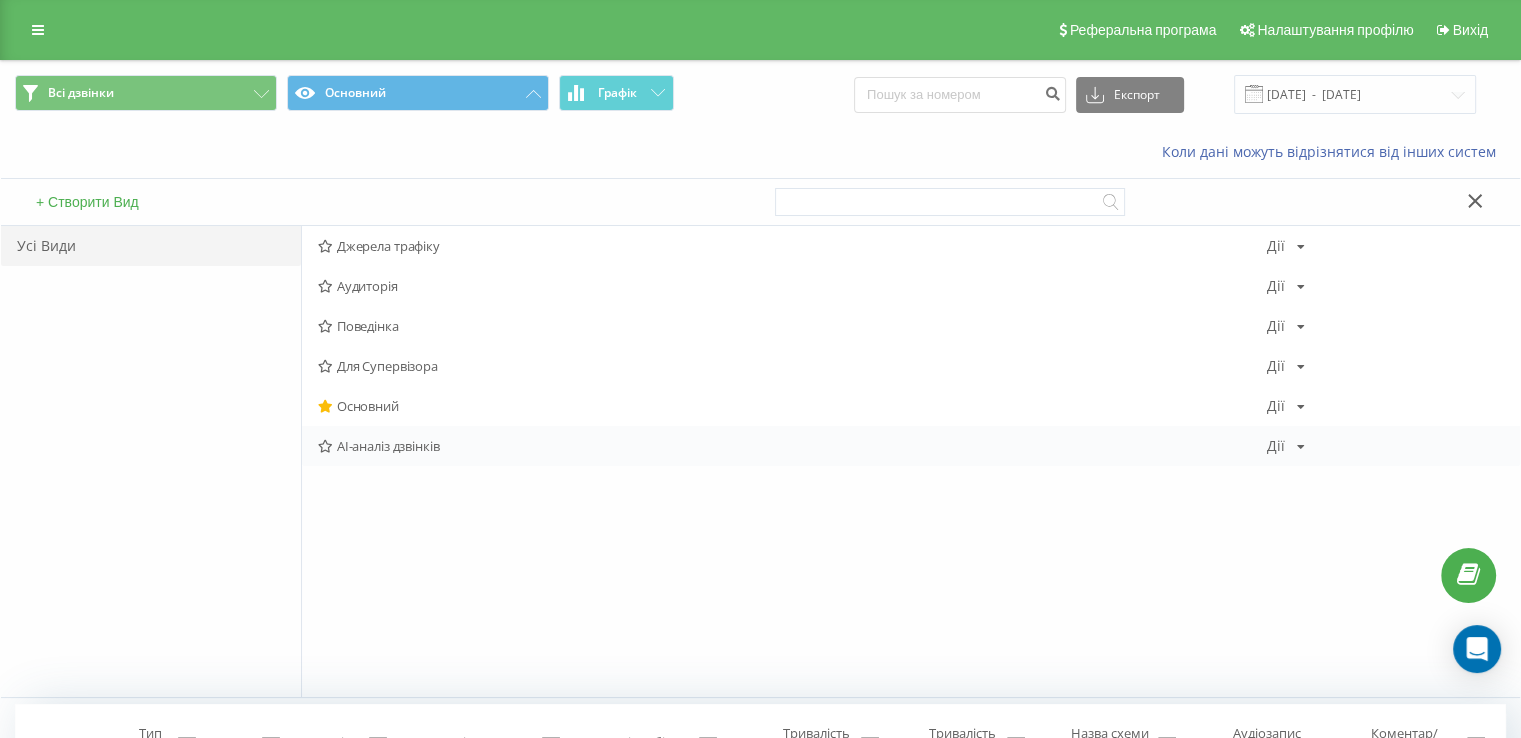 click on "AI-аналіз дзвінків" at bounding box center (792, 446) 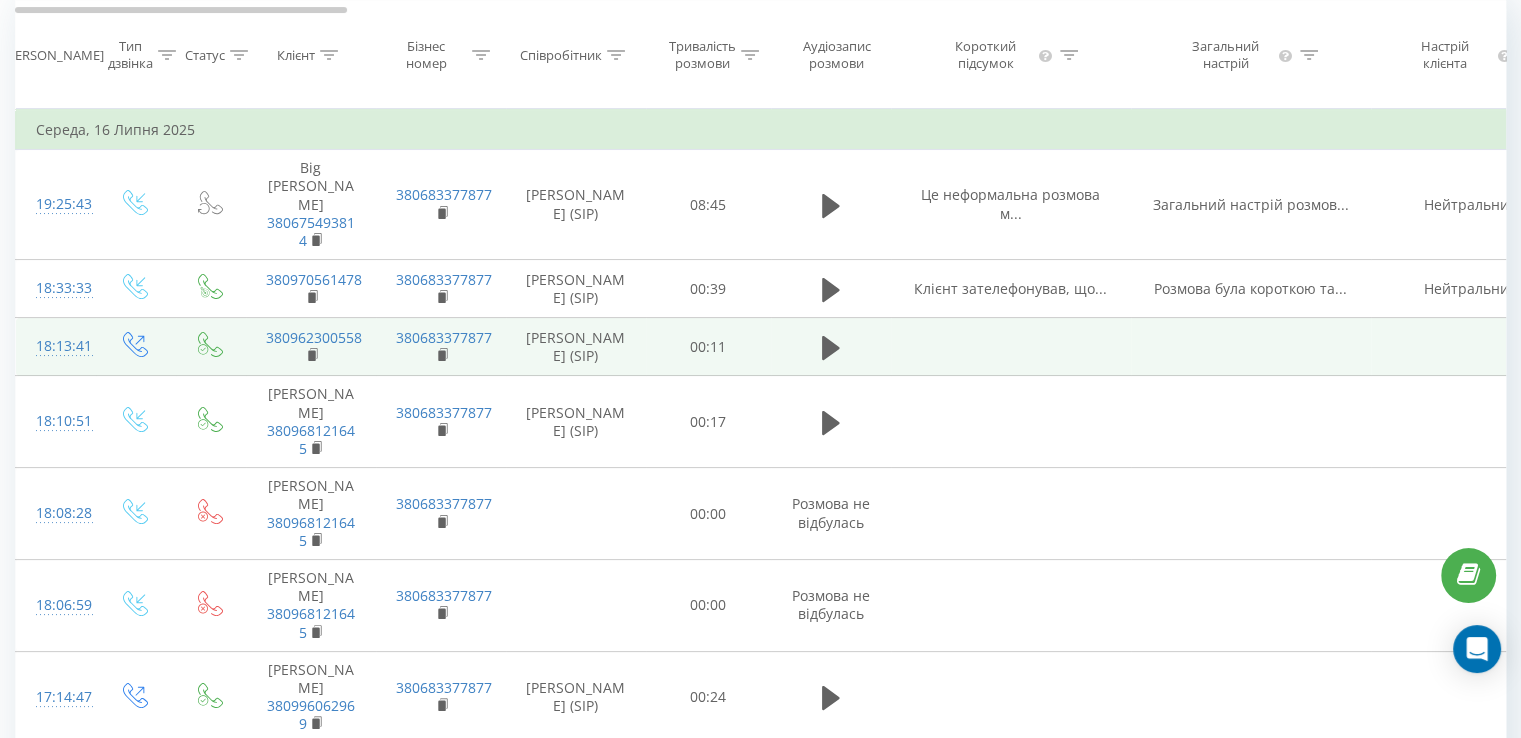 scroll, scrollTop: 0, scrollLeft: 0, axis: both 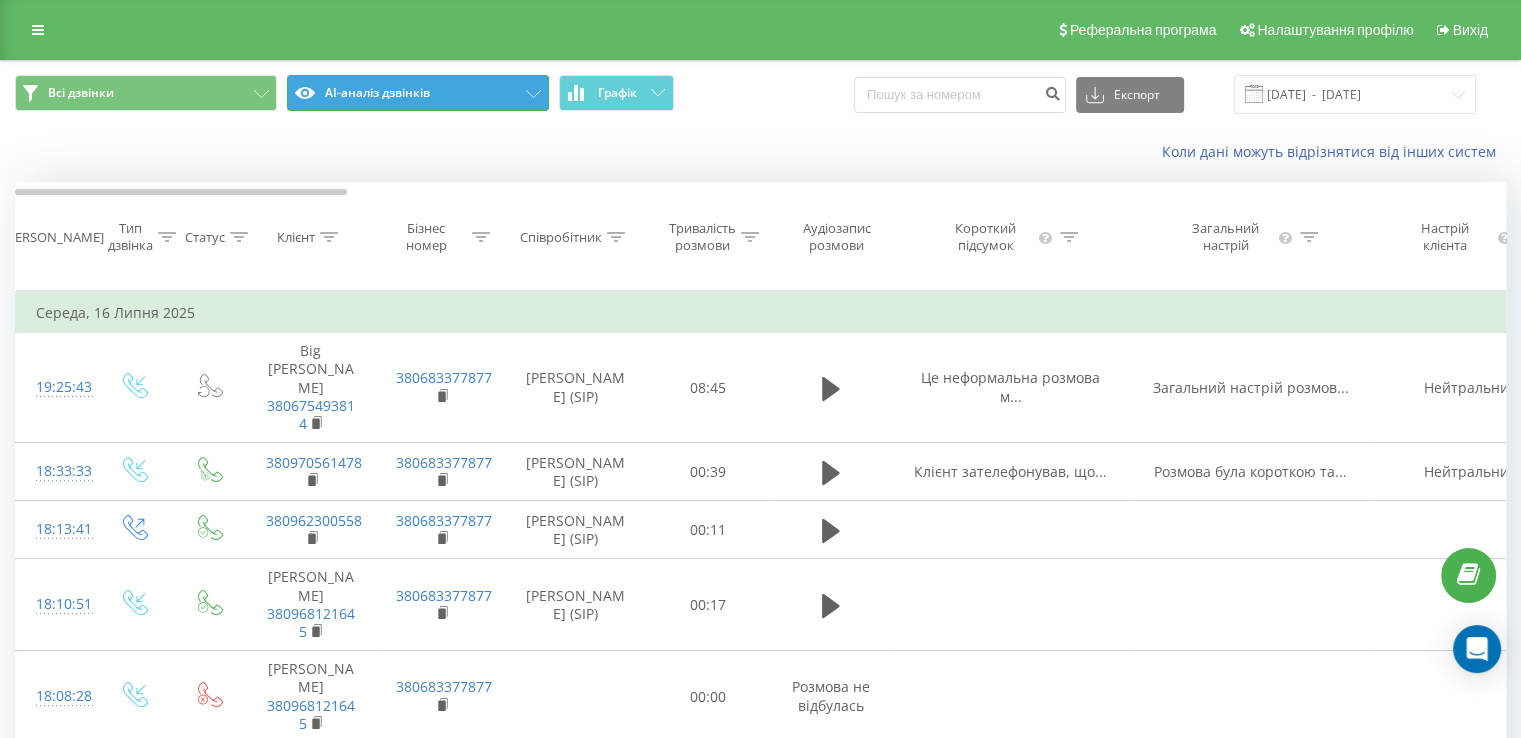 drag, startPoint x: 488, startPoint y: 96, endPoint x: 501, endPoint y: 125, distance: 31.780497 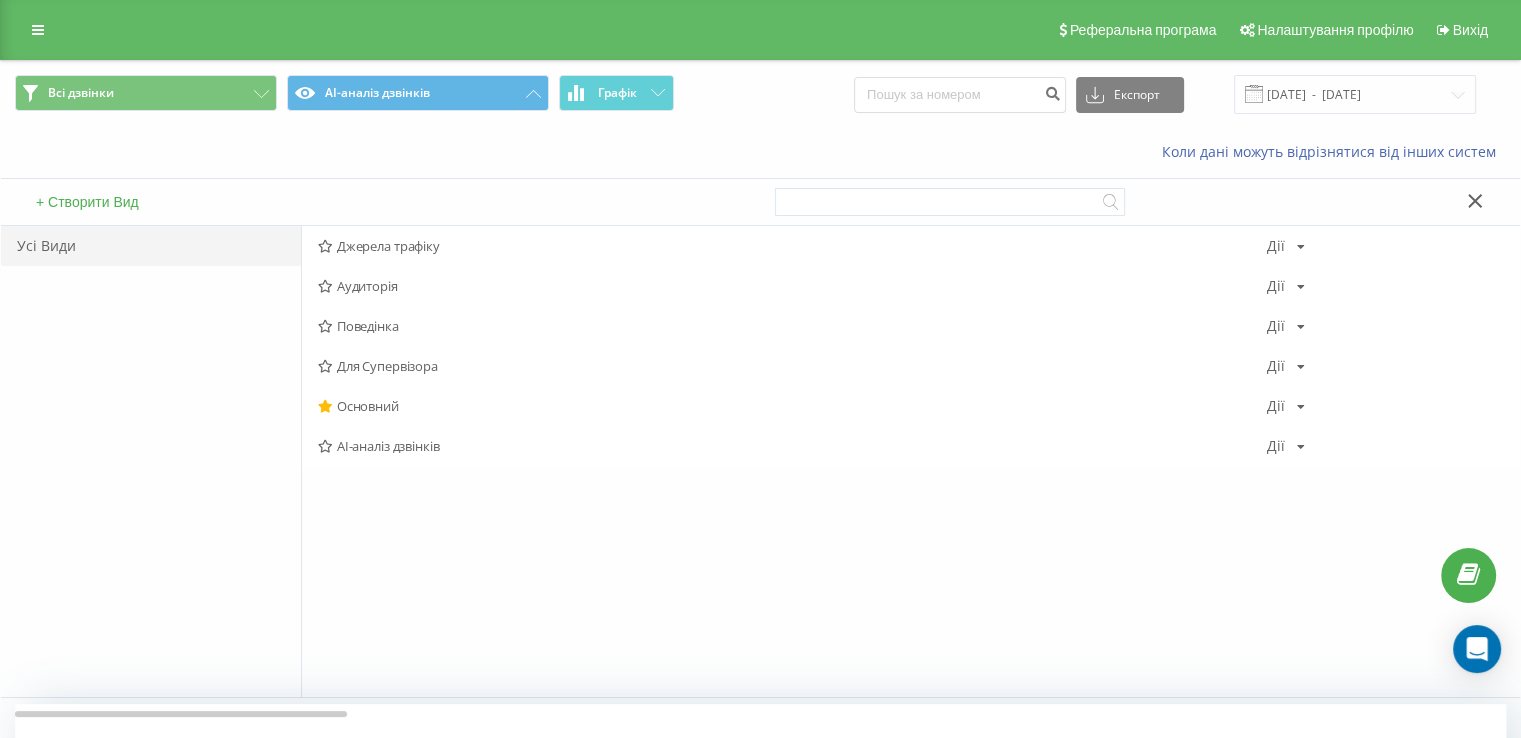 click on "Коли дані можуть відрізнятися вiд інших систем" at bounding box center (760, 152) 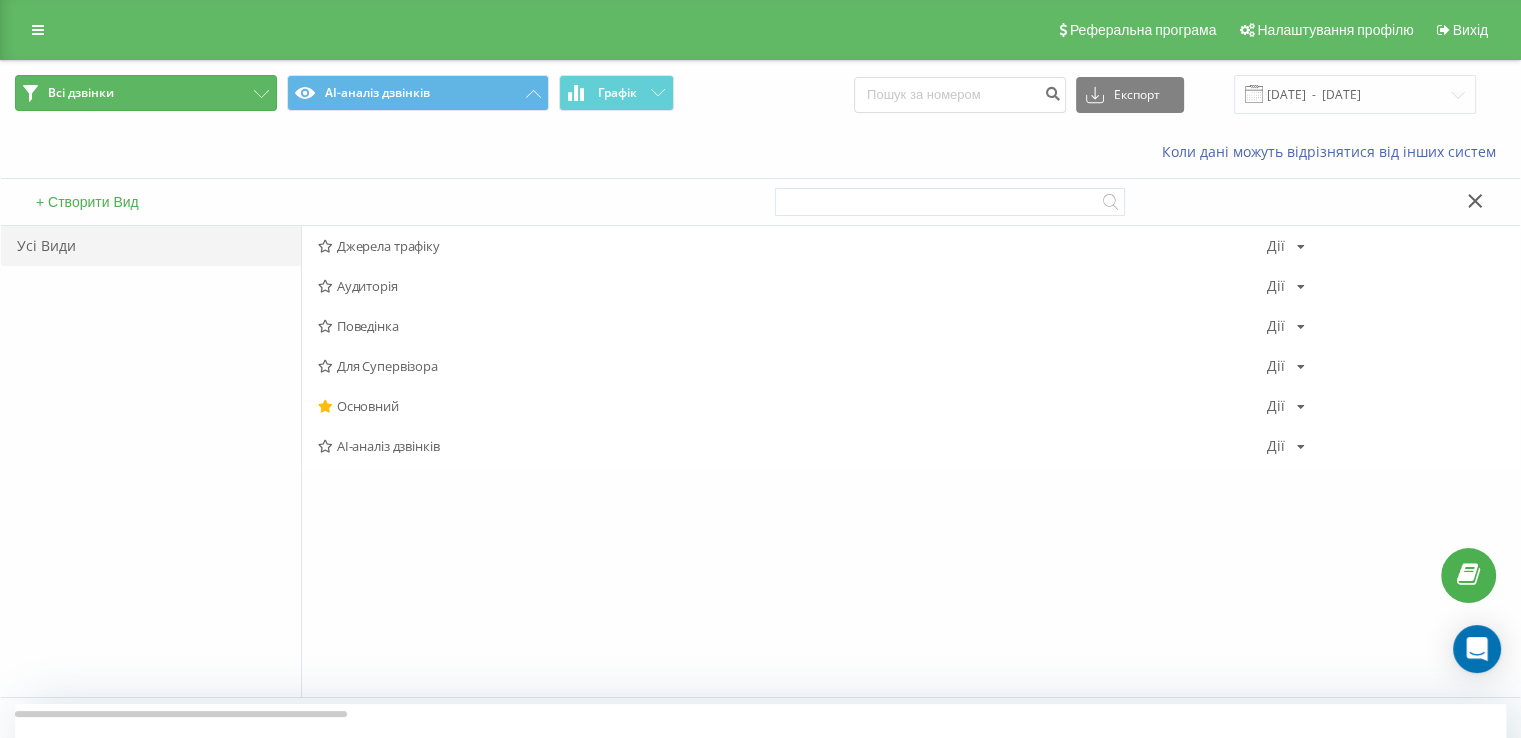 click on "Всі дзвінки" at bounding box center (146, 93) 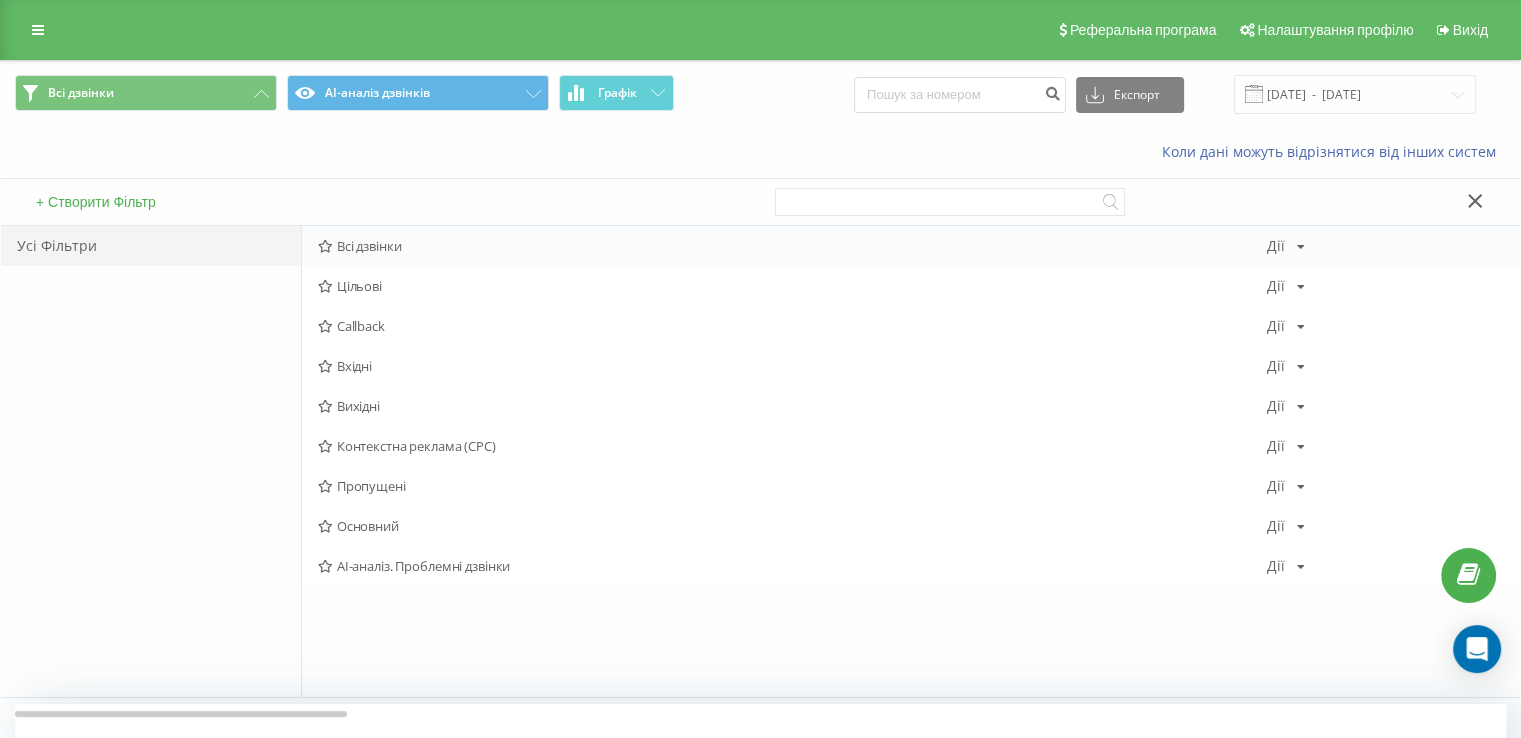 click on "Всі дзвінки" at bounding box center (792, 246) 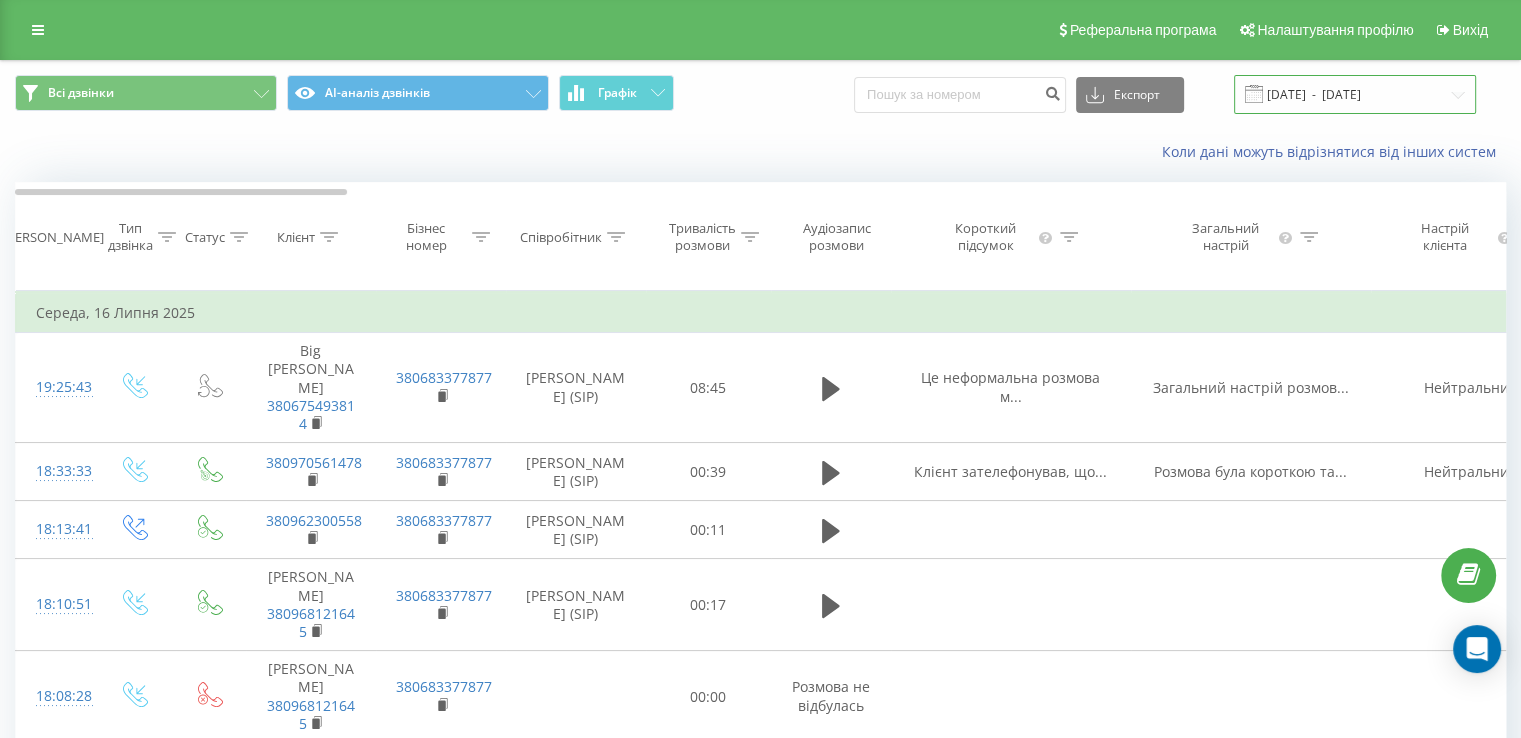 click on "[DATE]  -  [DATE]" at bounding box center (1355, 94) 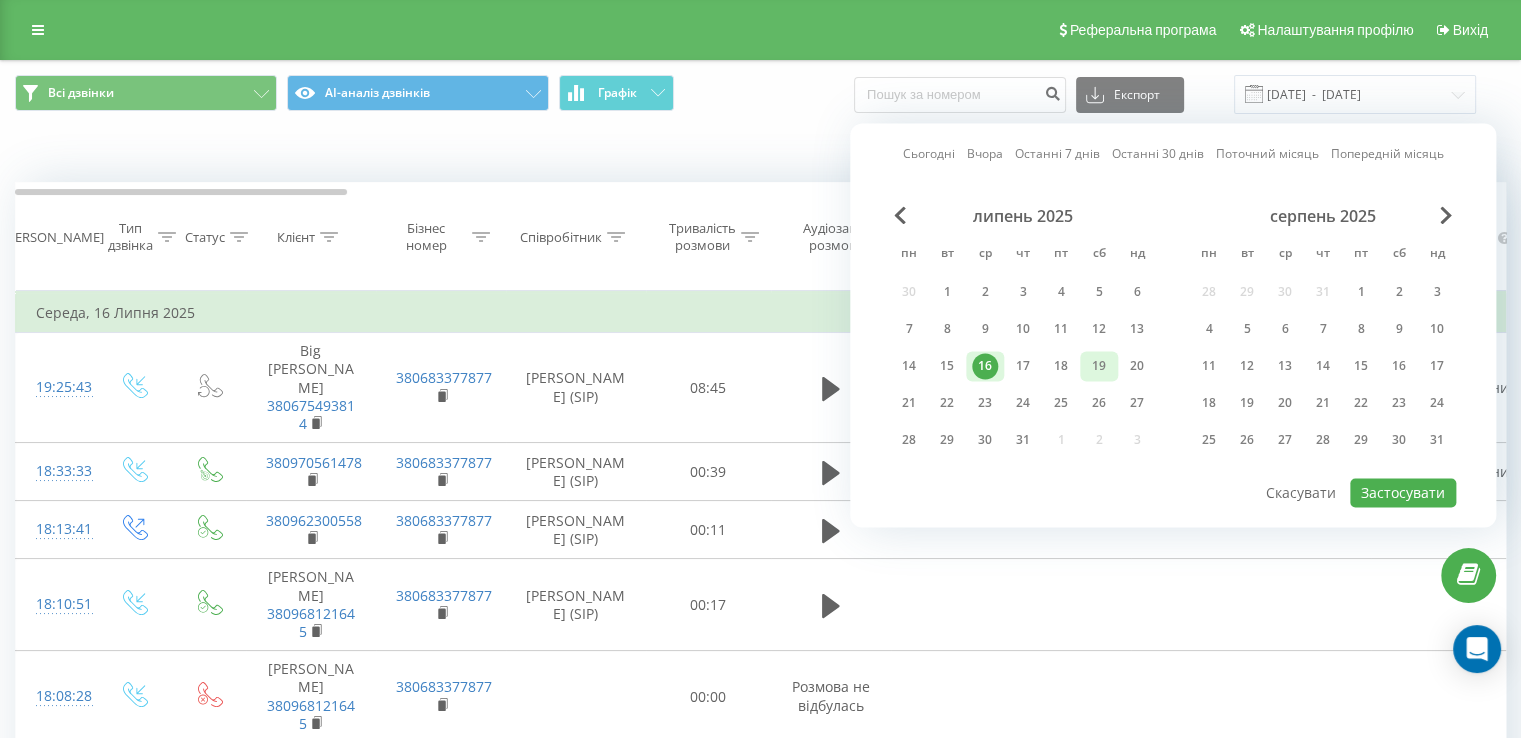 click on "19" at bounding box center (1099, 366) 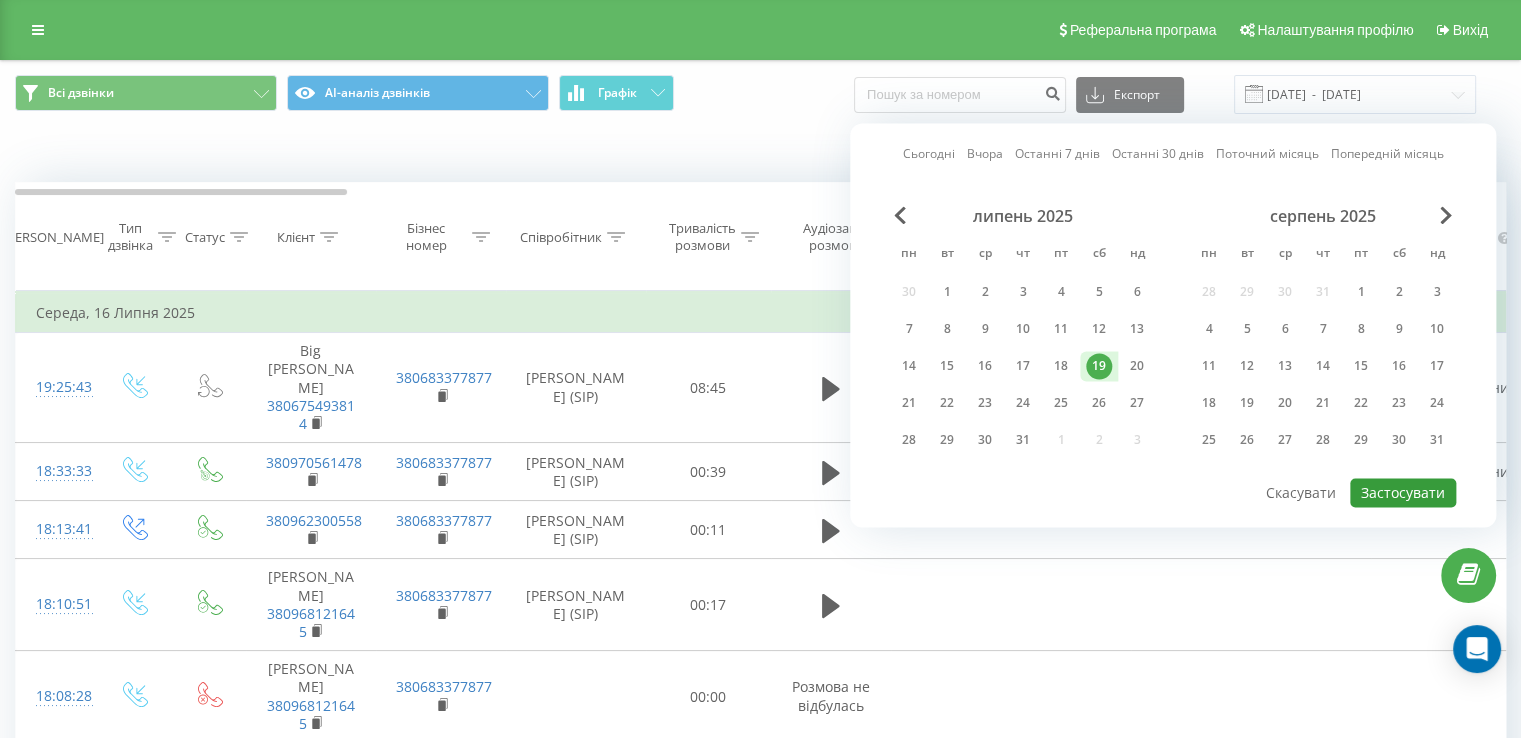 click on "Застосувати" at bounding box center (1403, 492) 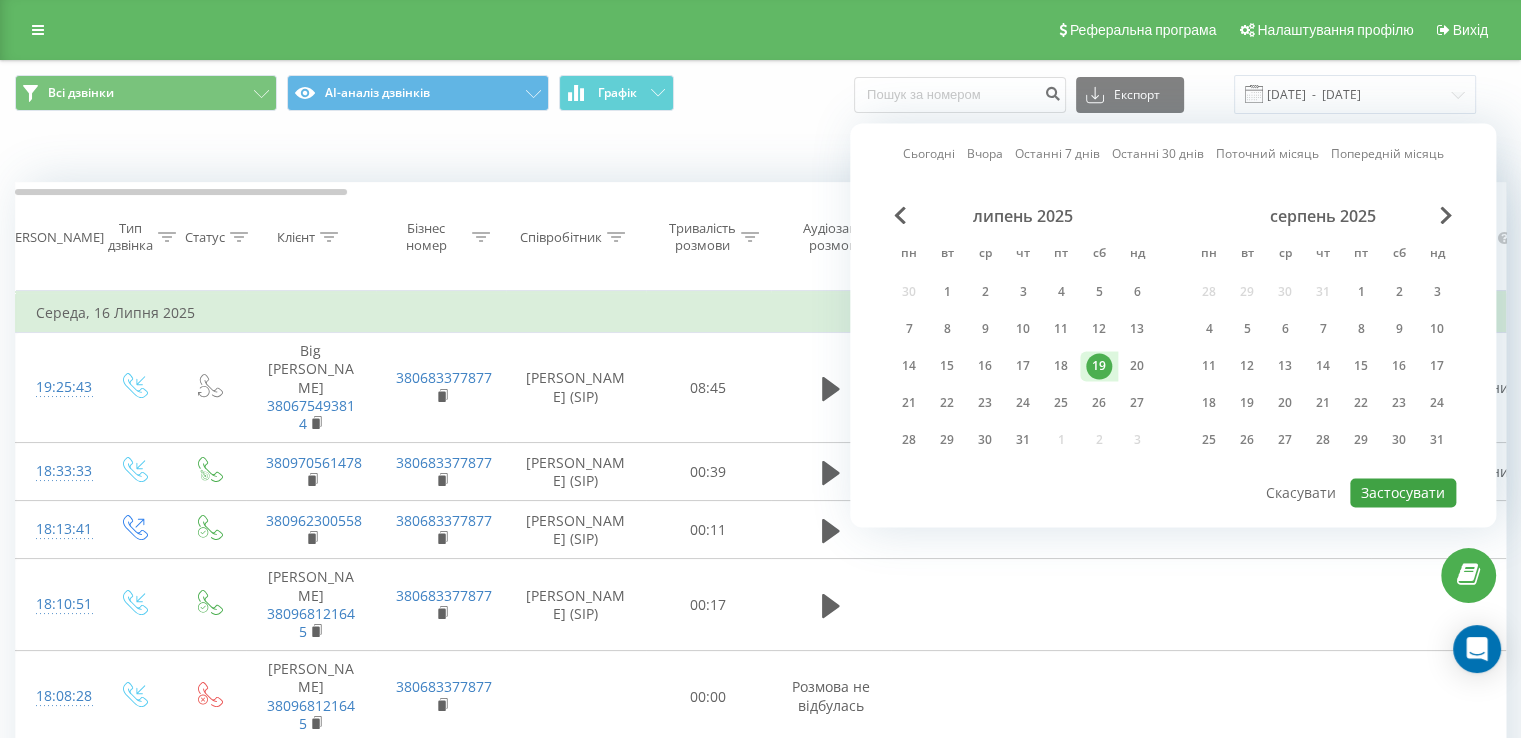 type on "[DATE]  -  [DATE]" 